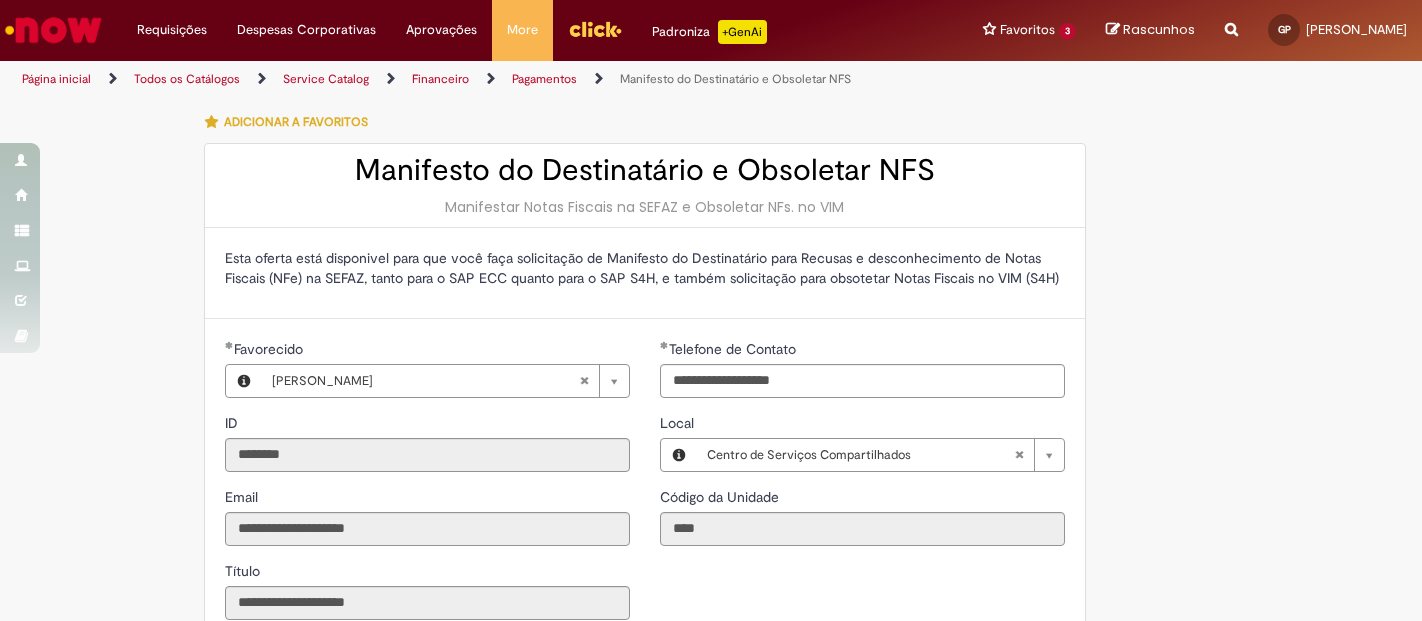 scroll, scrollTop: 0, scrollLeft: 0, axis: both 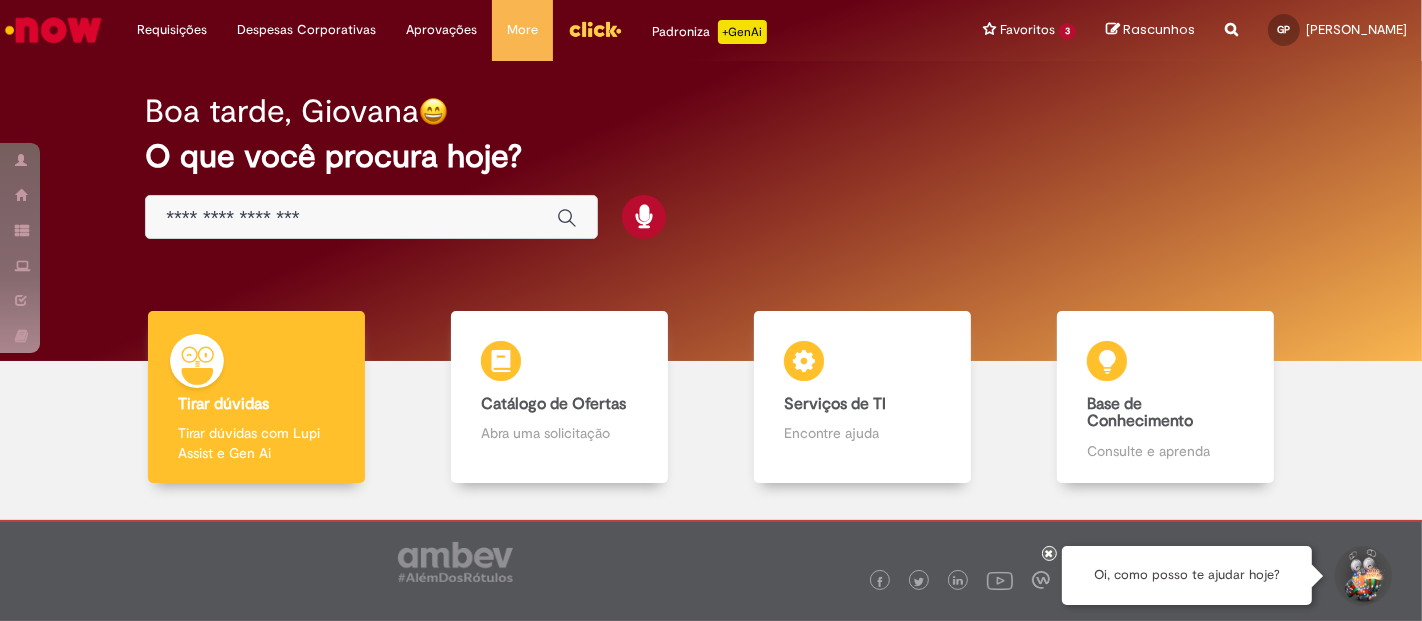 click at bounding box center (371, 217) 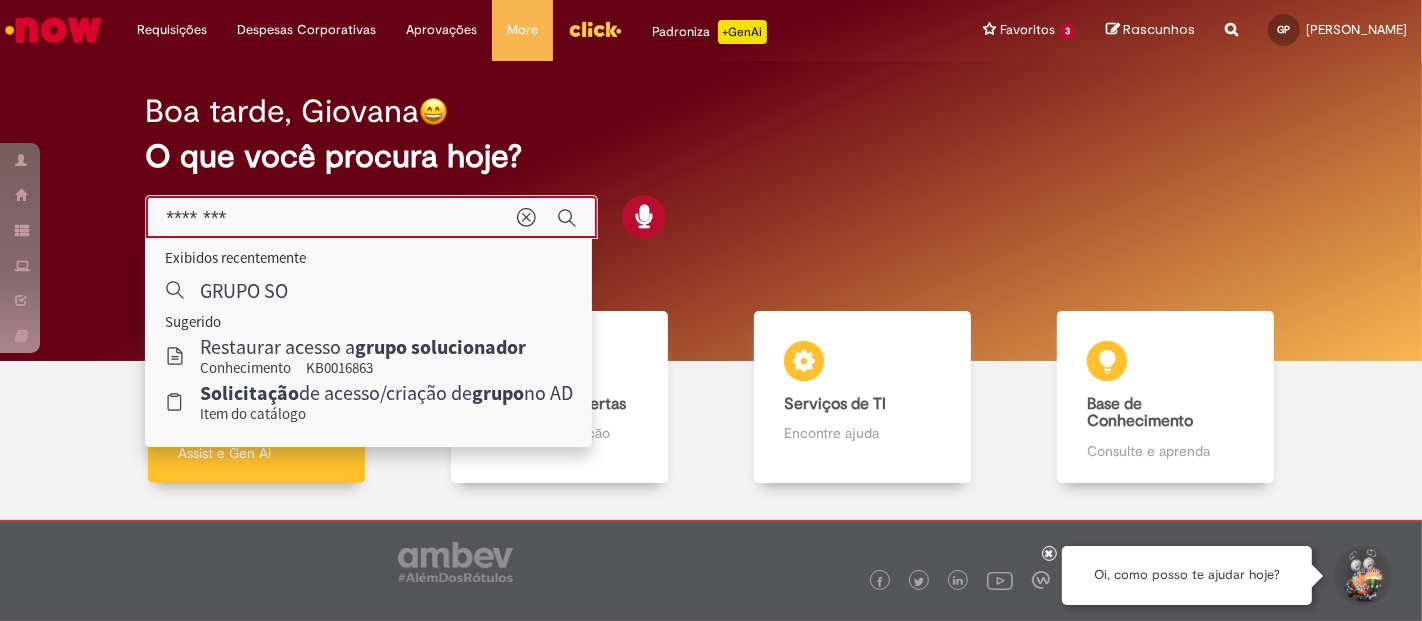 type on "*********" 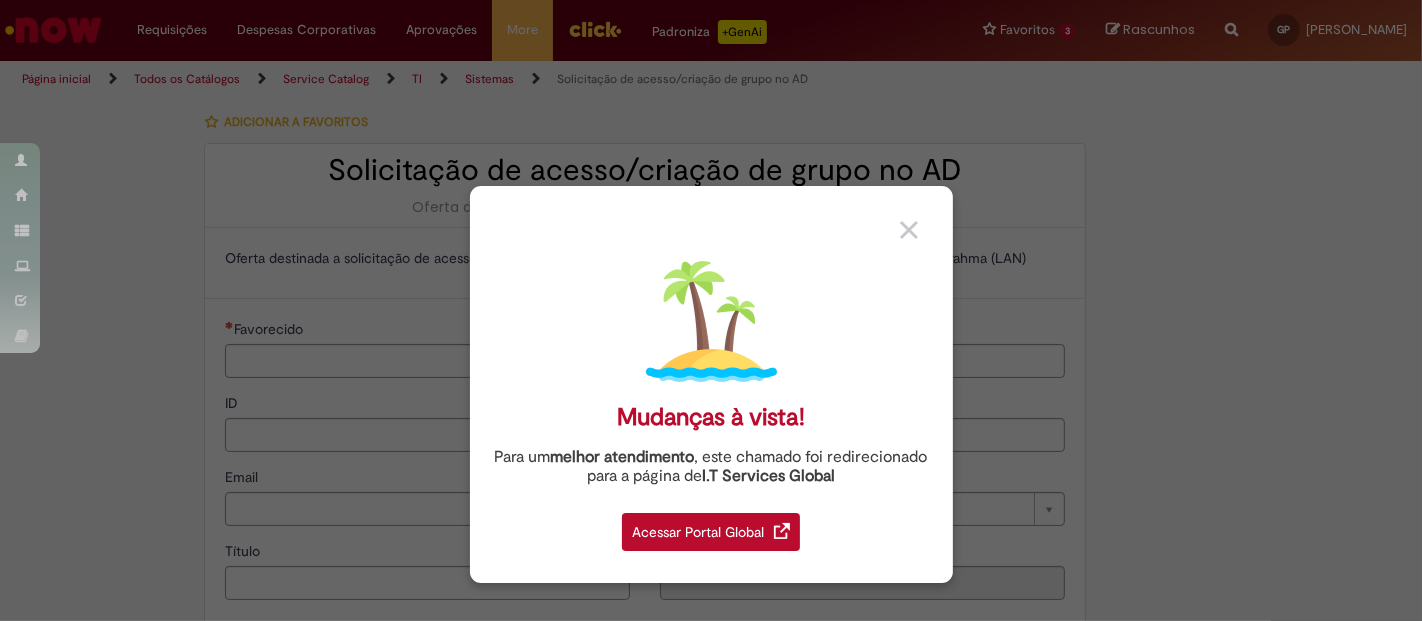 type on "********" 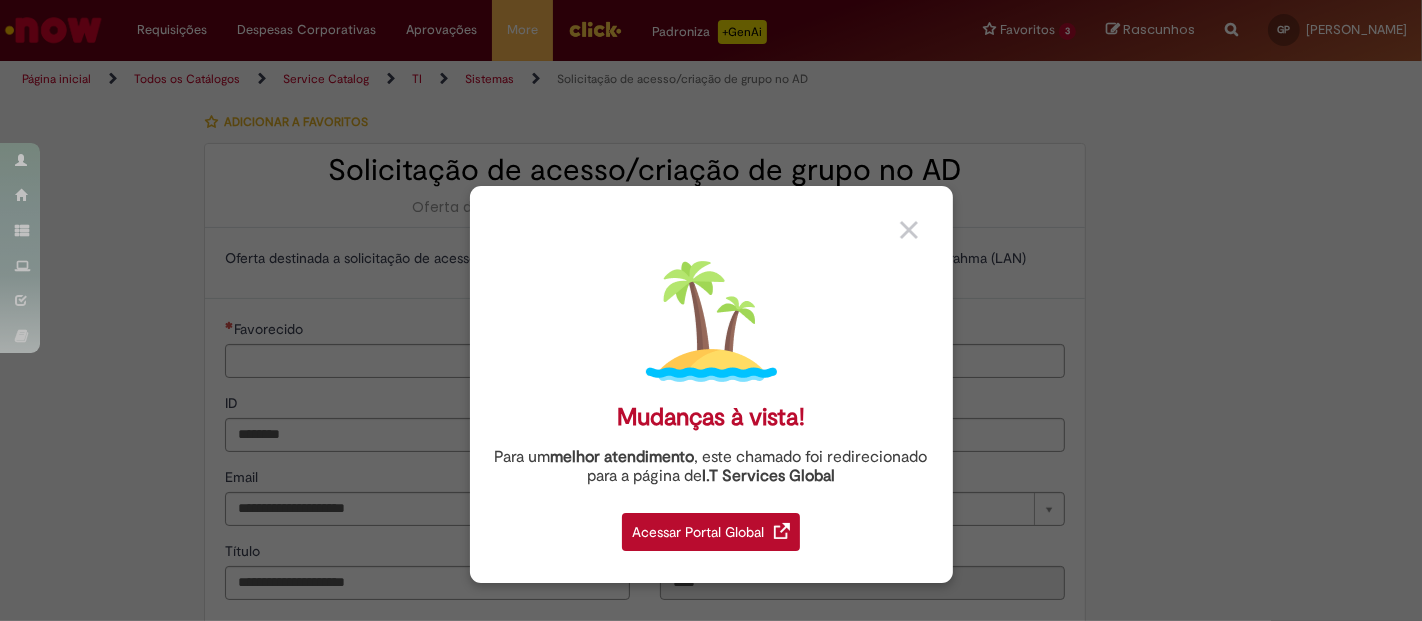 type on "**********" 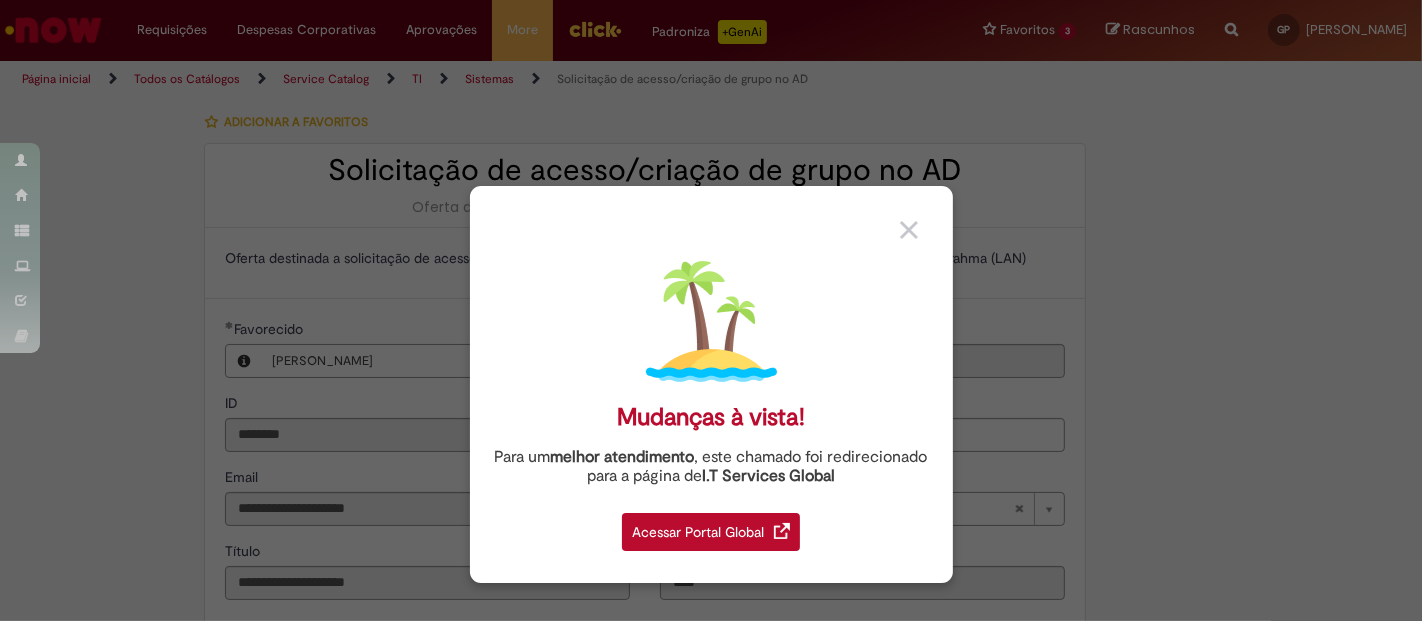 type on "**********" 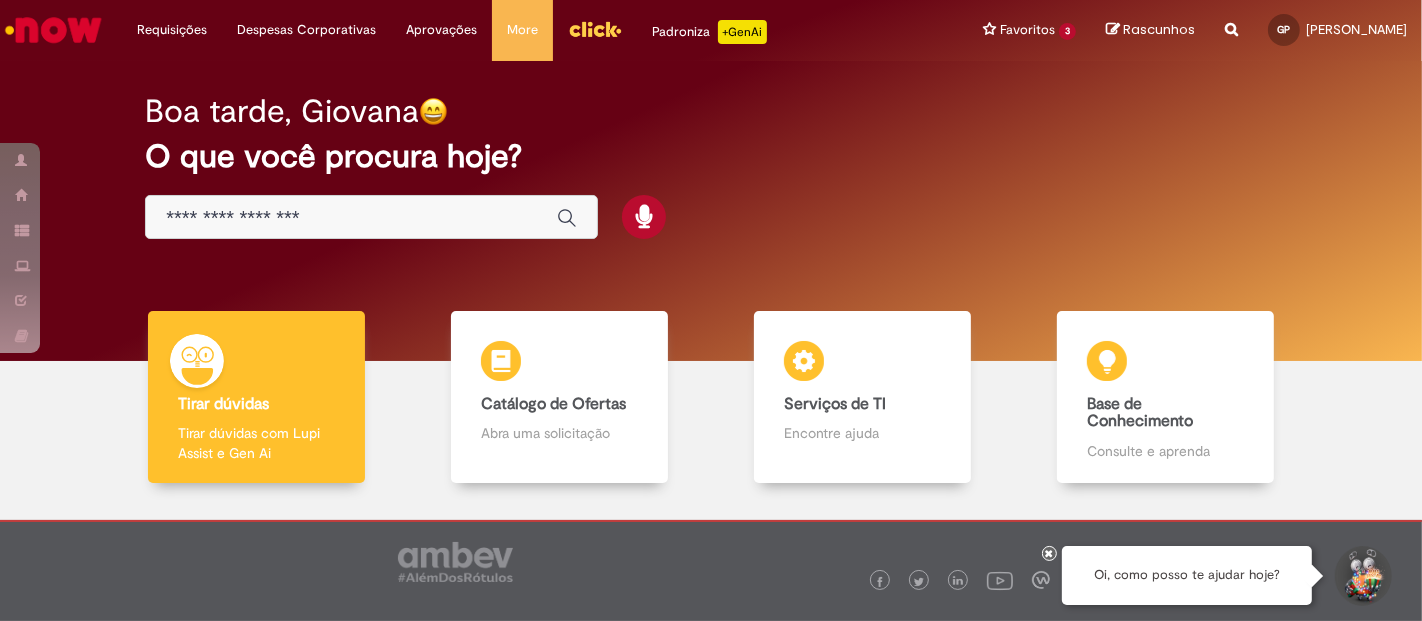 click at bounding box center [351, 218] 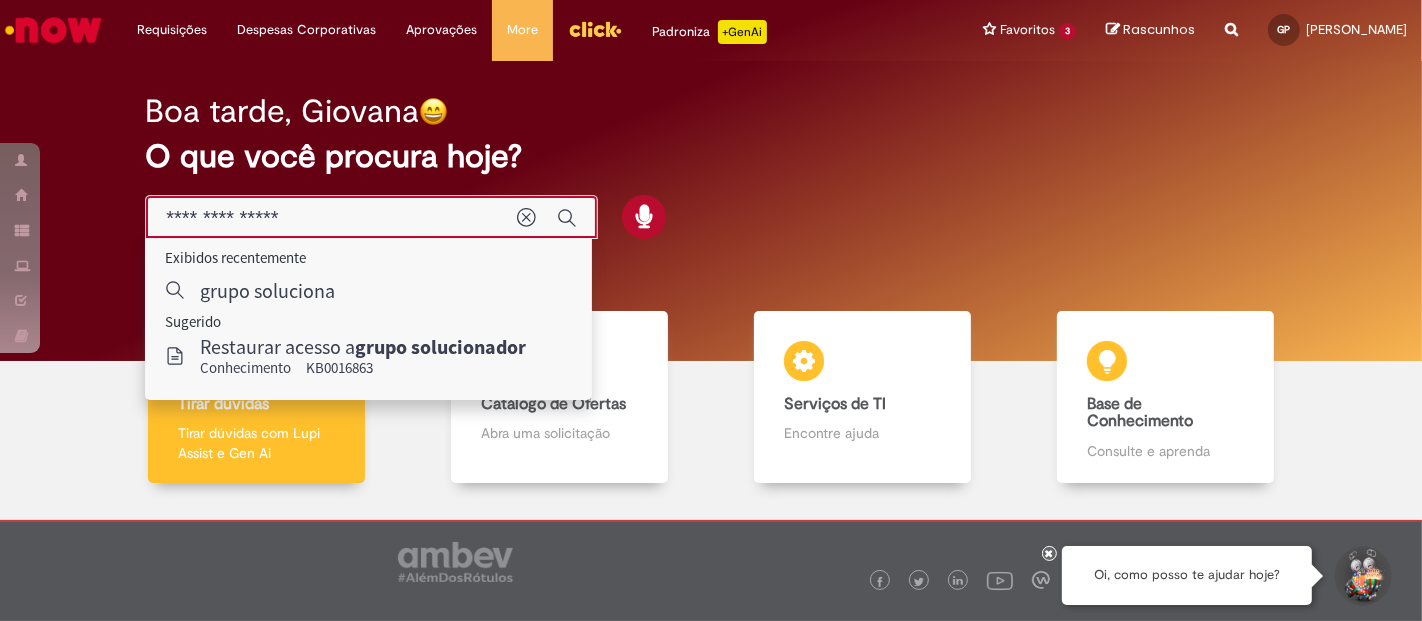 type on "**********" 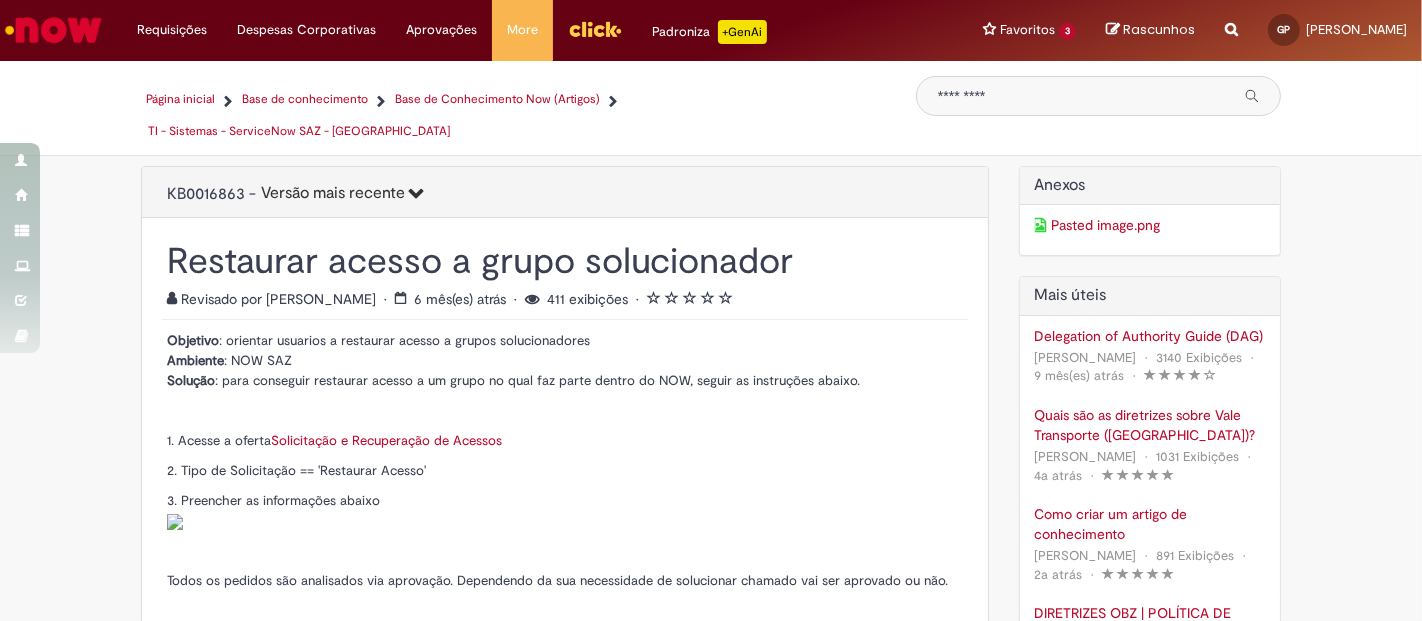 click on "Solicitação e Recuperação de Acessos" at bounding box center [386, 440] 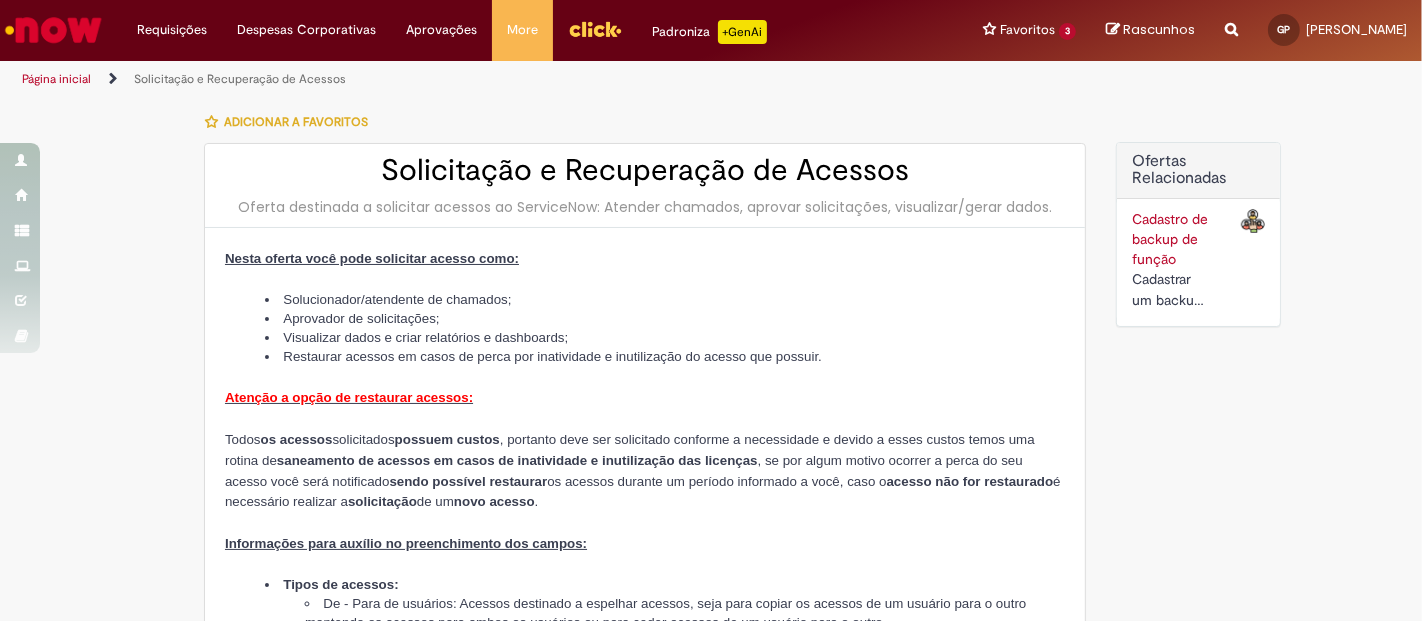 type on "********" 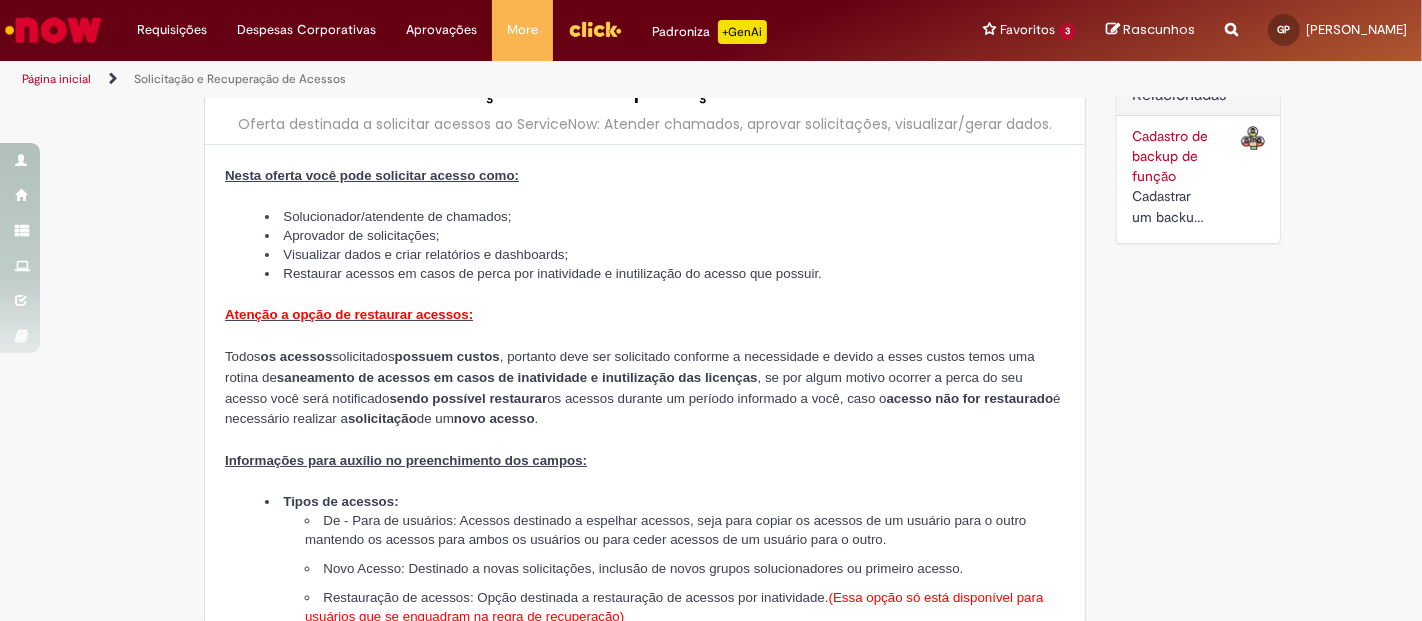 scroll, scrollTop: 0, scrollLeft: 0, axis: both 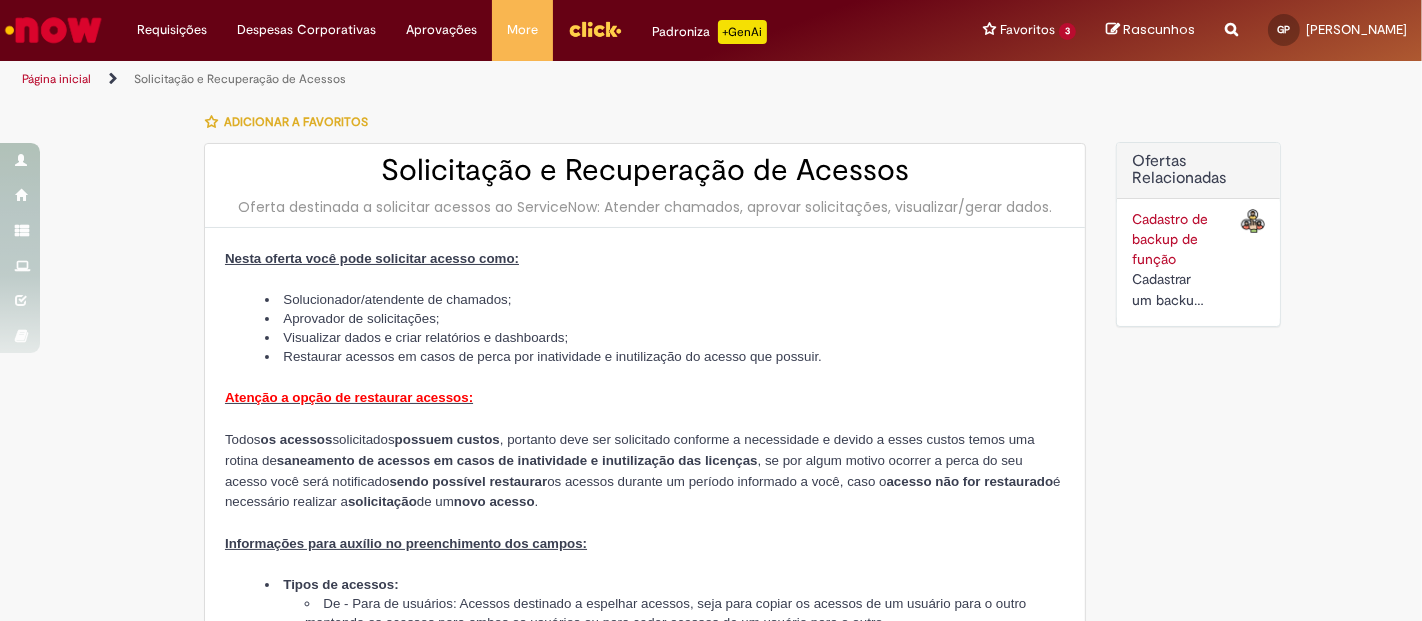 click at bounding box center (53, 30) 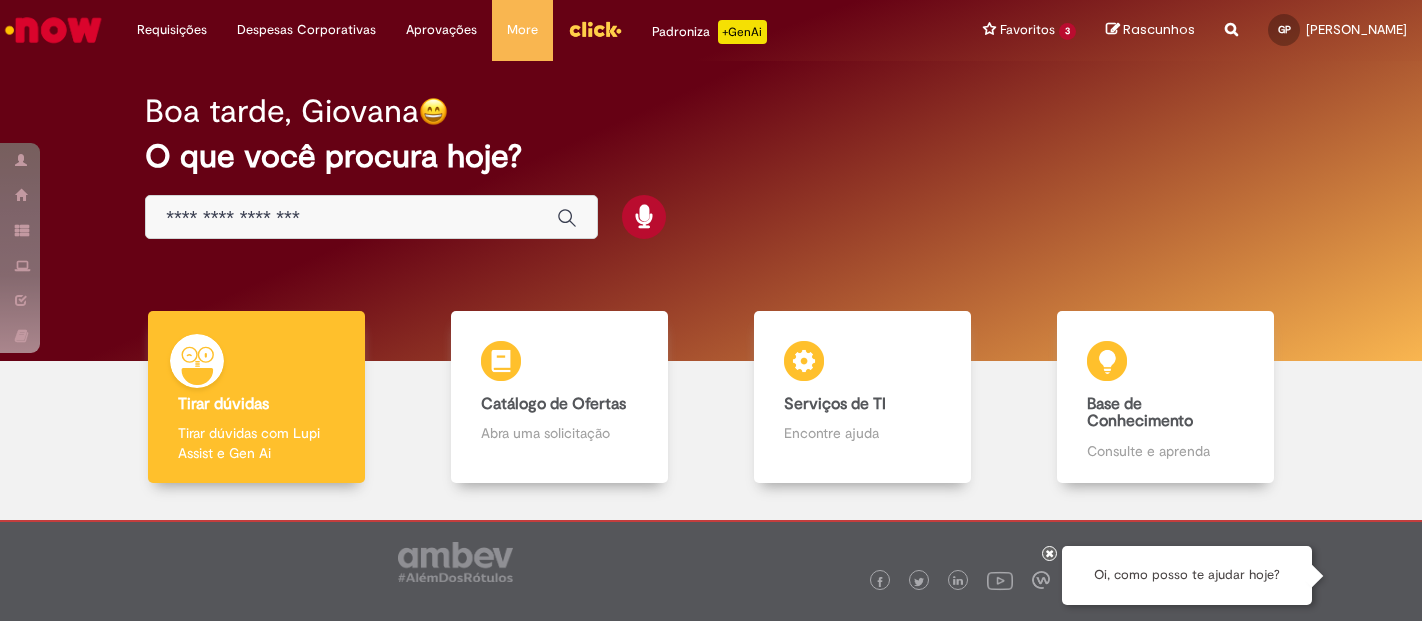 scroll, scrollTop: 0, scrollLeft: 0, axis: both 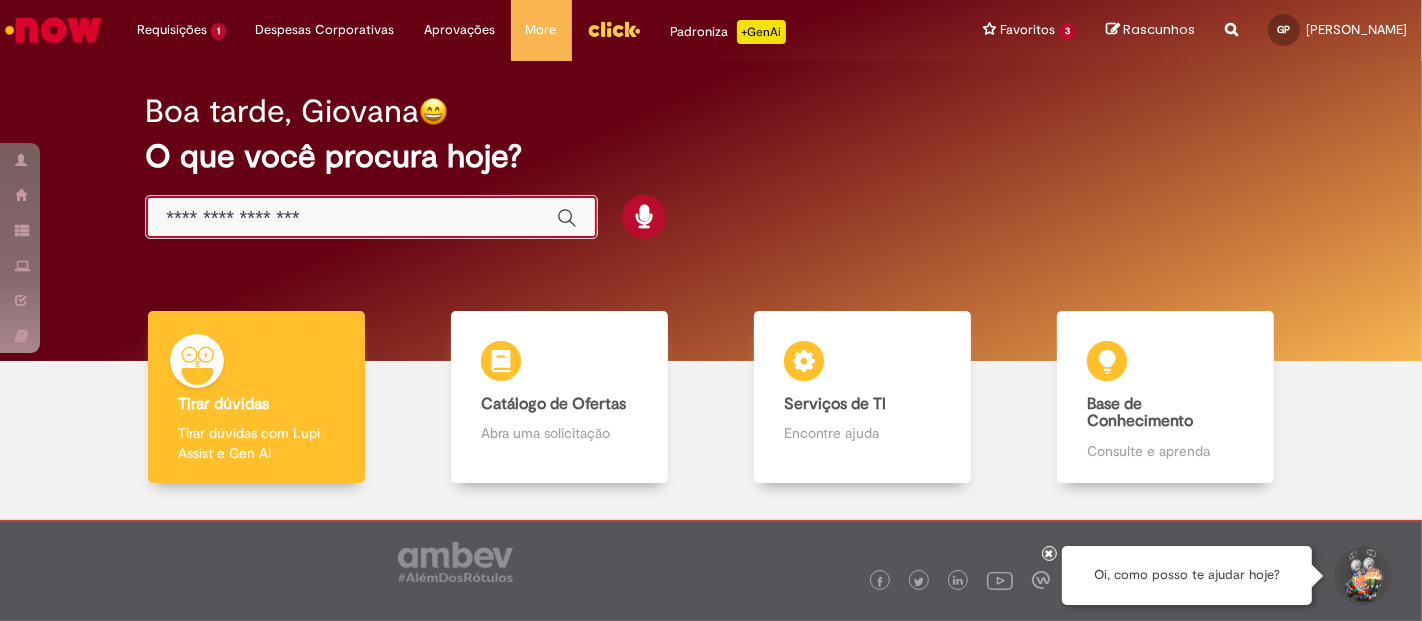 click at bounding box center (351, 218) 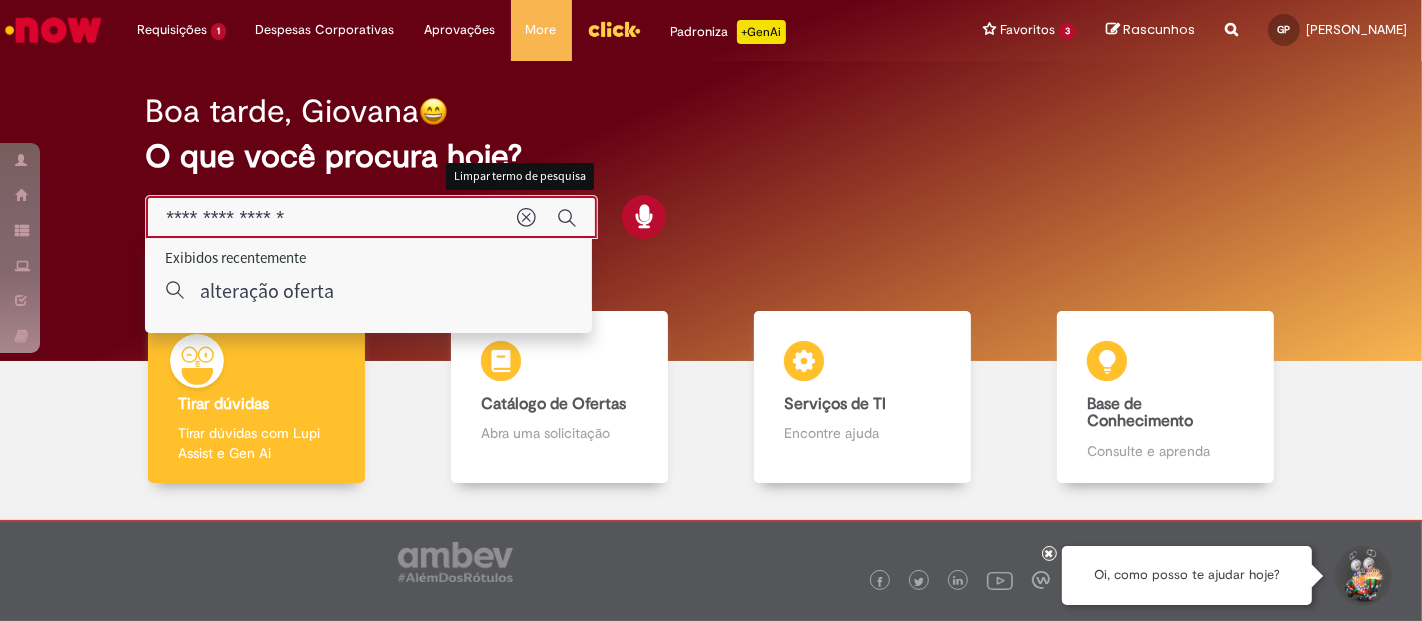 type on "**********" 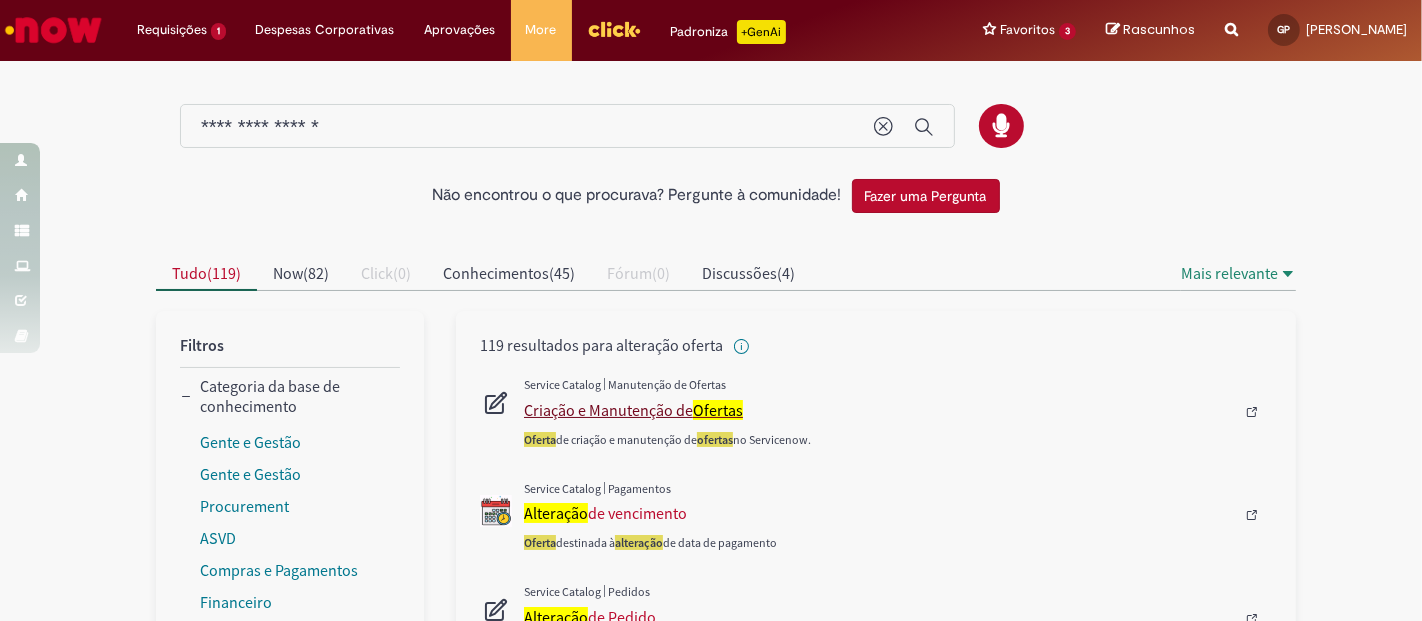 click on "Criação e Manutenção de  Ofertas" at bounding box center (879, 410) 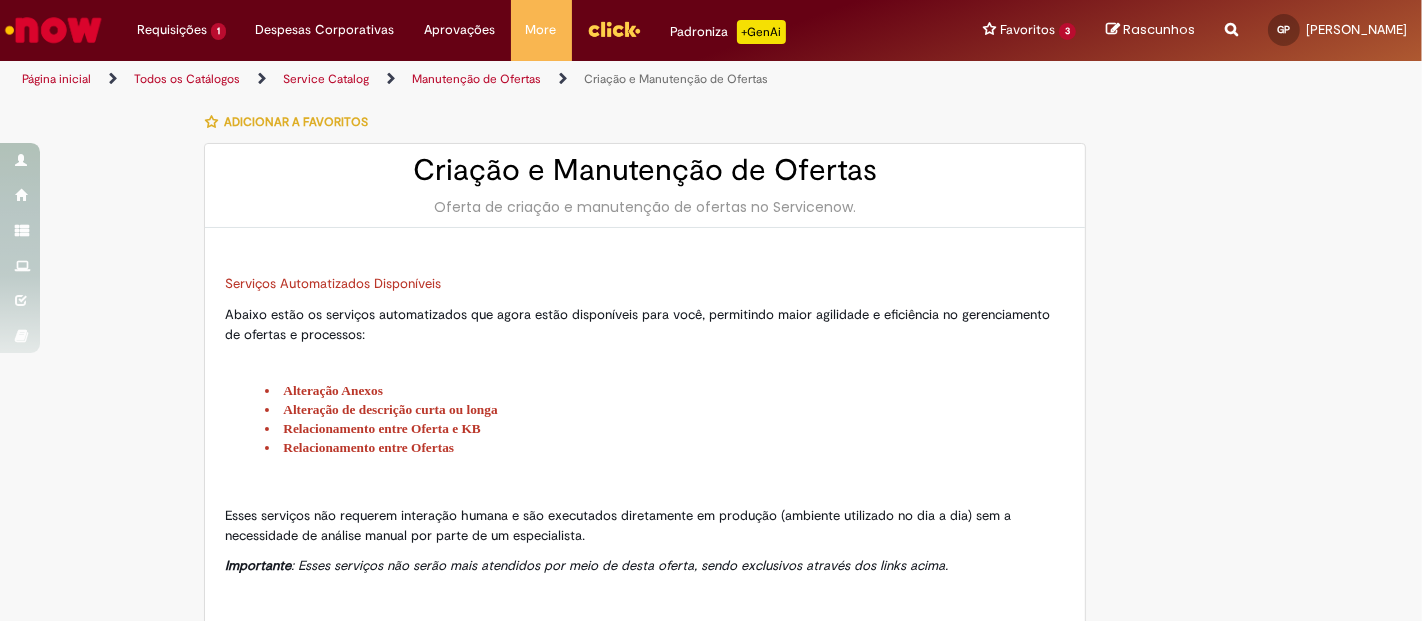 type on "********" 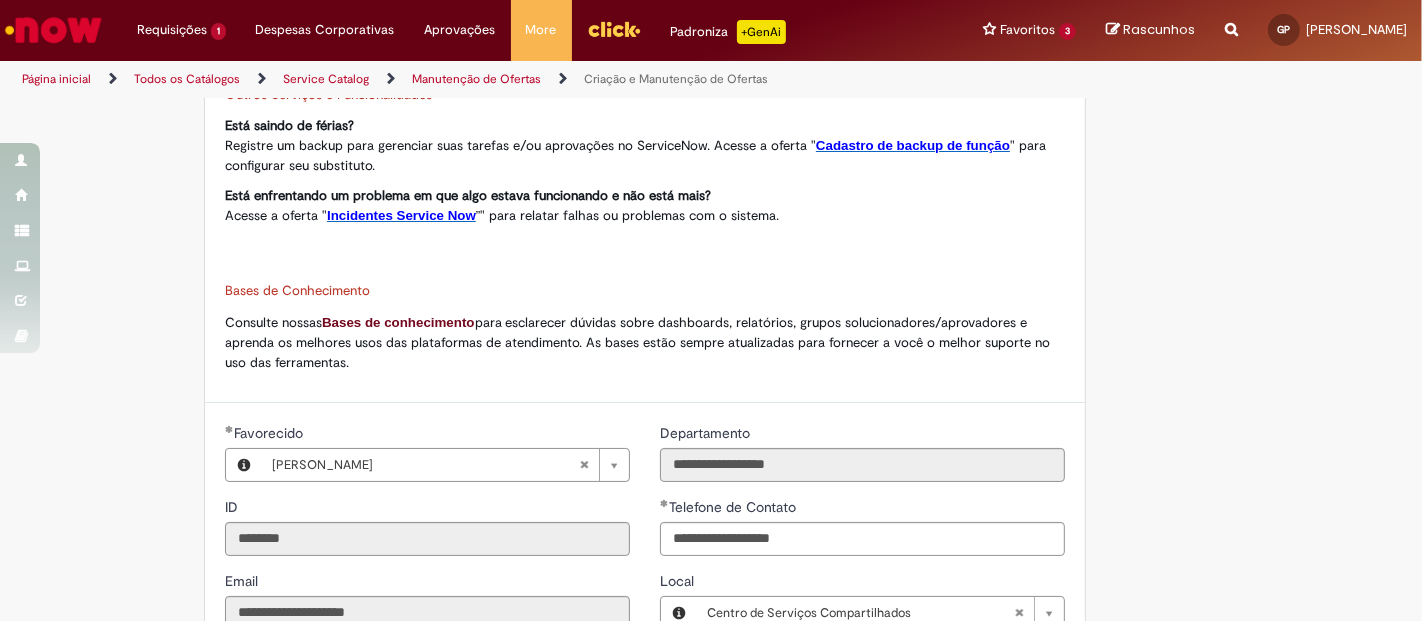 scroll, scrollTop: 1405, scrollLeft: 0, axis: vertical 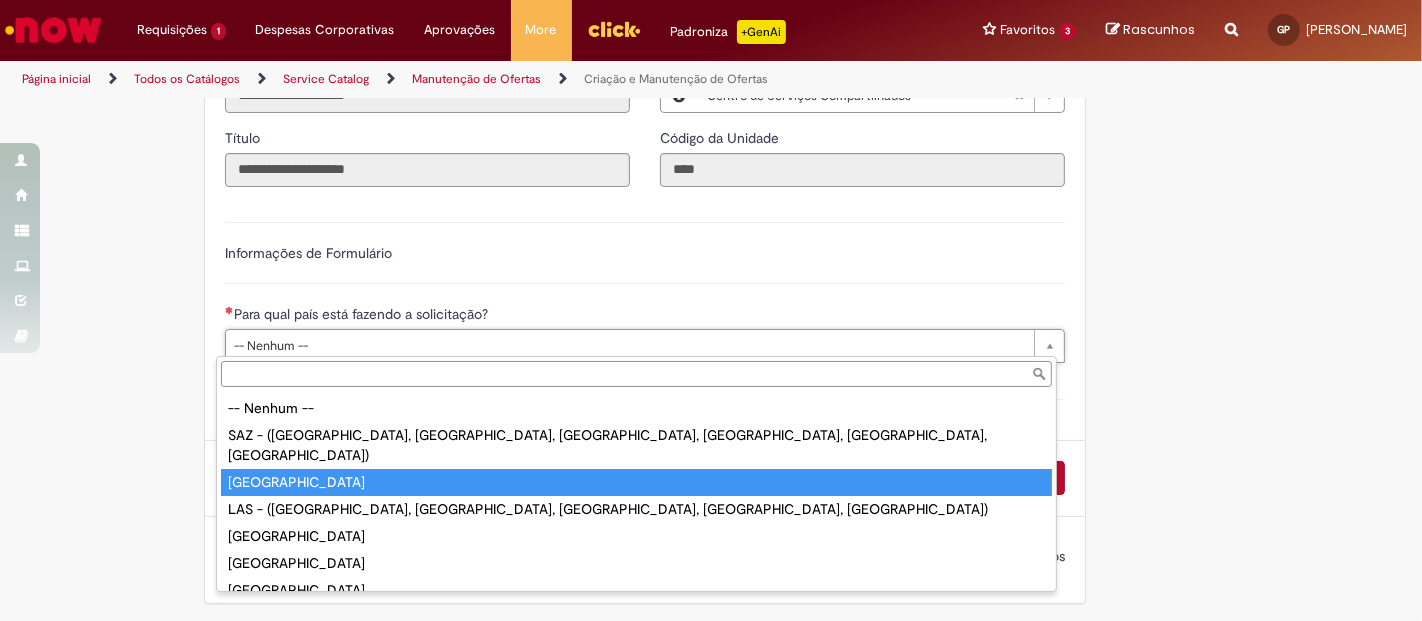 type on "******" 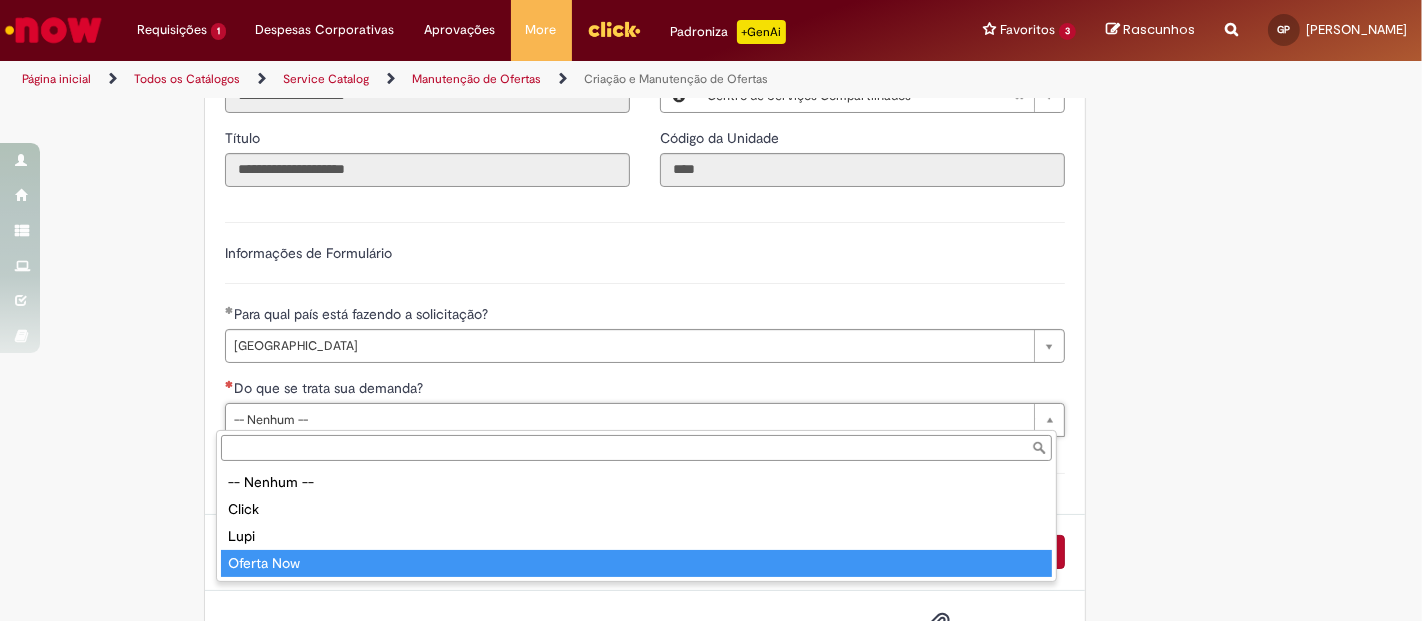 type on "**********" 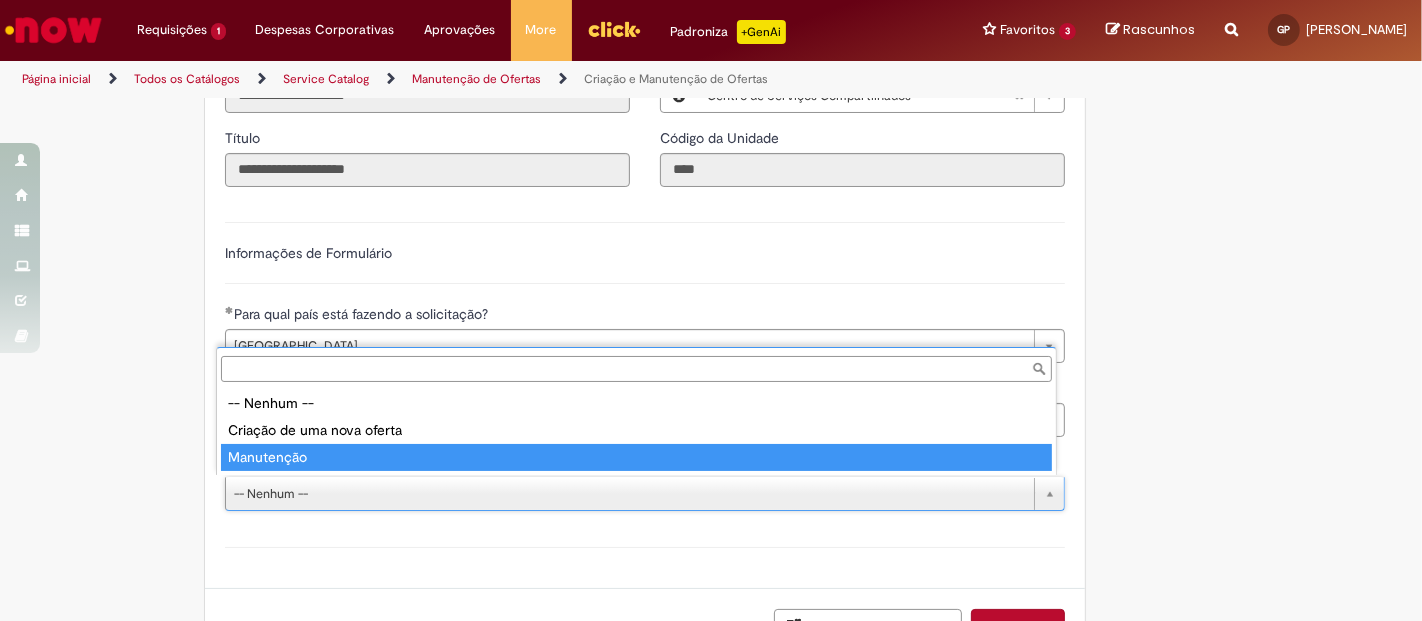 type on "**********" 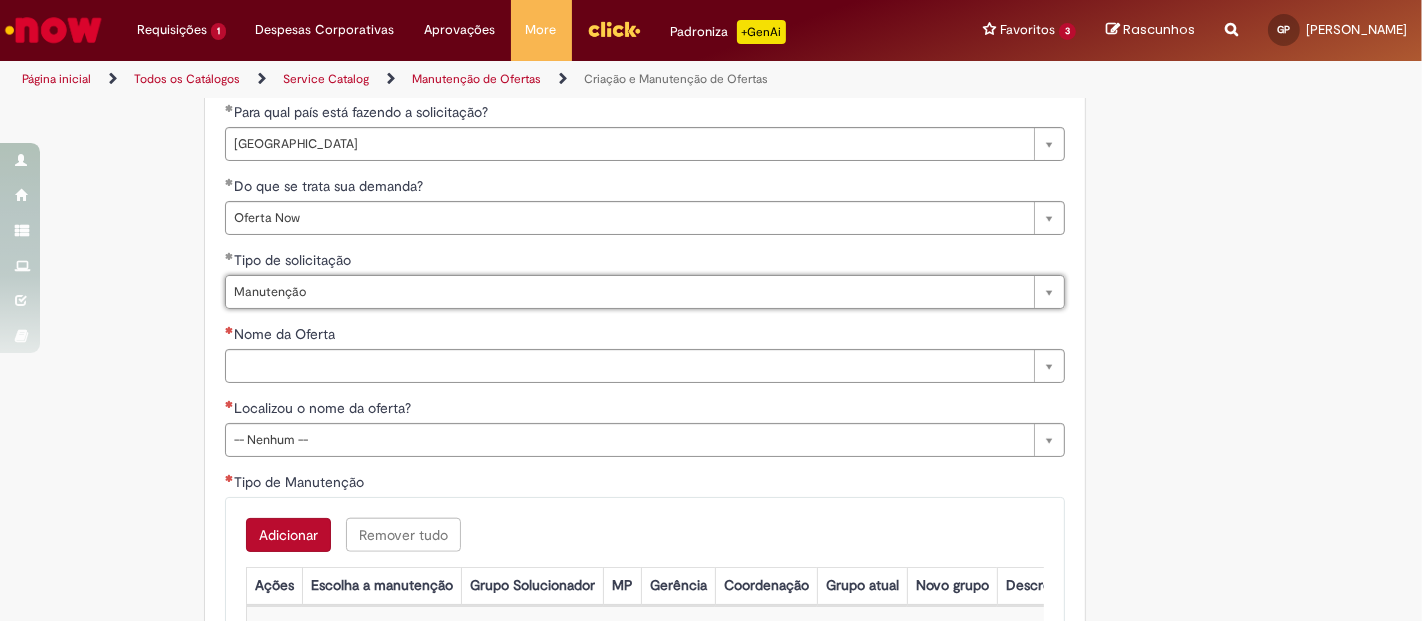 scroll, scrollTop: 1627, scrollLeft: 0, axis: vertical 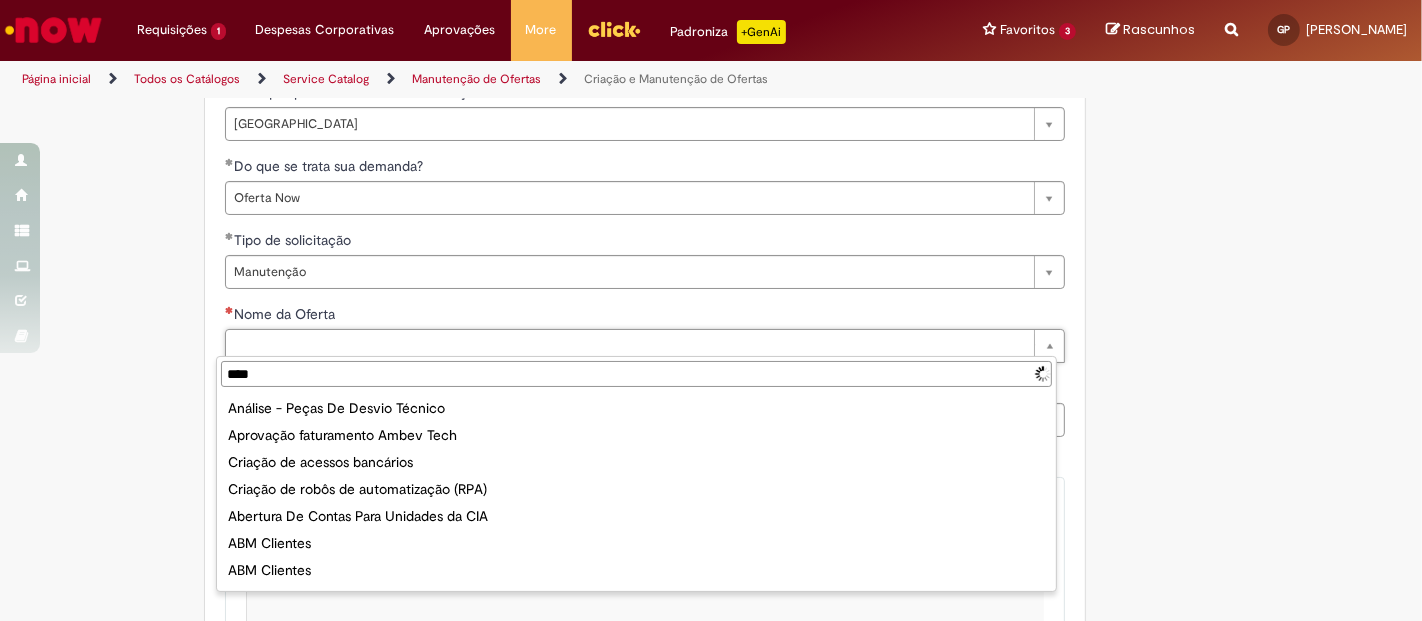 type on "*****" 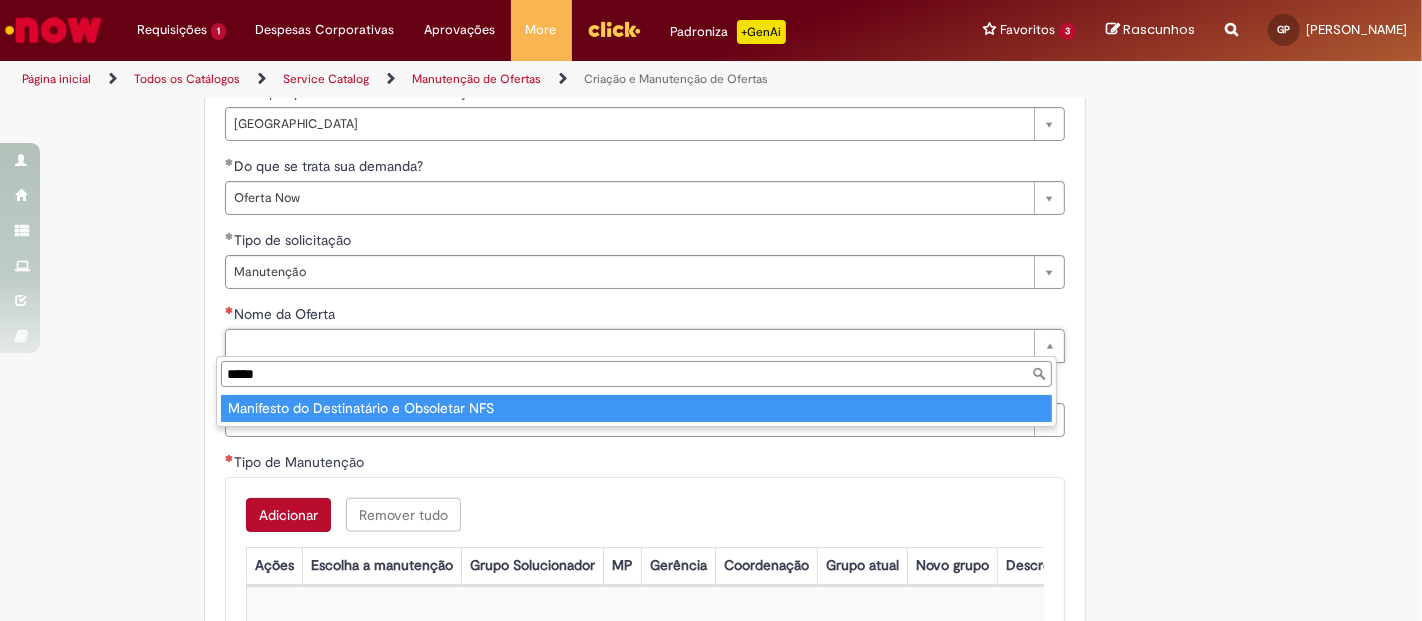 type on "**********" 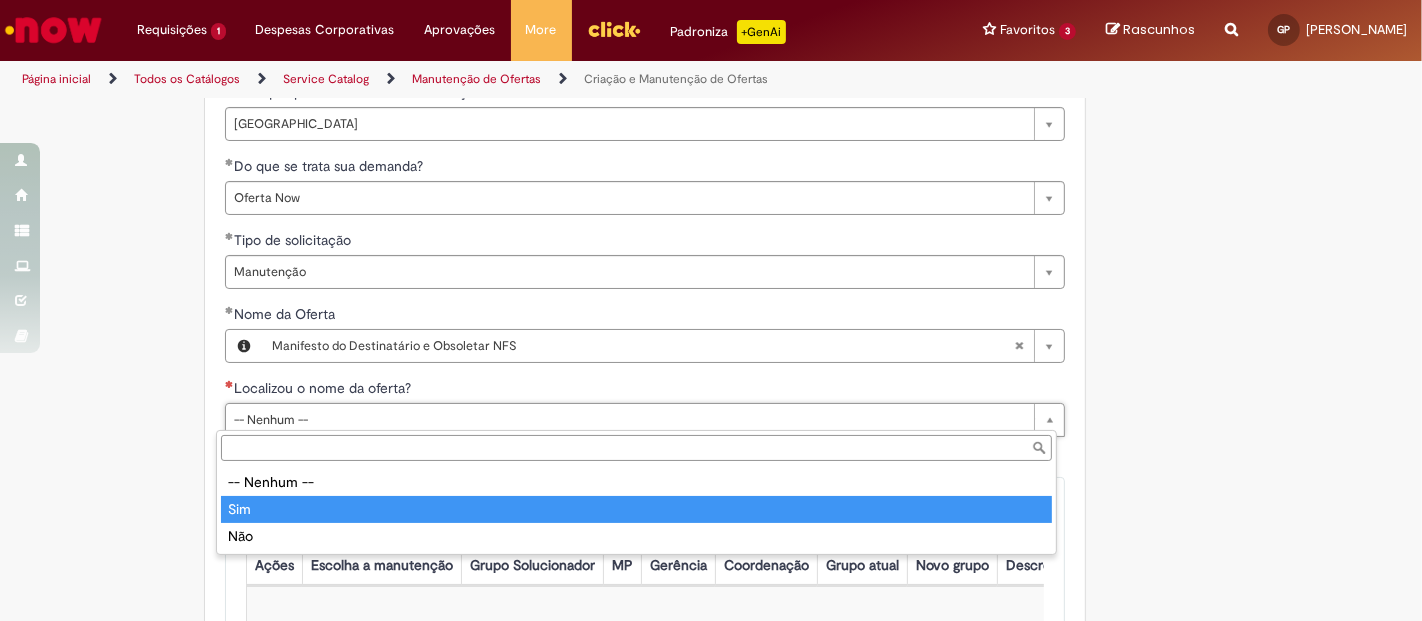type on "***" 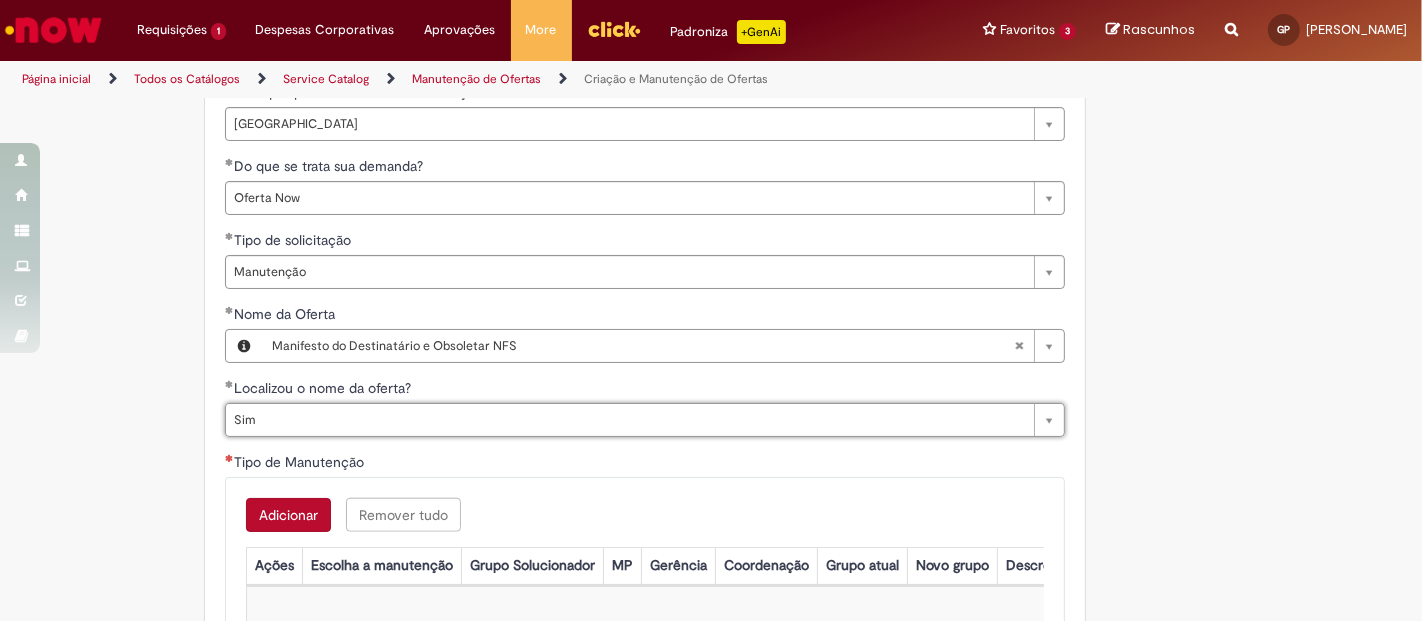 click on "Adicionar" at bounding box center [288, 515] 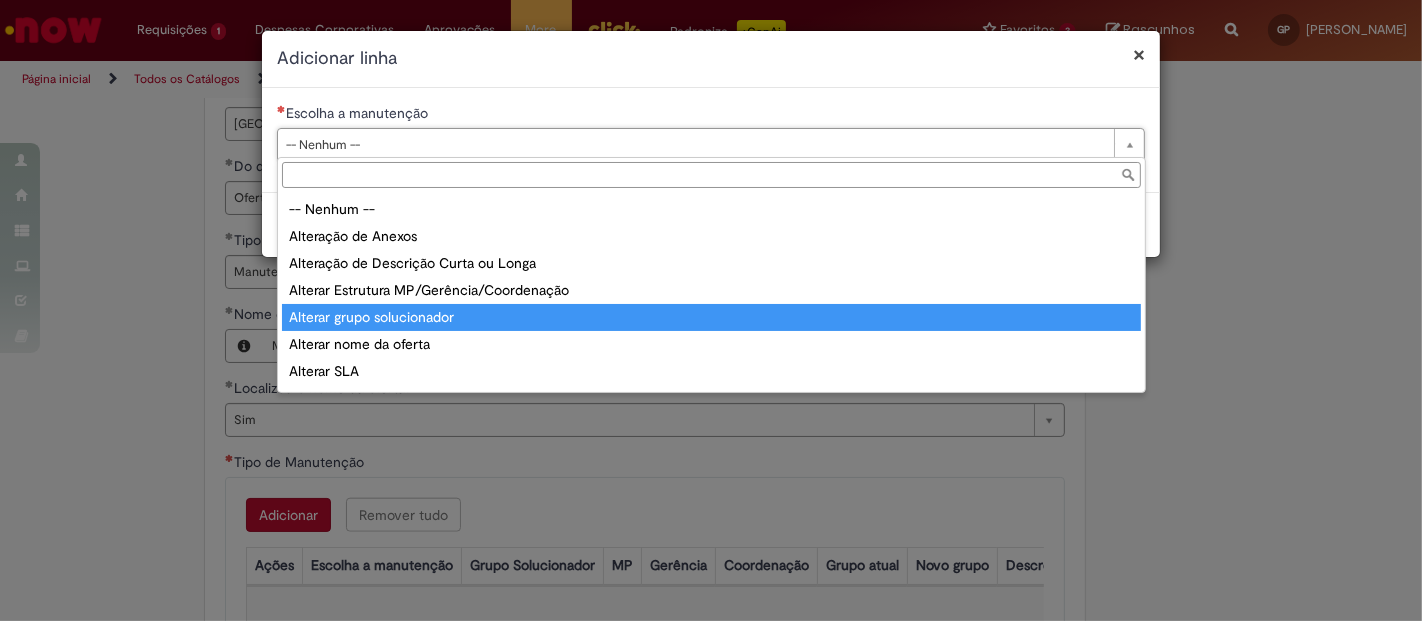 type on "**********" 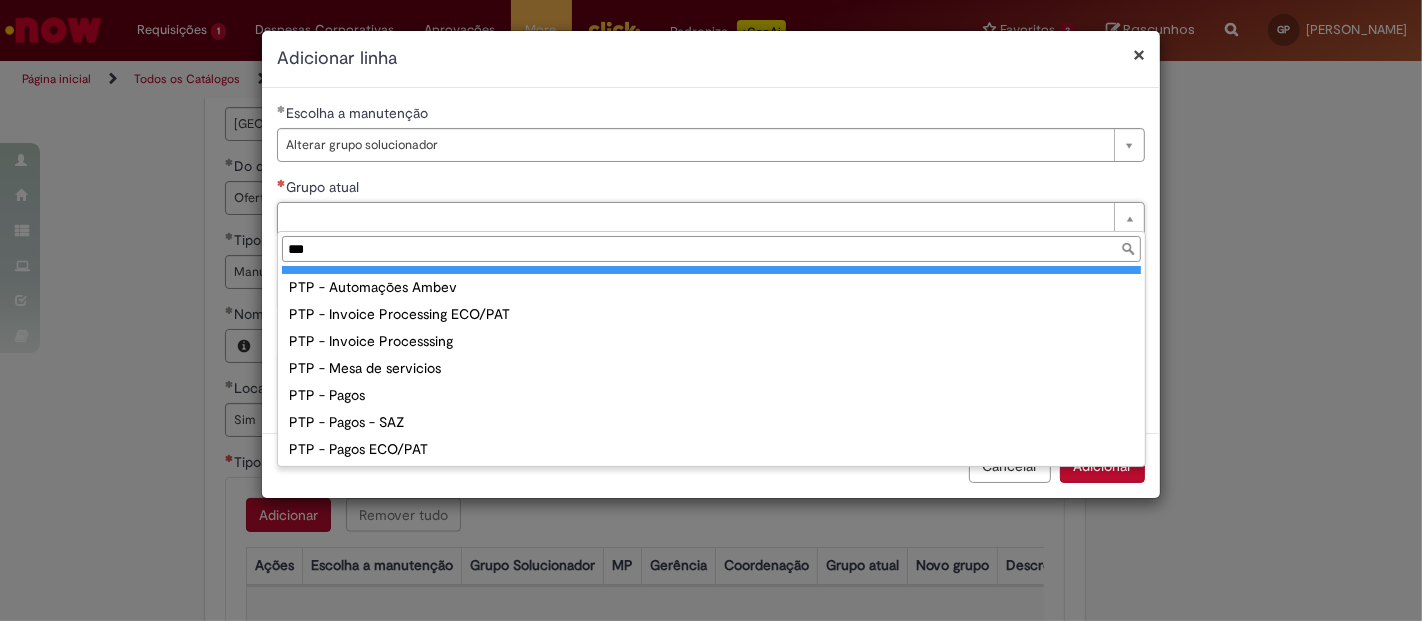 scroll, scrollTop: 222, scrollLeft: 0, axis: vertical 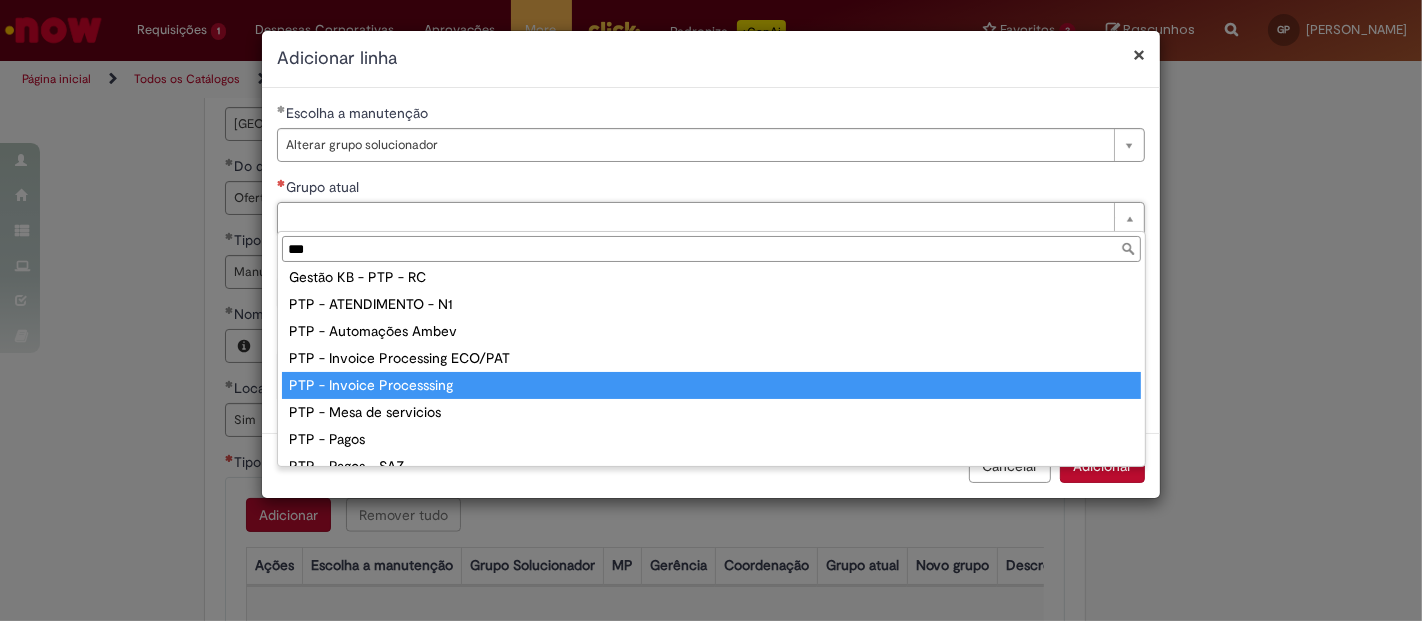 type on "***" 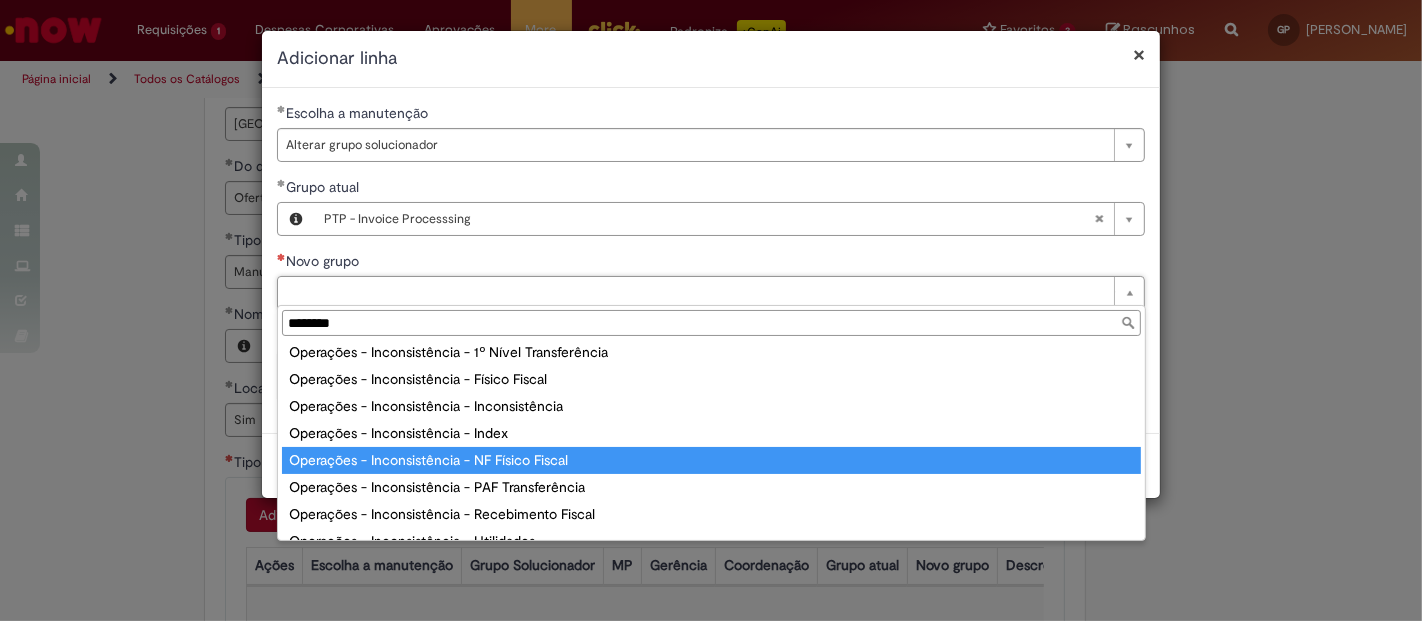 scroll, scrollTop: 50, scrollLeft: 0, axis: vertical 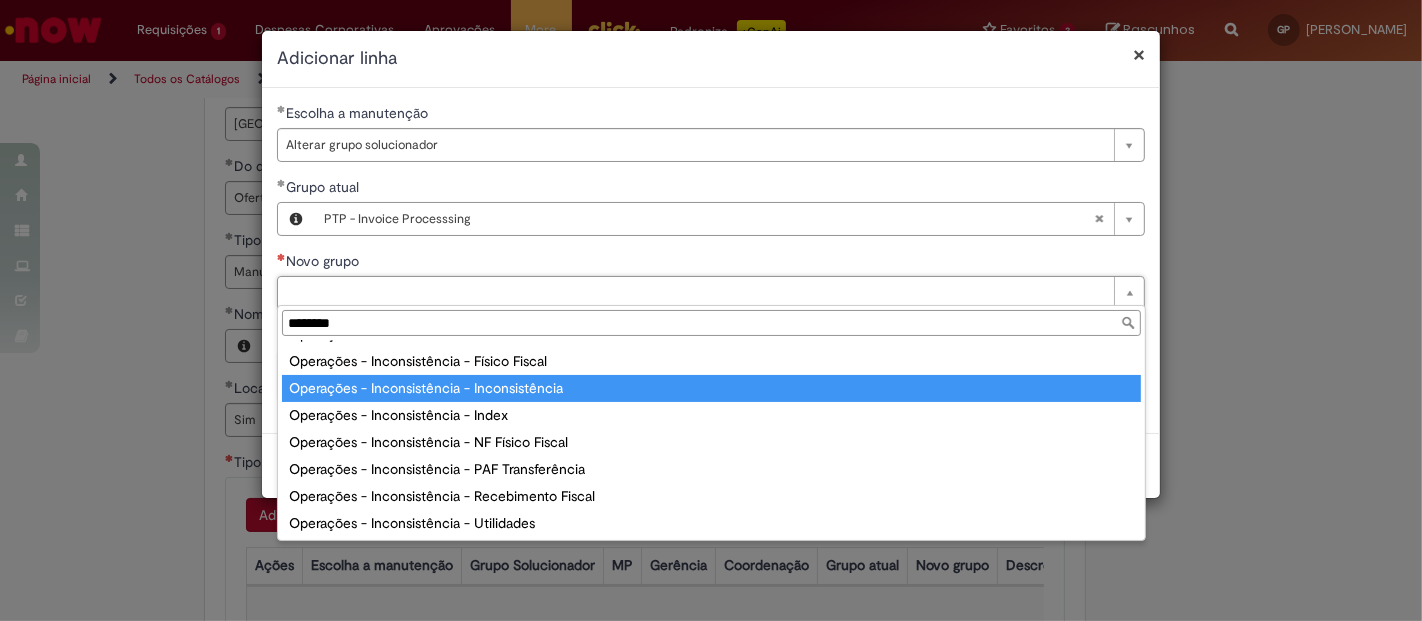 type on "********" 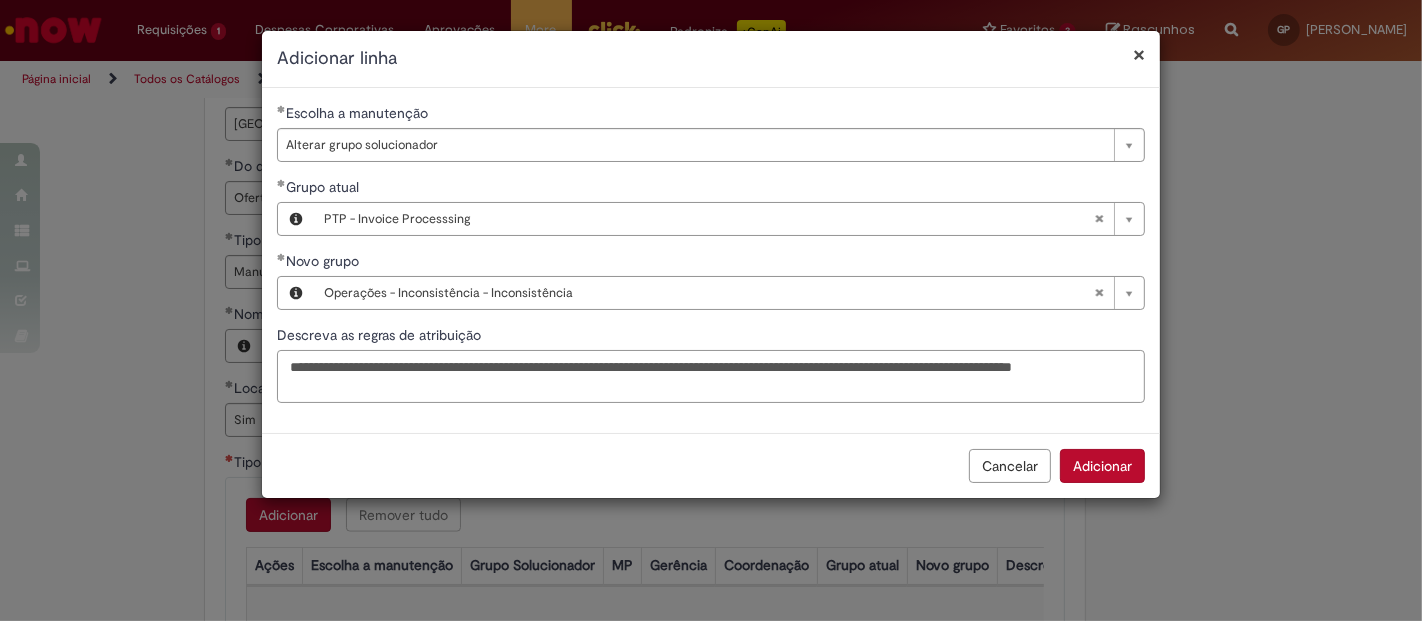 click on "Descreva as regras de atribuição" at bounding box center (711, 376) 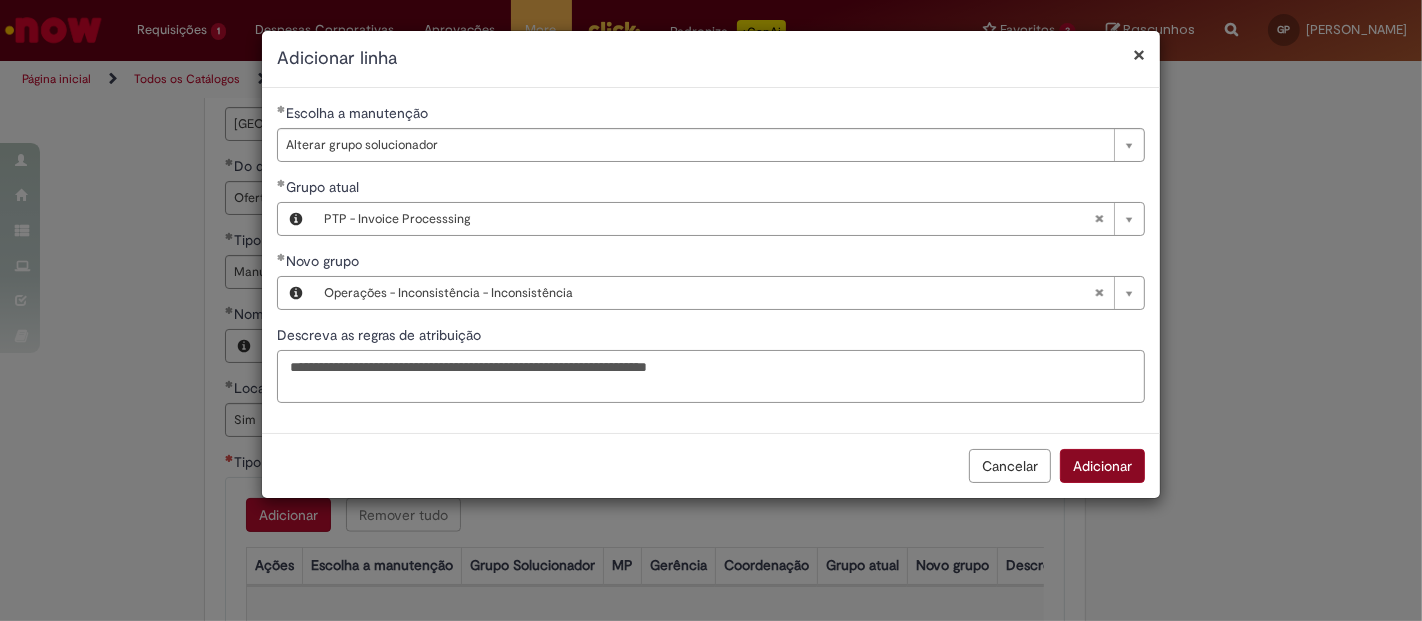 type on "**********" 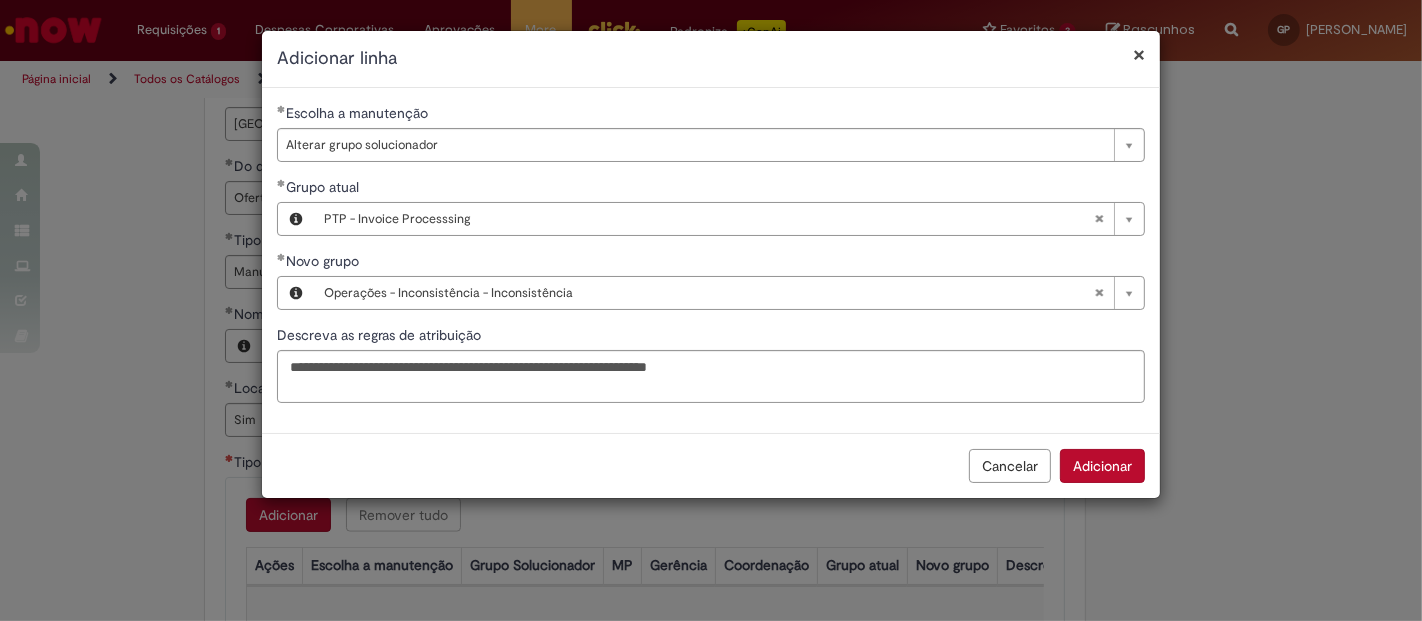 click on "Adicionar" at bounding box center [1102, 466] 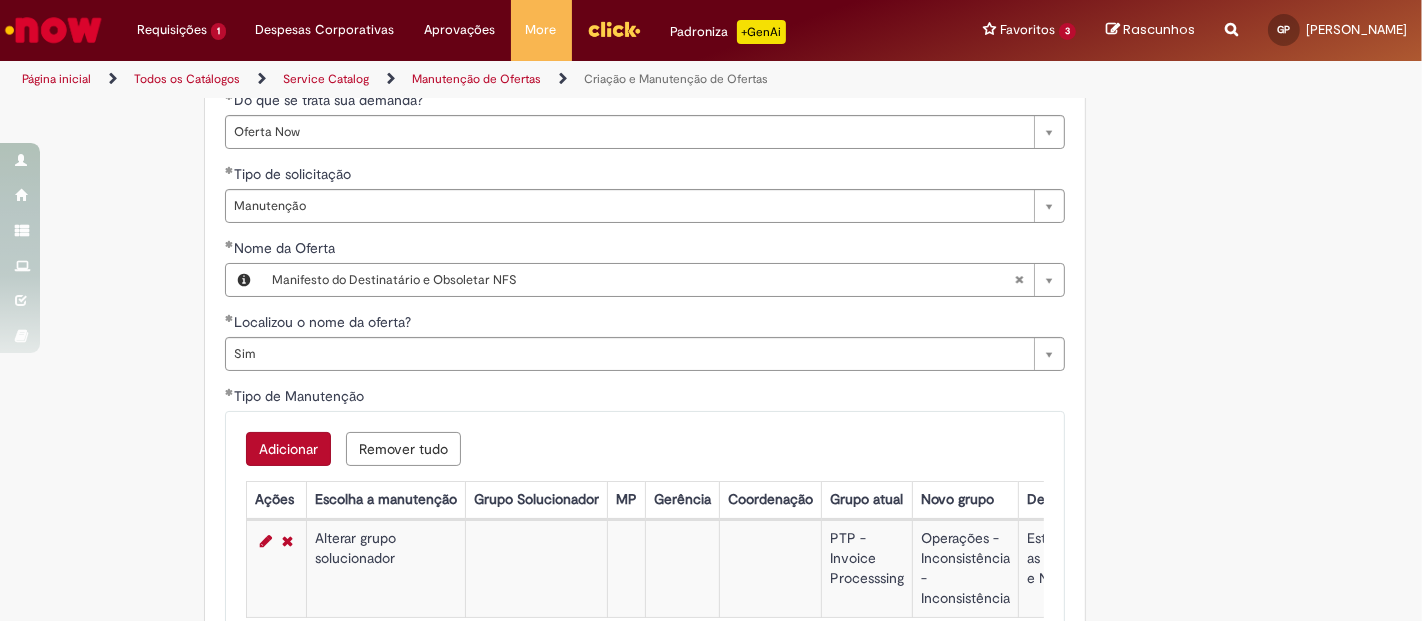 scroll, scrollTop: 1738, scrollLeft: 0, axis: vertical 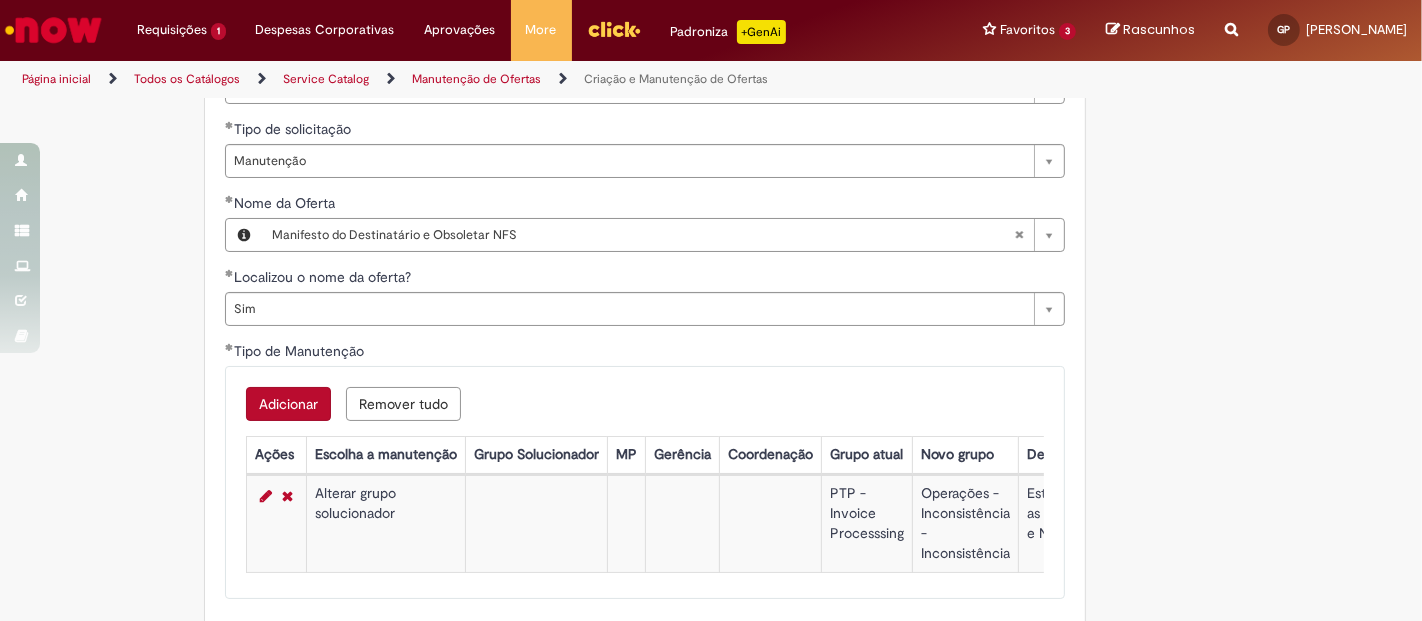 click on "Adicionar" at bounding box center (288, 404) 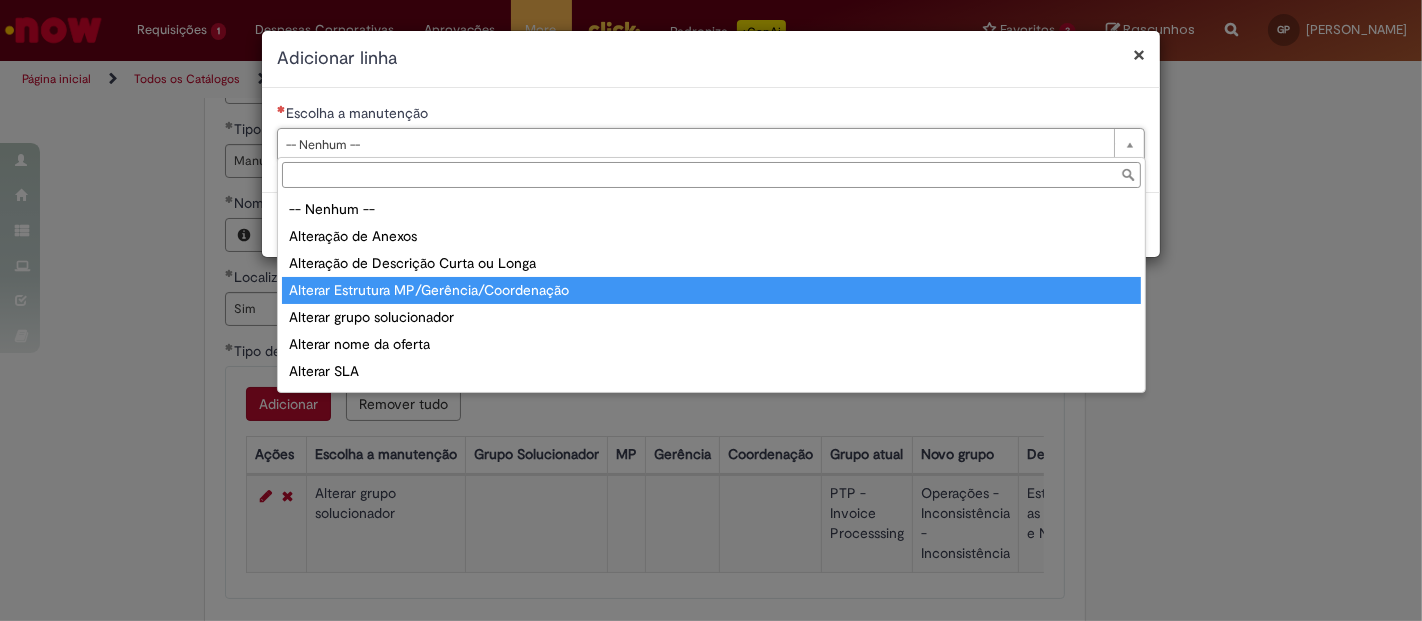 type on "**********" 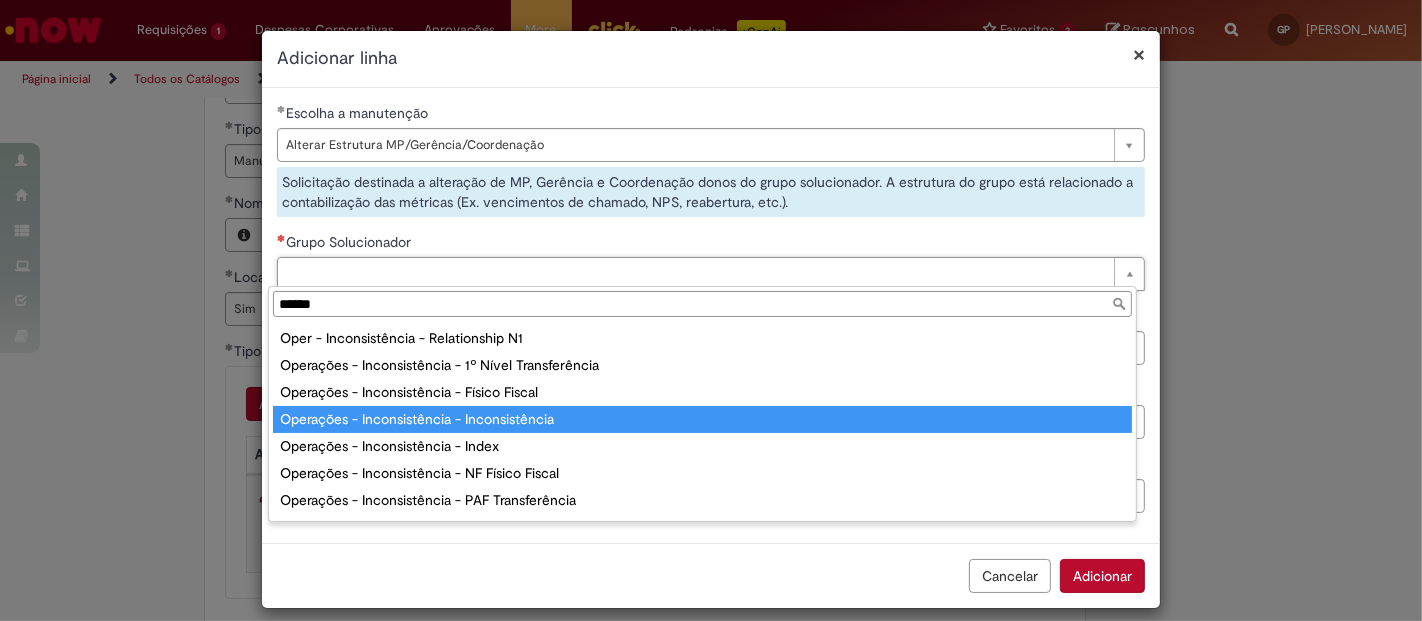 type on "******" 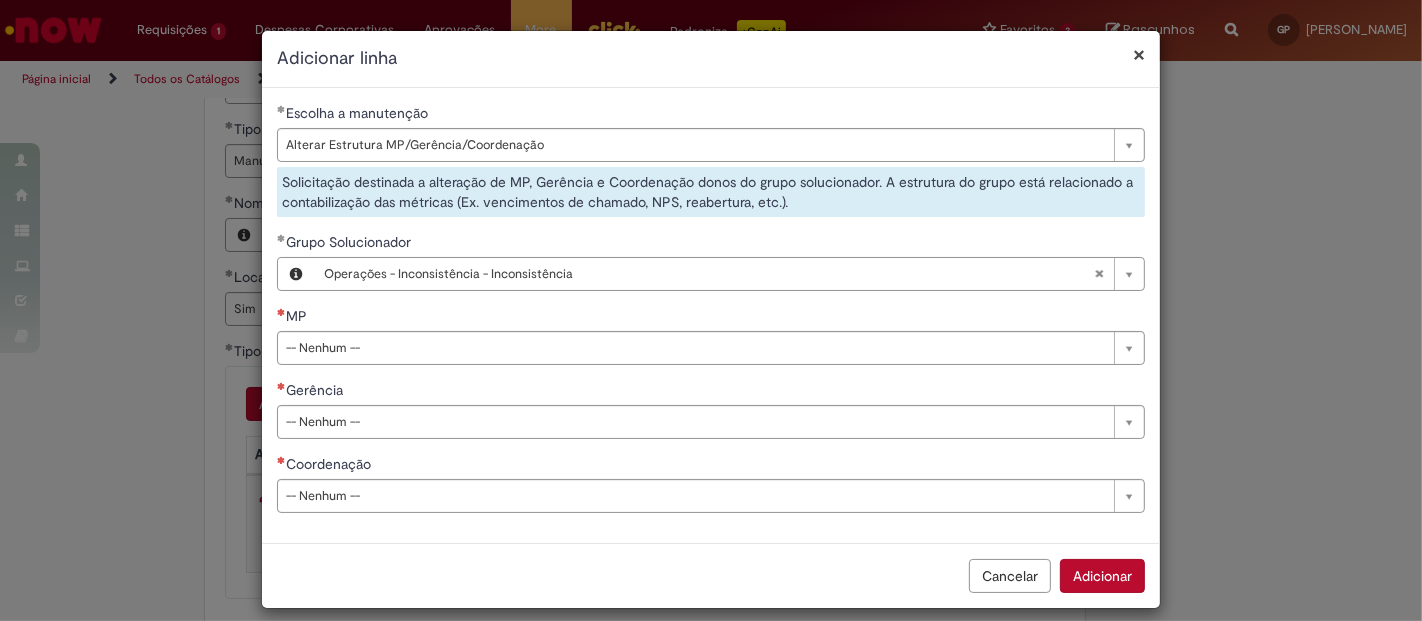 click on "MP" at bounding box center (711, 318) 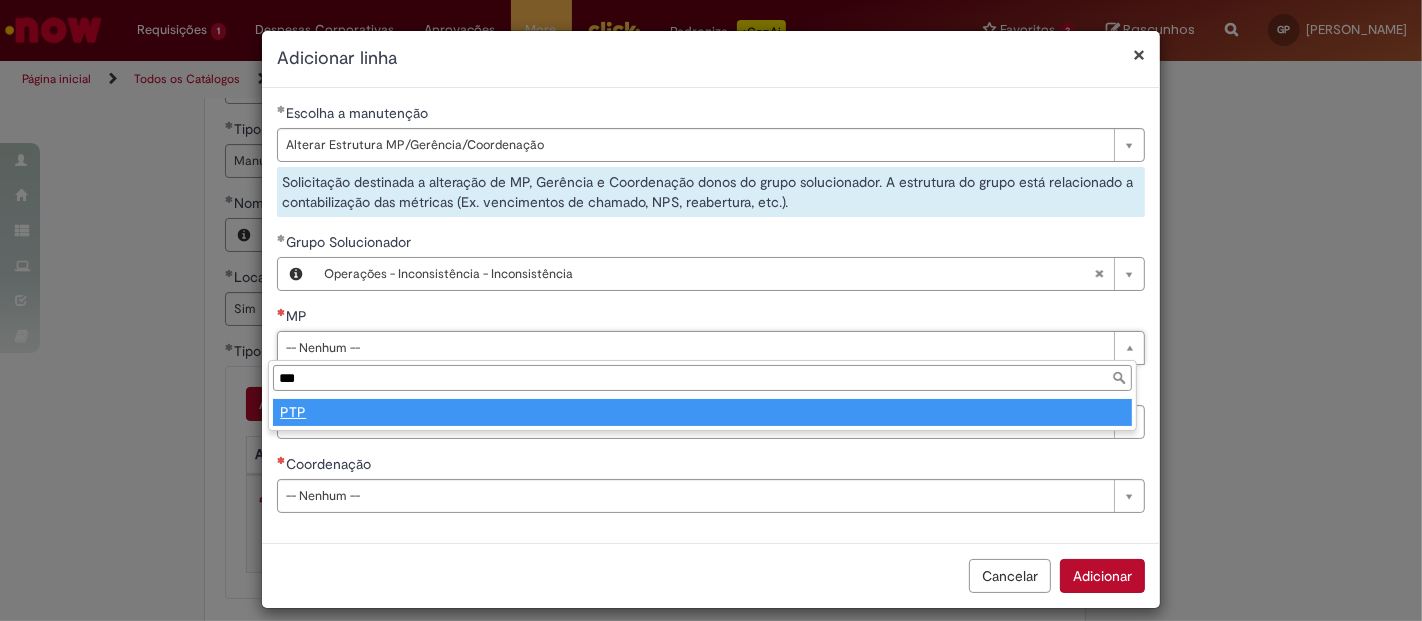 type on "***" 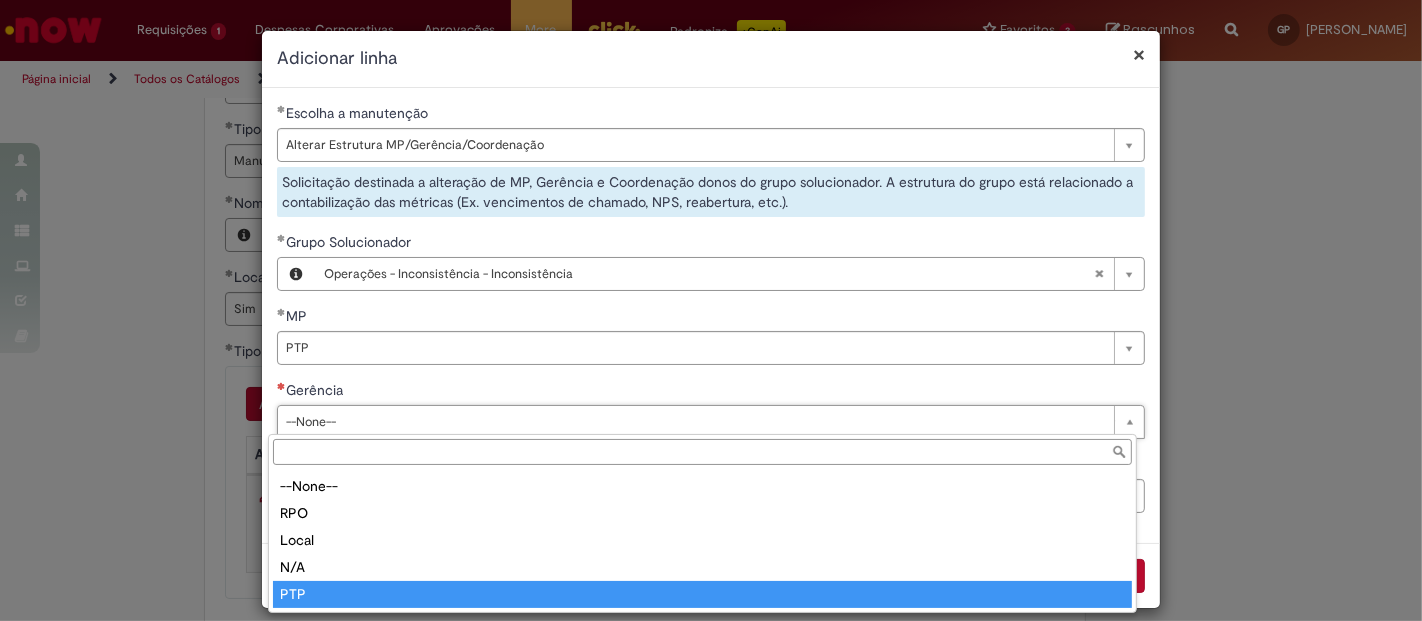 type on "***" 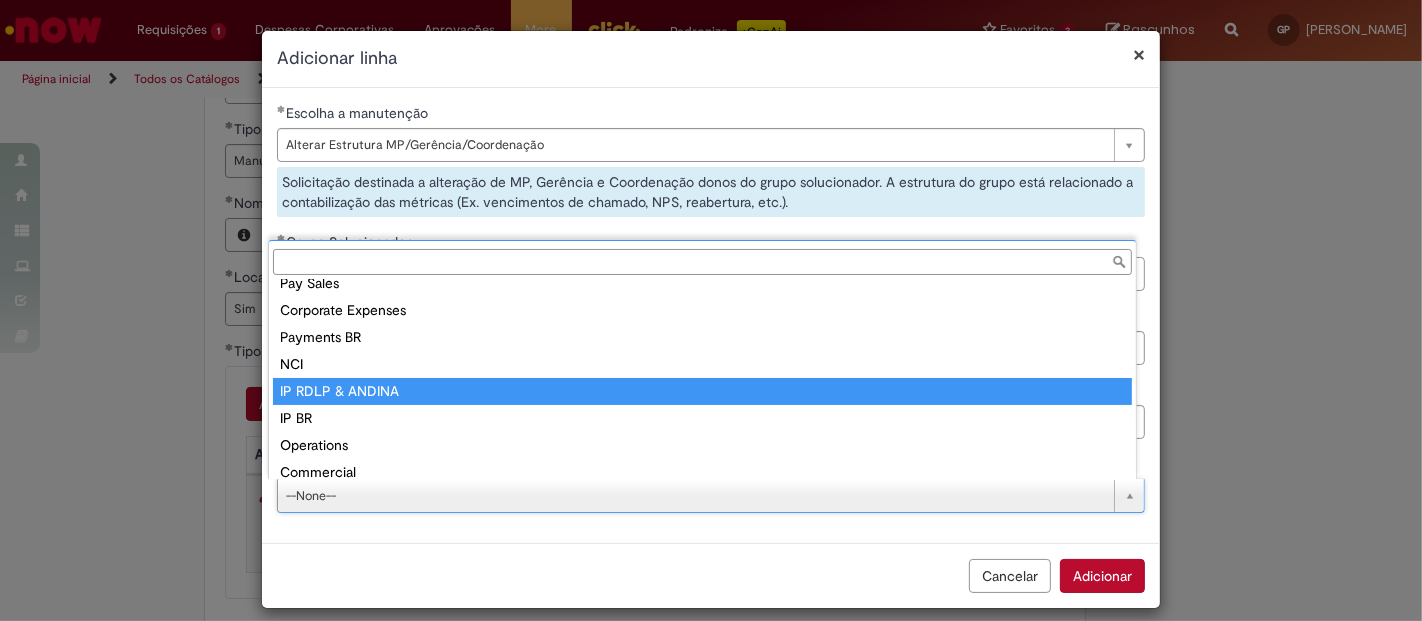 scroll, scrollTop: 105, scrollLeft: 0, axis: vertical 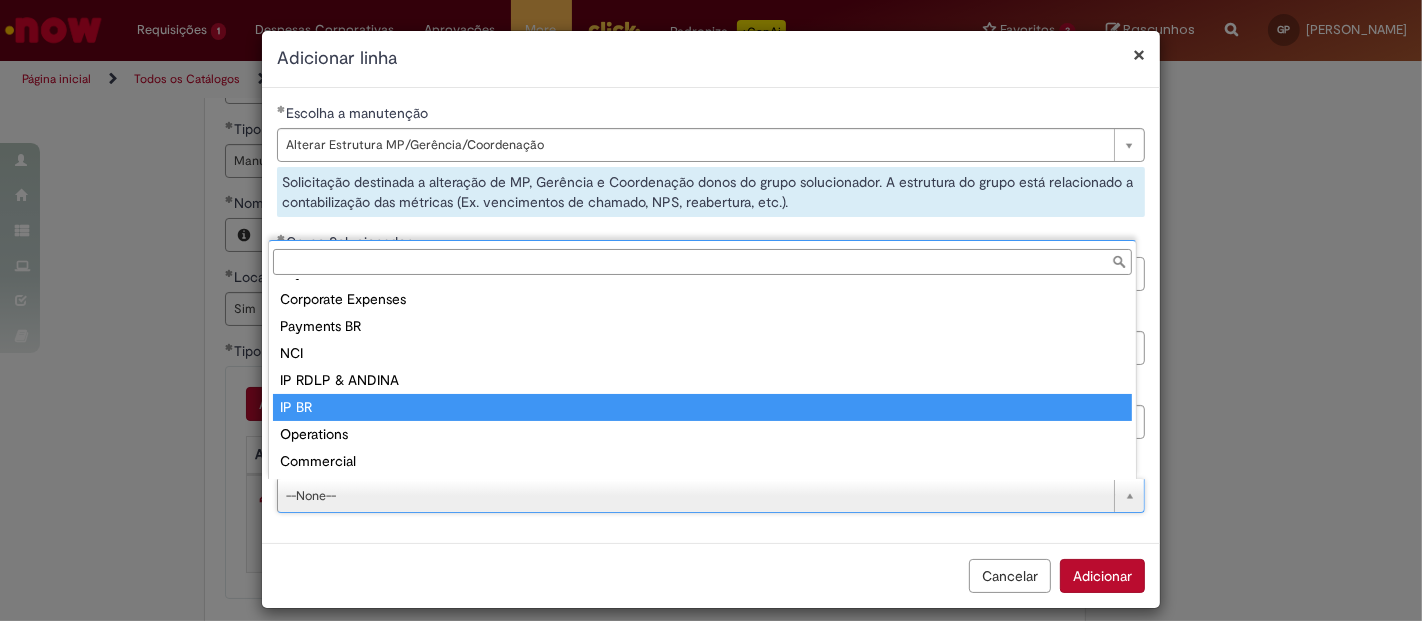 type on "*****" 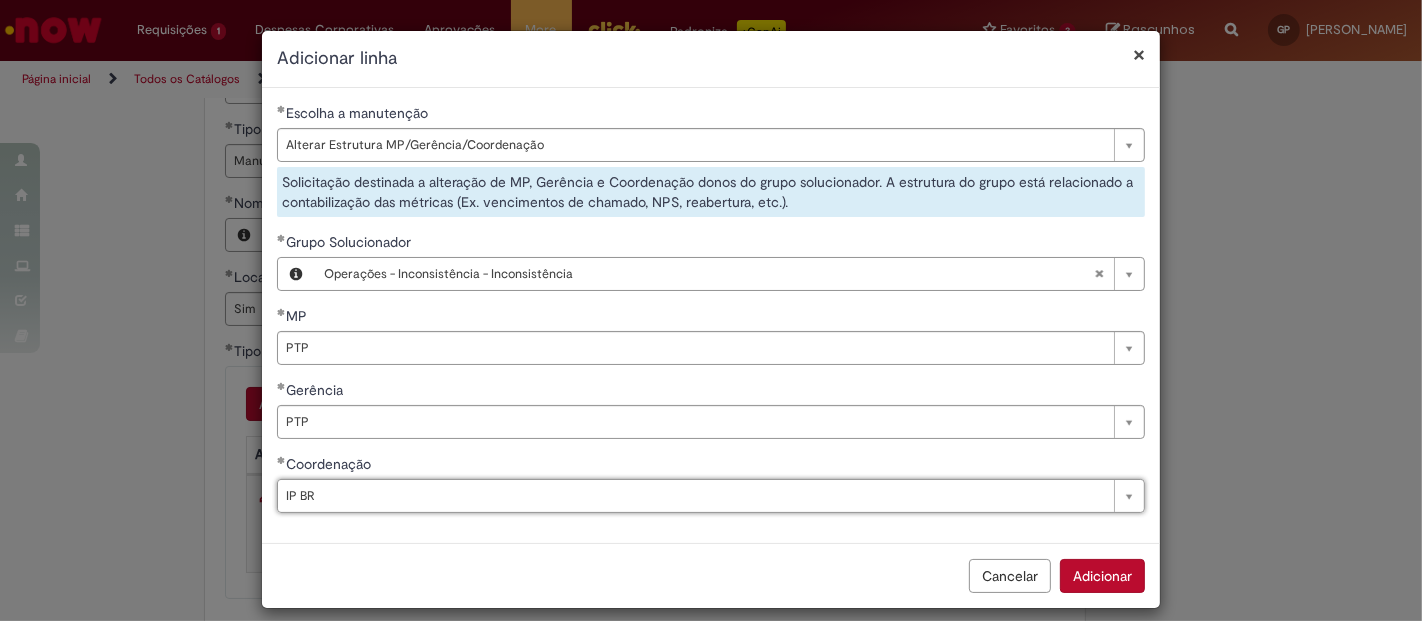 click on "Adicionar" at bounding box center (1102, 576) 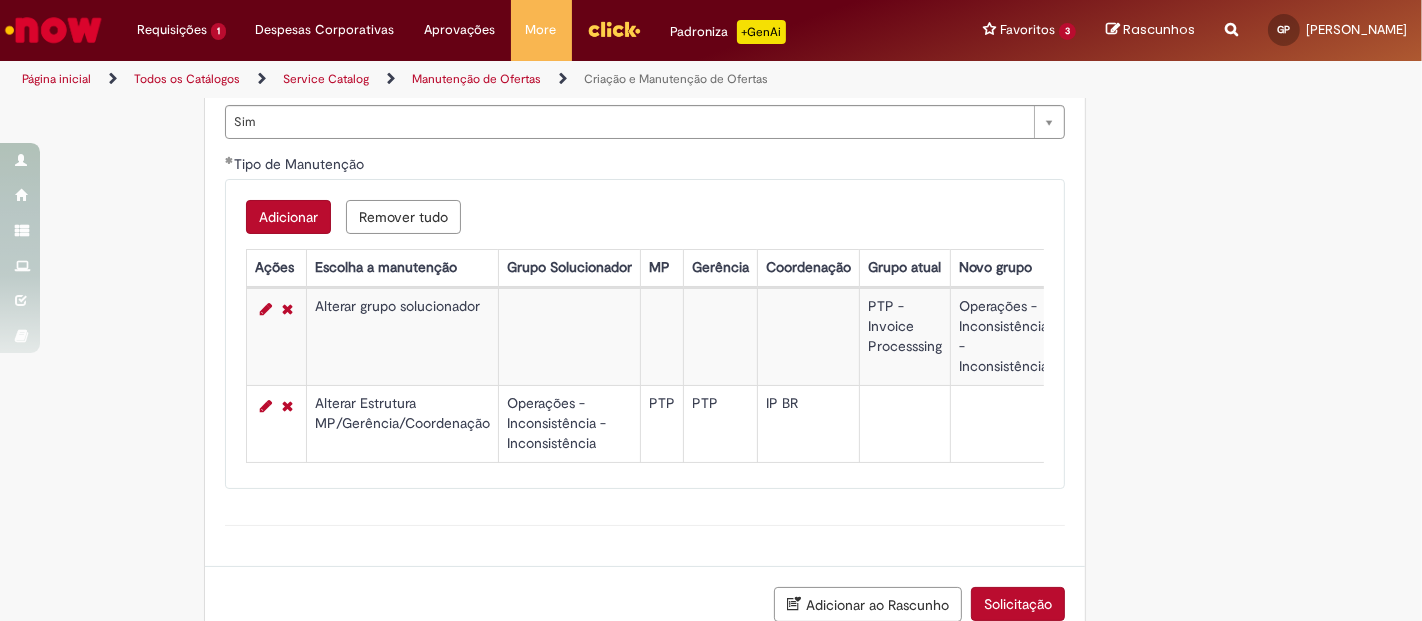 scroll, scrollTop: 1960, scrollLeft: 0, axis: vertical 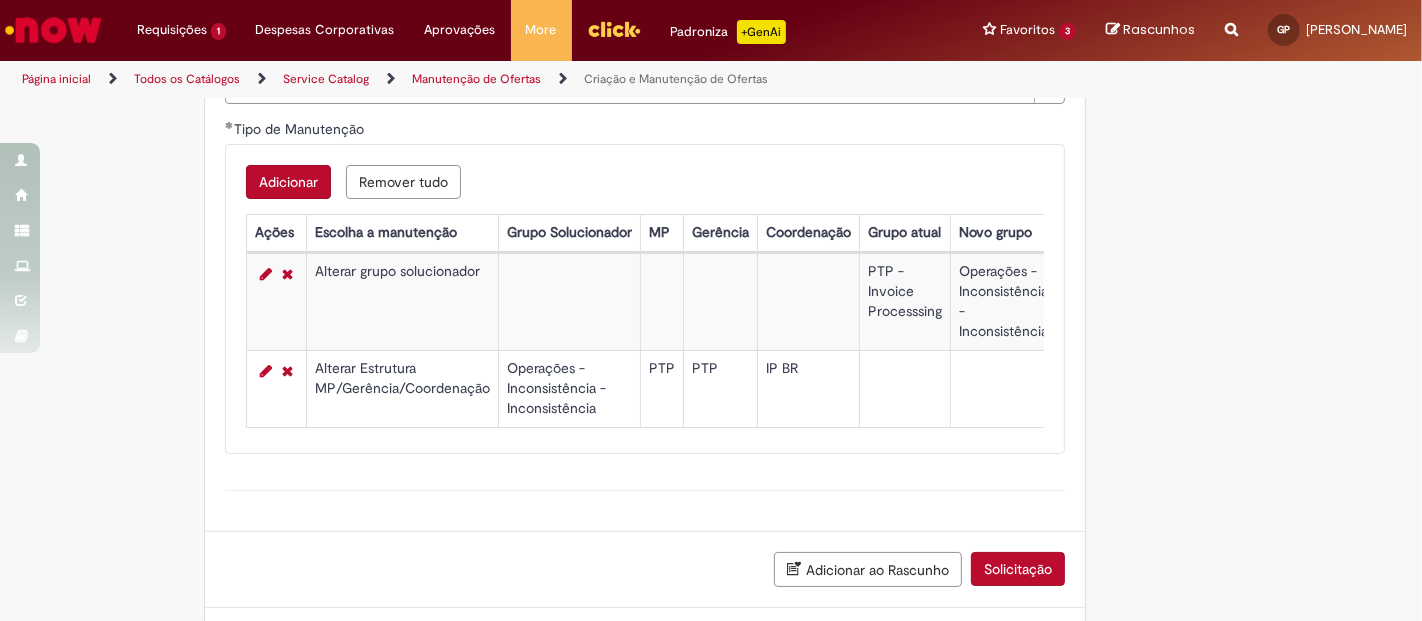click on "Adicionar" at bounding box center (288, 182) 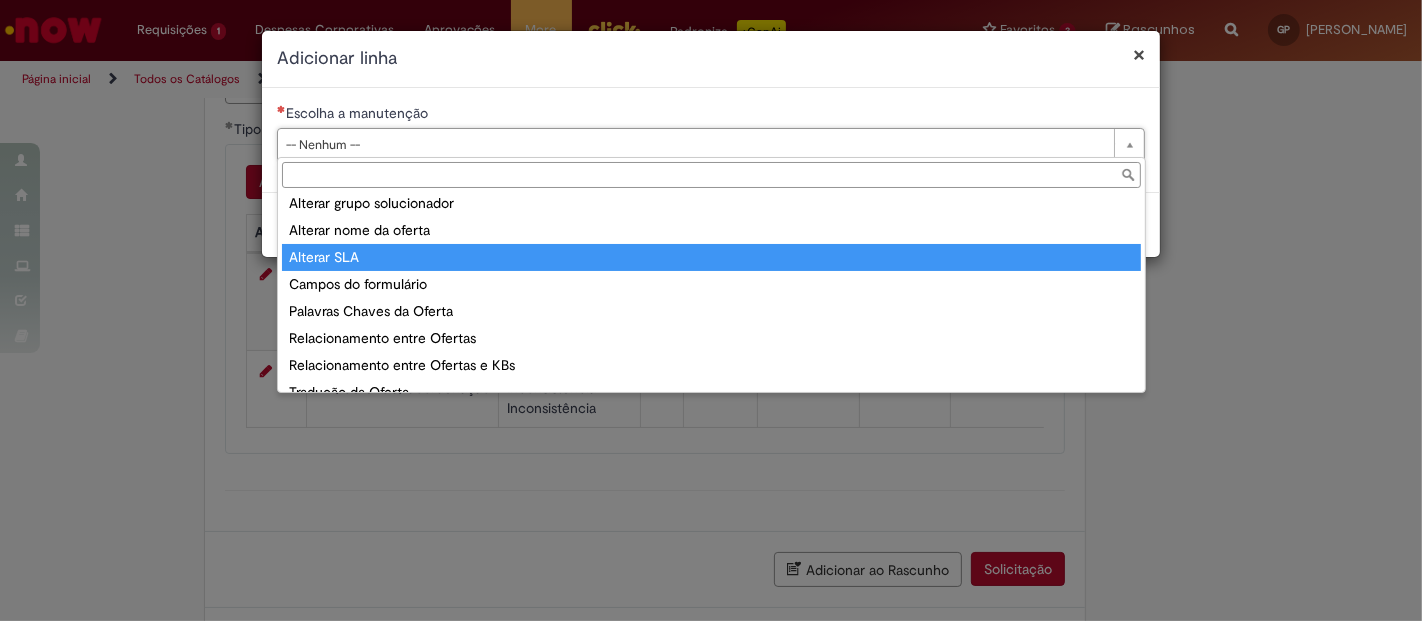 scroll, scrollTop: 158, scrollLeft: 0, axis: vertical 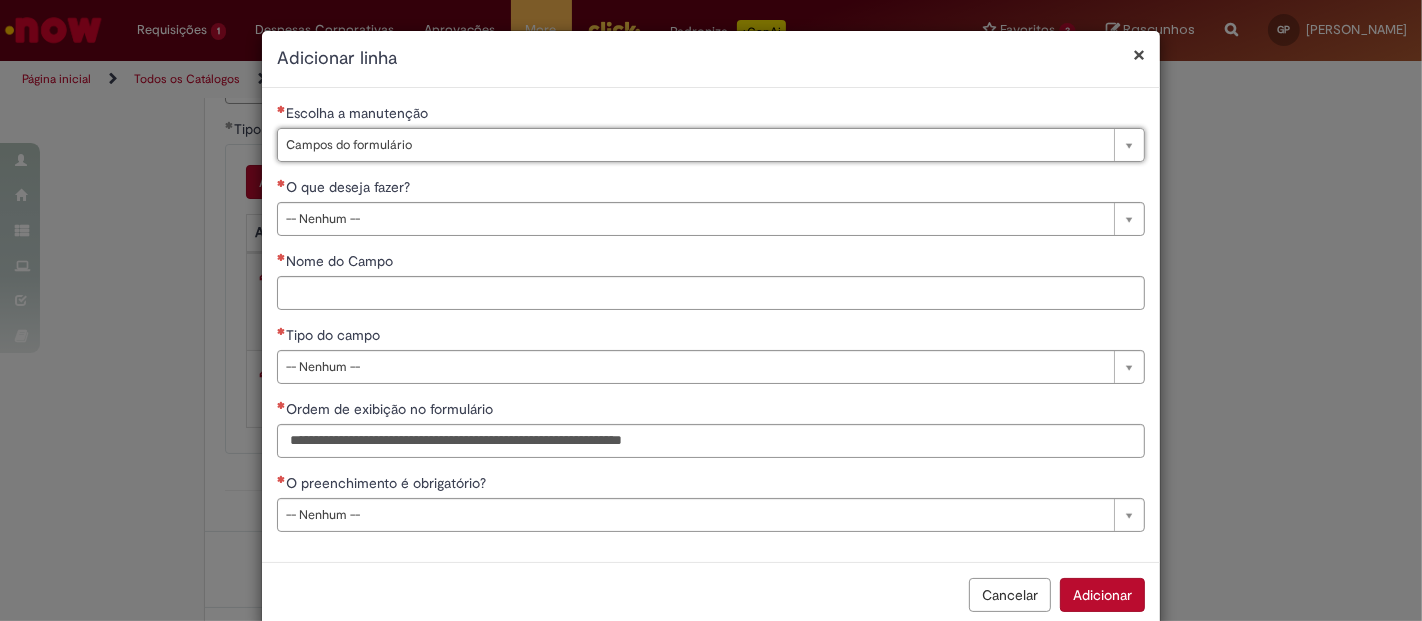 type on "**********" 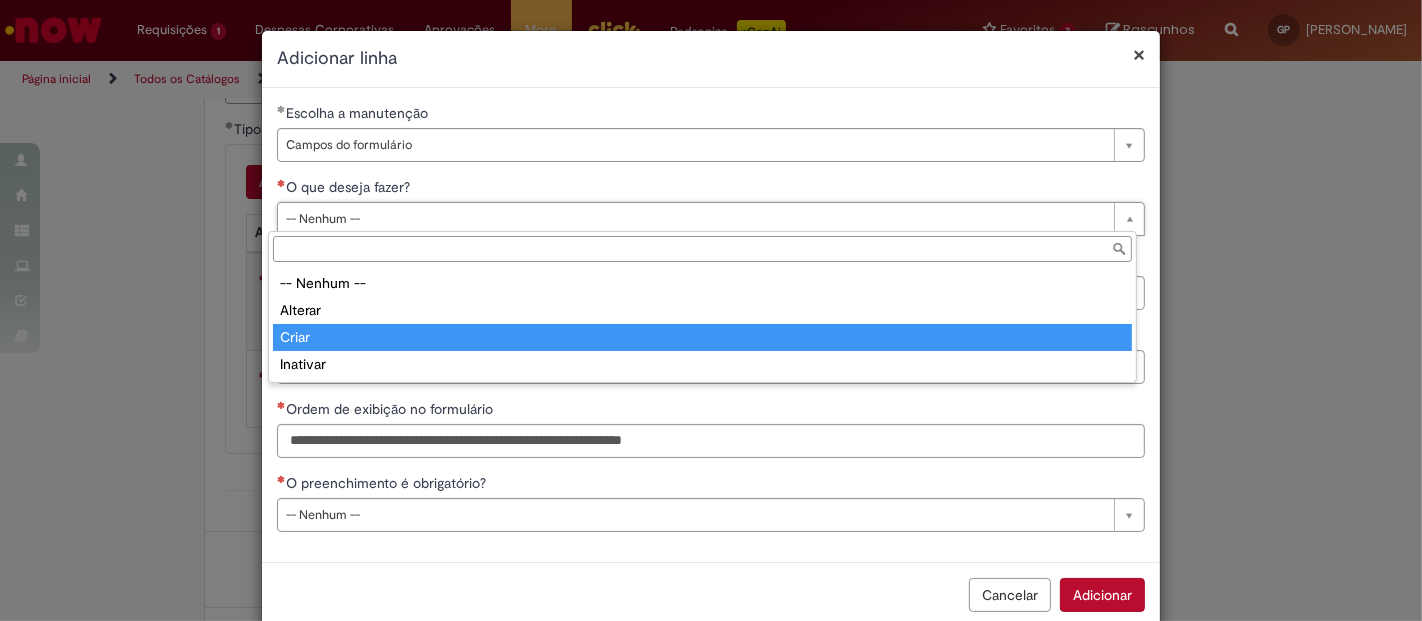 type on "*****" 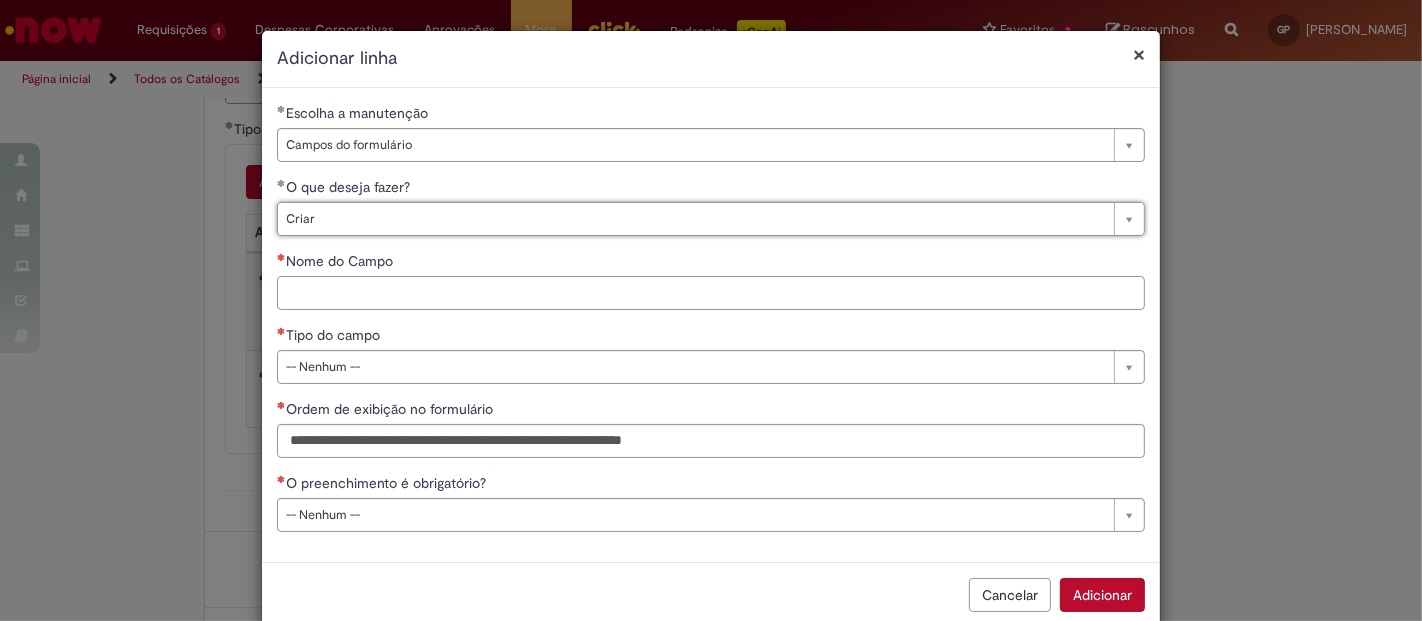 click on "Nome do Campo" at bounding box center [711, 293] 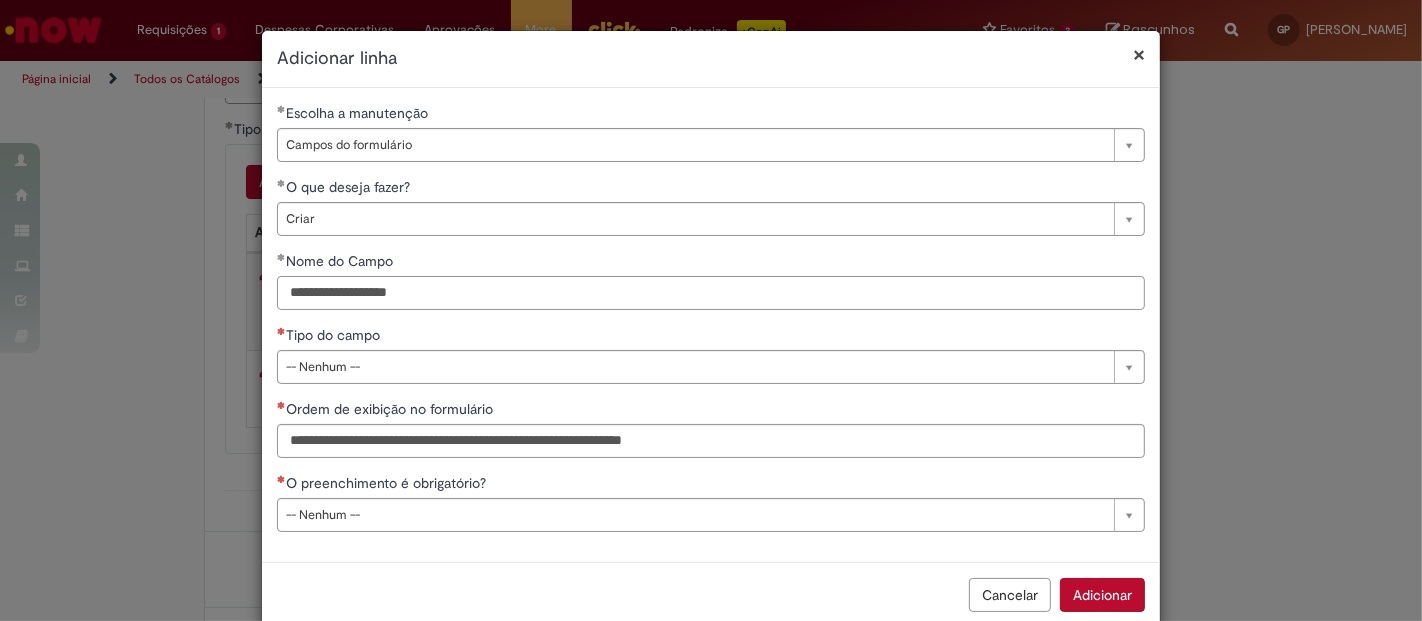 type on "**********" 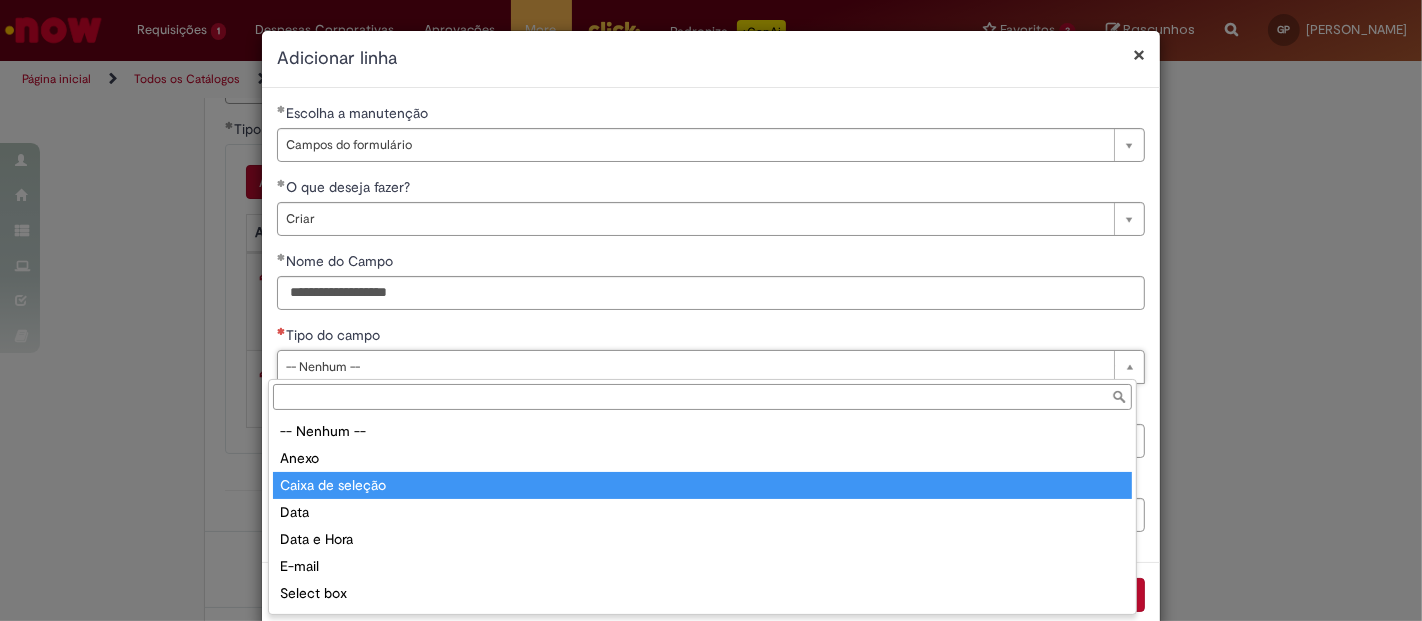 scroll, scrollTop: 23, scrollLeft: 0, axis: vertical 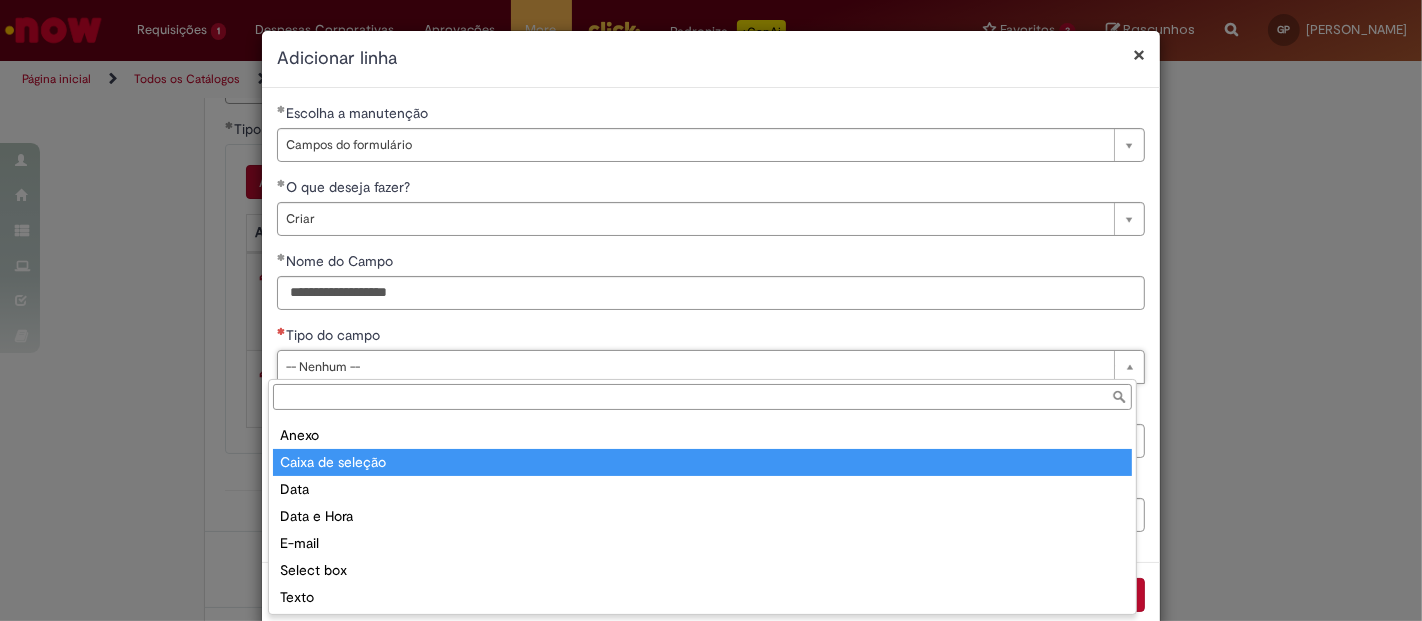 type on "**********" 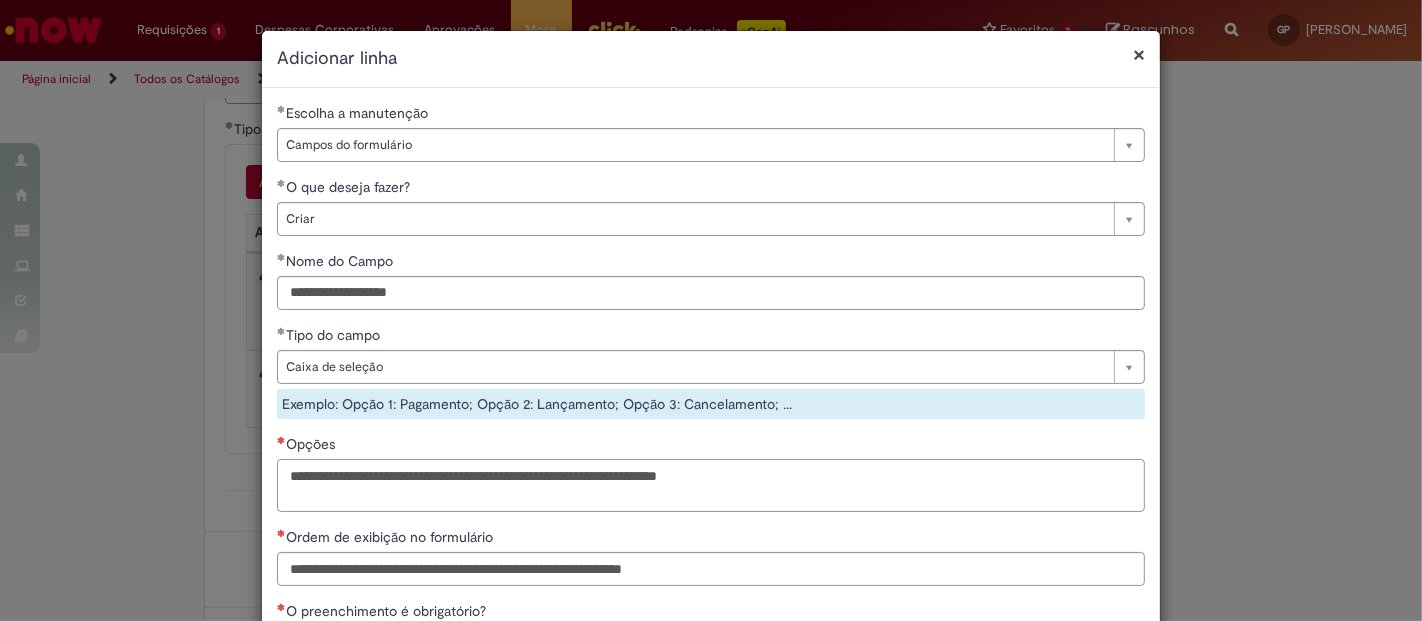 click on "Opções" at bounding box center (711, 485) 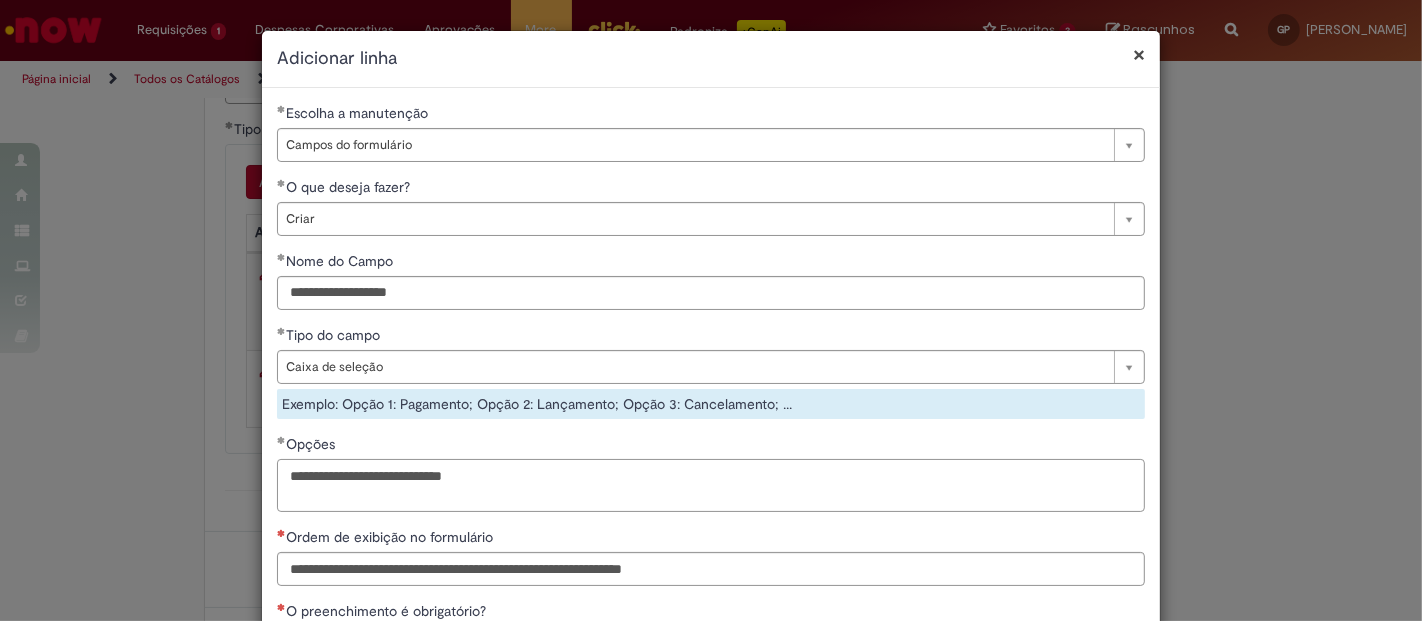 drag, startPoint x: 363, startPoint y: 475, endPoint x: 432, endPoint y: 472, distance: 69.065186 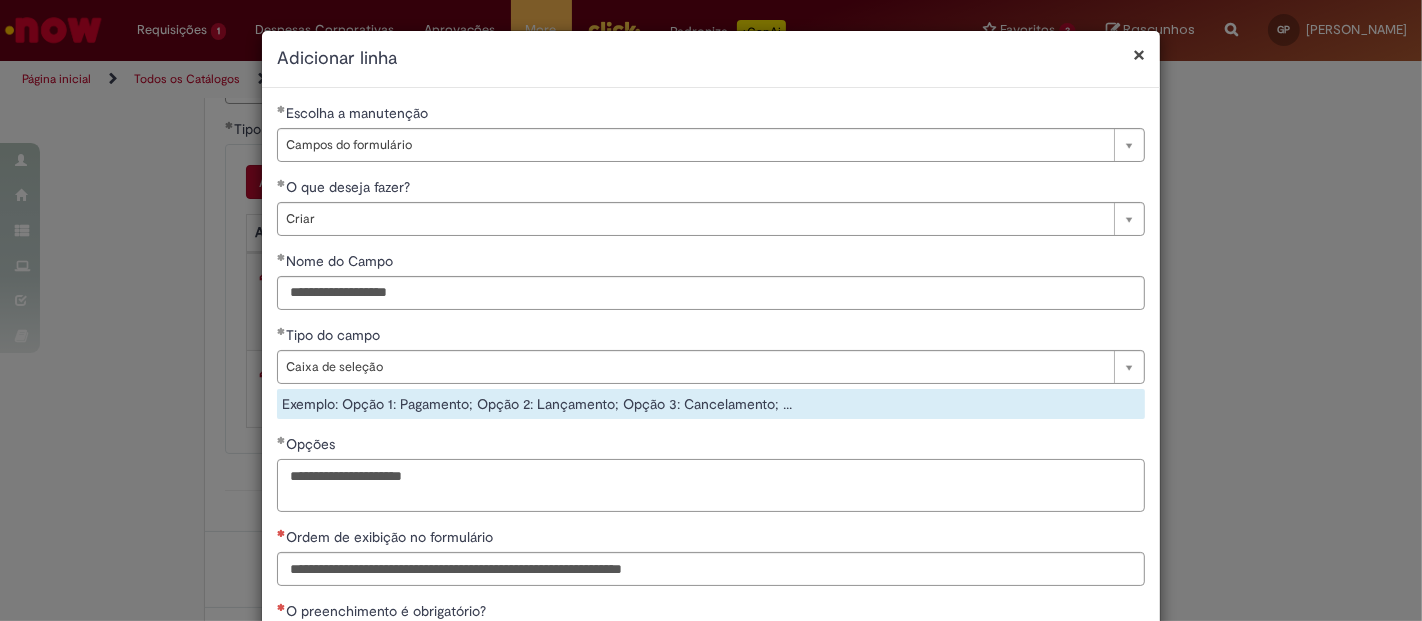 click on "**********" at bounding box center [711, 485] 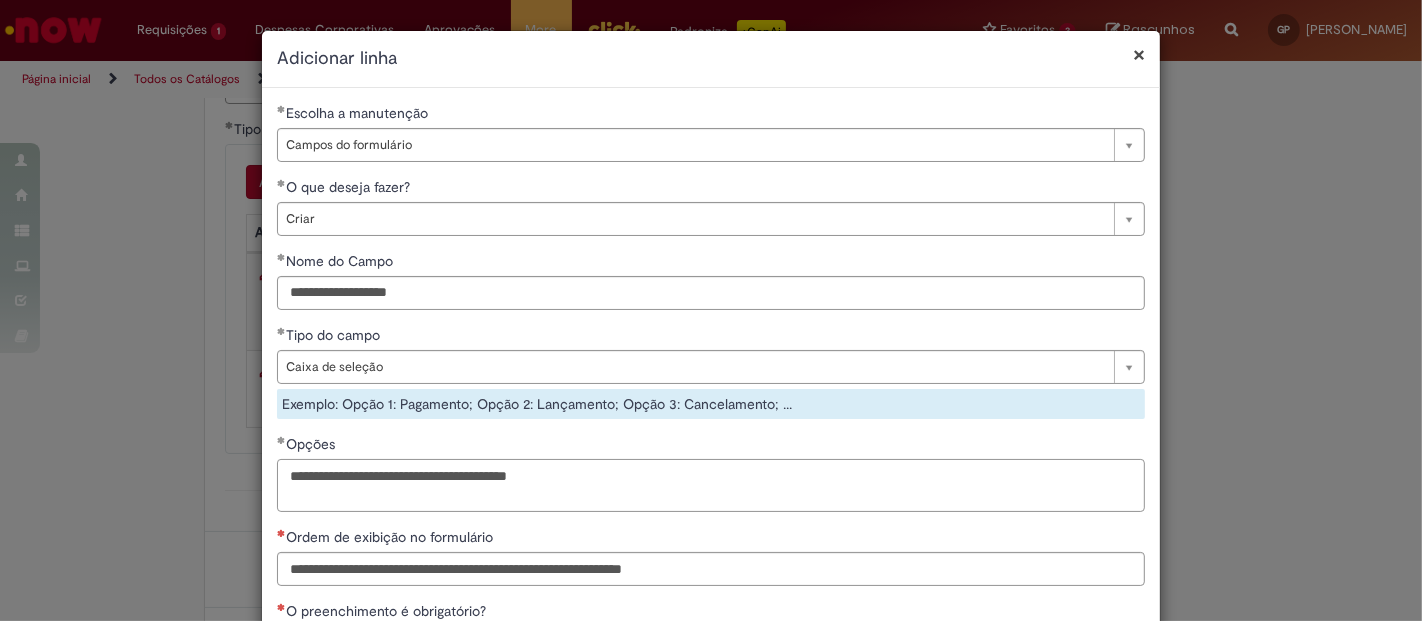 type on "**********" 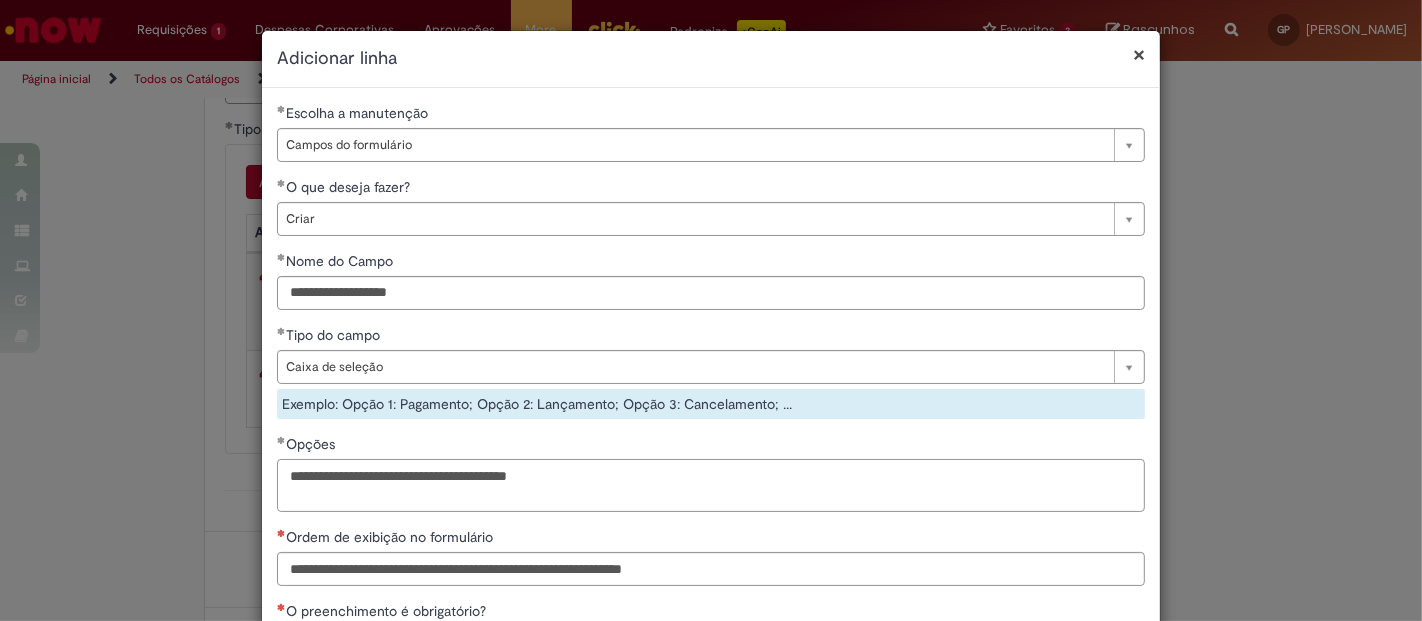scroll, scrollTop: 111, scrollLeft: 0, axis: vertical 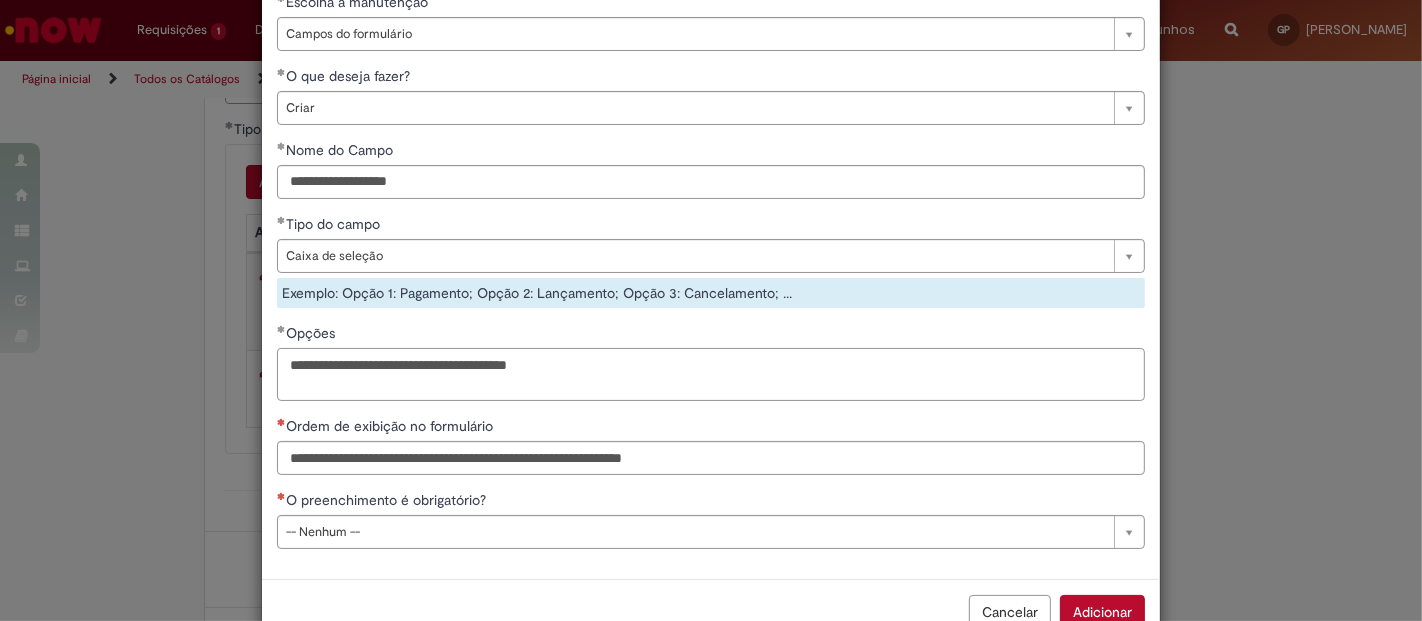drag, startPoint x: 585, startPoint y: 364, endPoint x: 525, endPoint y: 360, distance: 60.133186 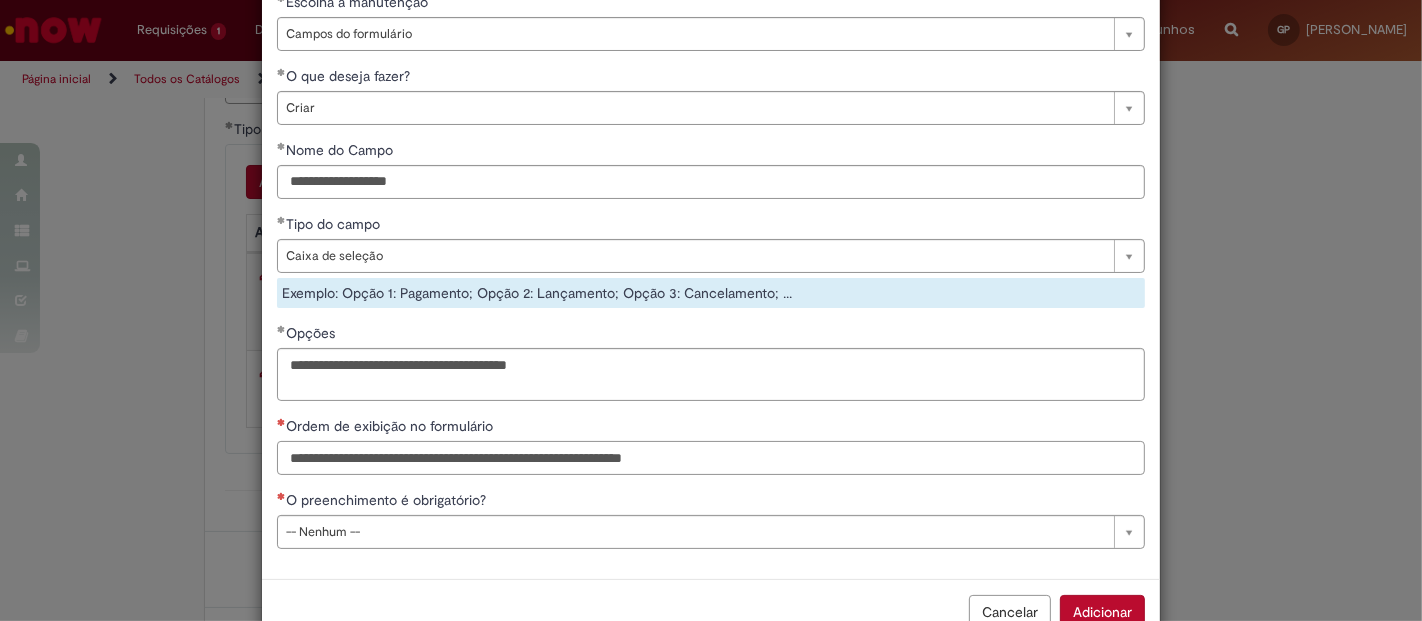 click on "Ordem de exibição no formulário" at bounding box center [711, 458] 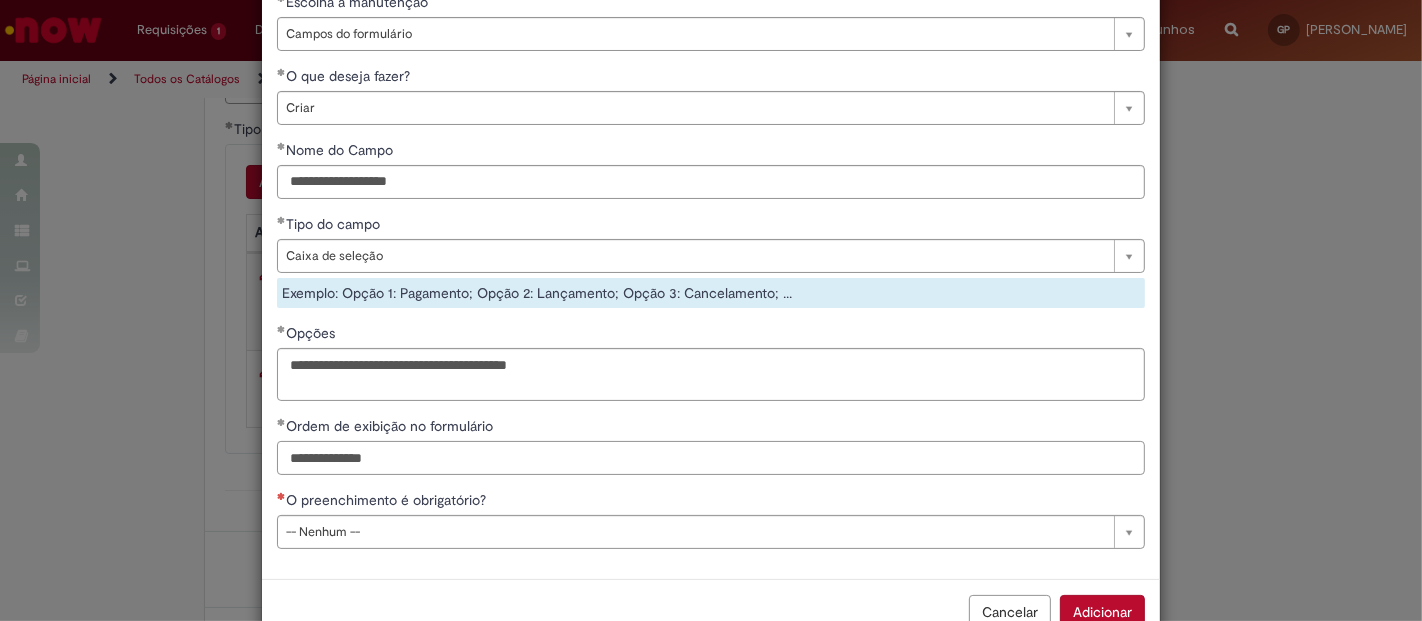 type on "**********" 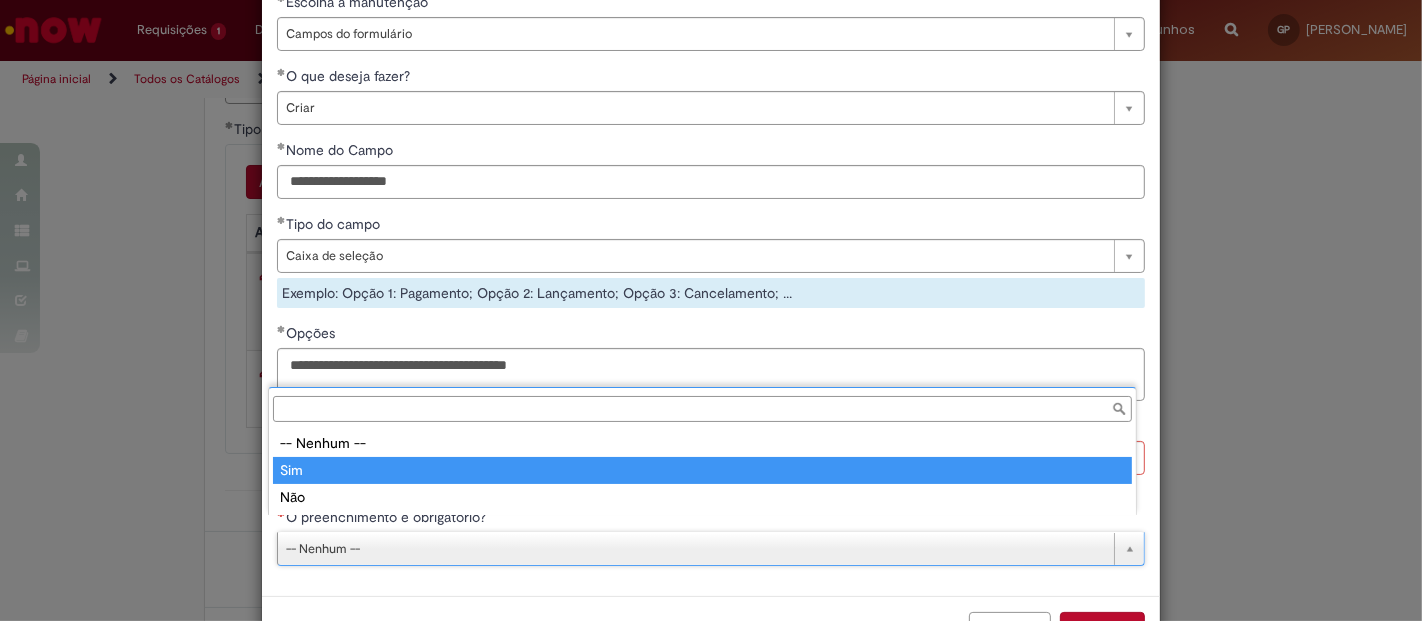 type on "***" 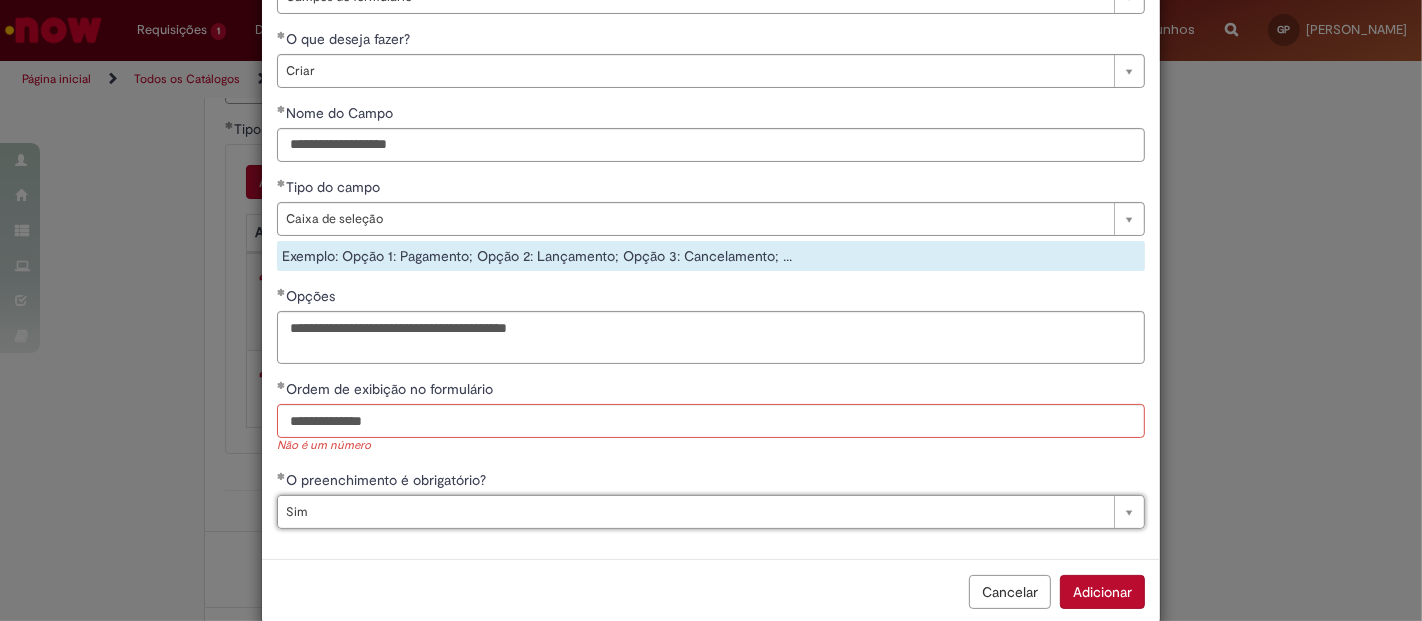 scroll, scrollTop: 179, scrollLeft: 0, axis: vertical 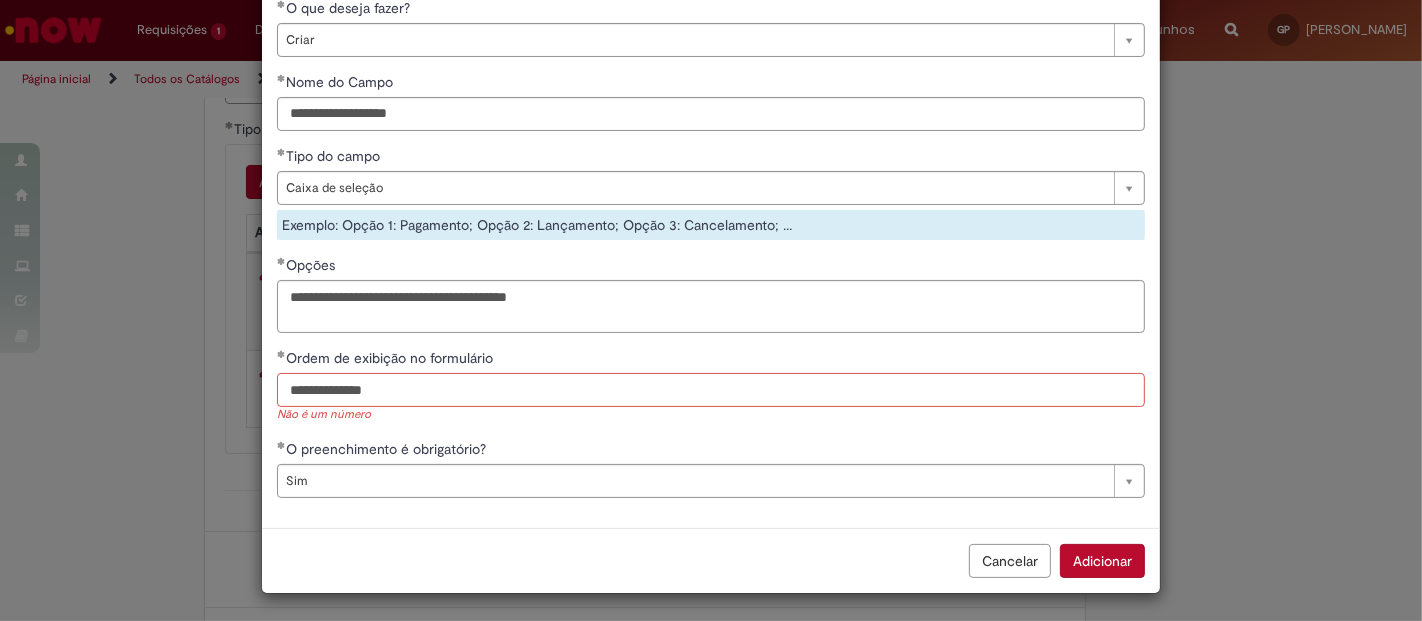 click on "**********" at bounding box center [711, 390] 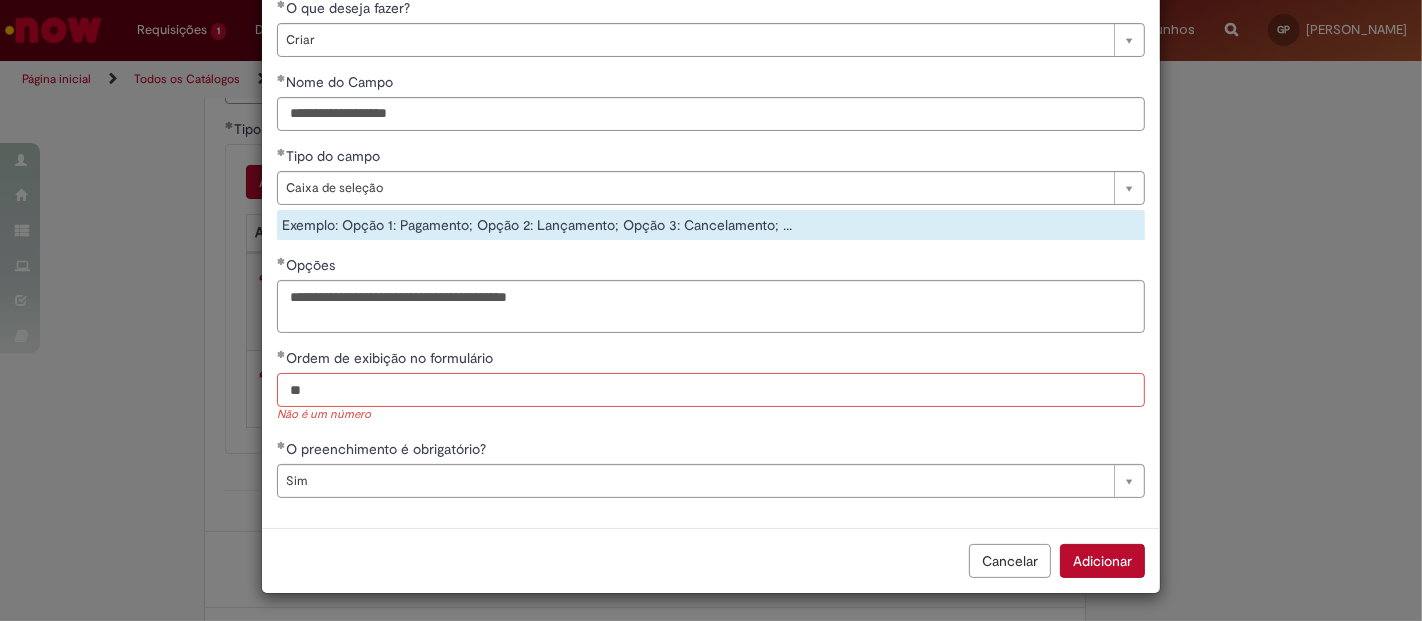 type on "*" 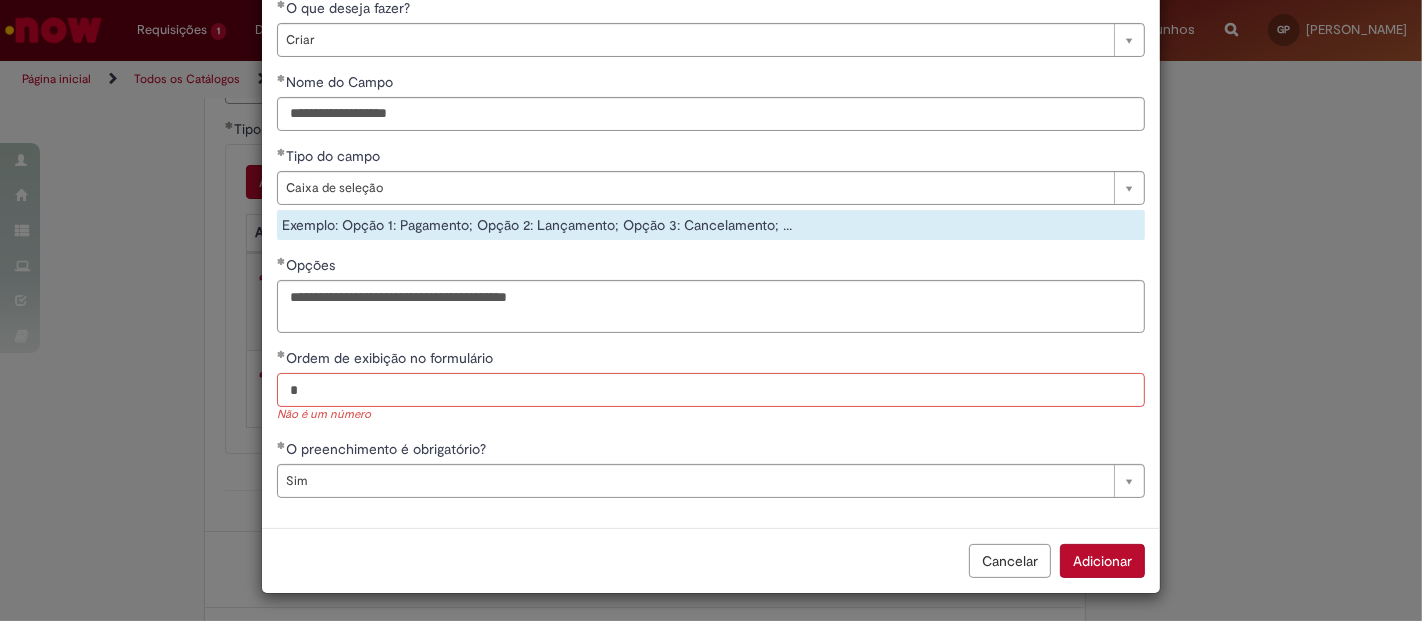 type on "*" 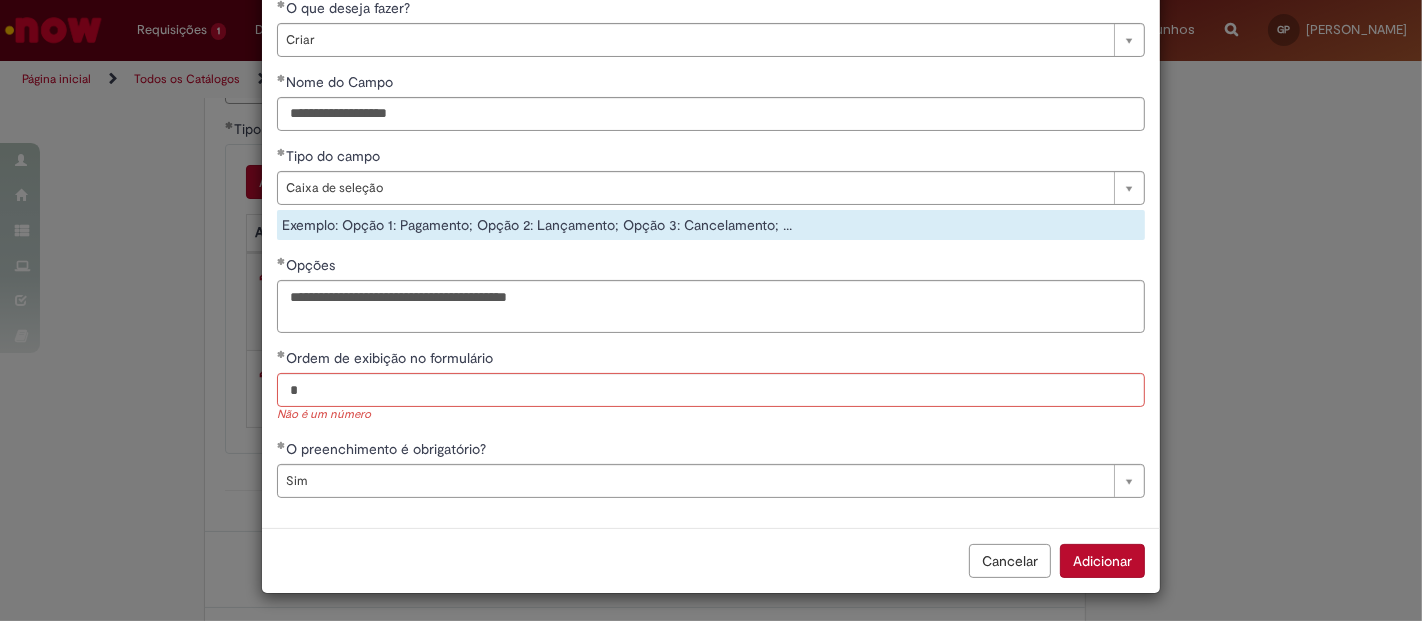 scroll, scrollTop: 164, scrollLeft: 0, axis: vertical 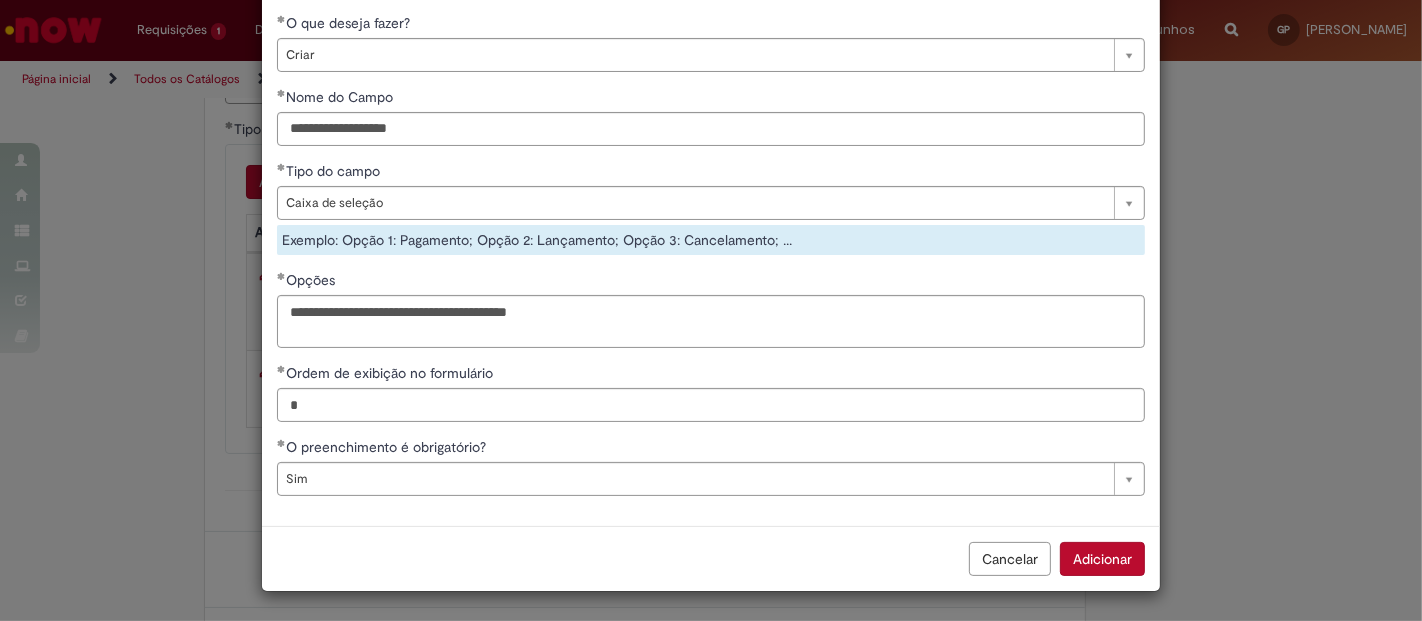 click on "Adicionar" at bounding box center [1102, 559] 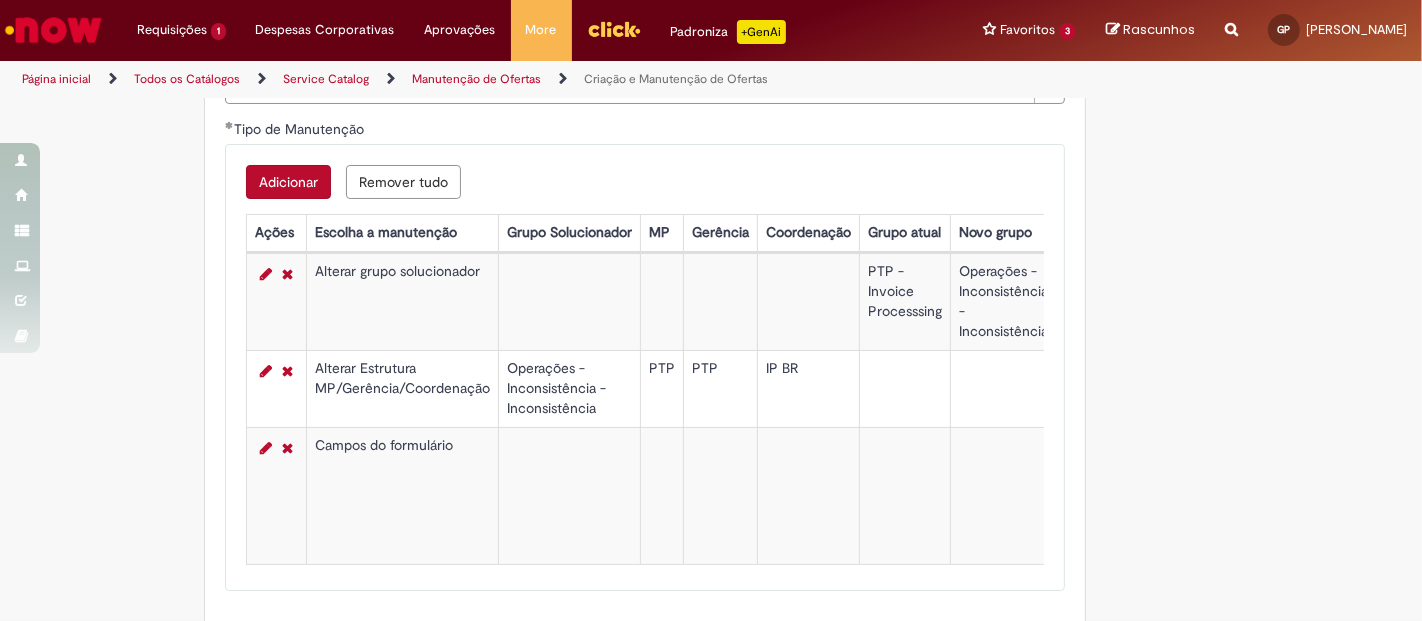 click on "Adicionar" at bounding box center [288, 182] 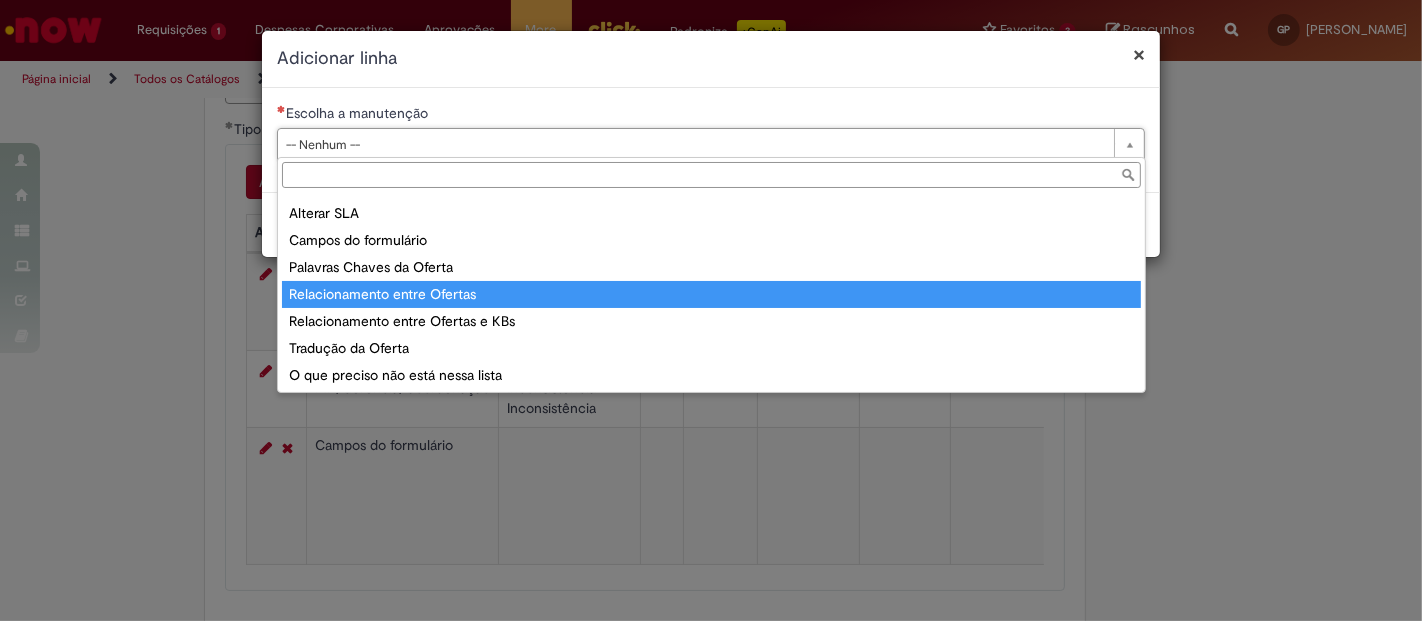 scroll, scrollTop: 0, scrollLeft: 0, axis: both 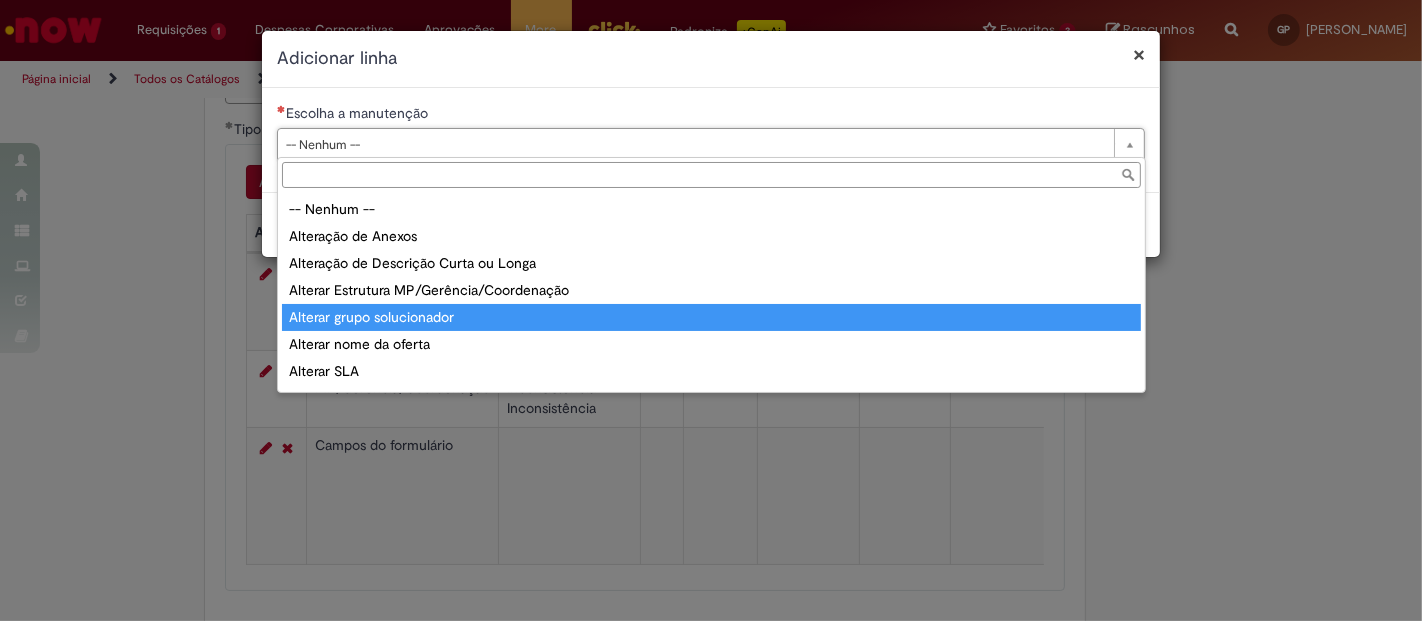 type on "**********" 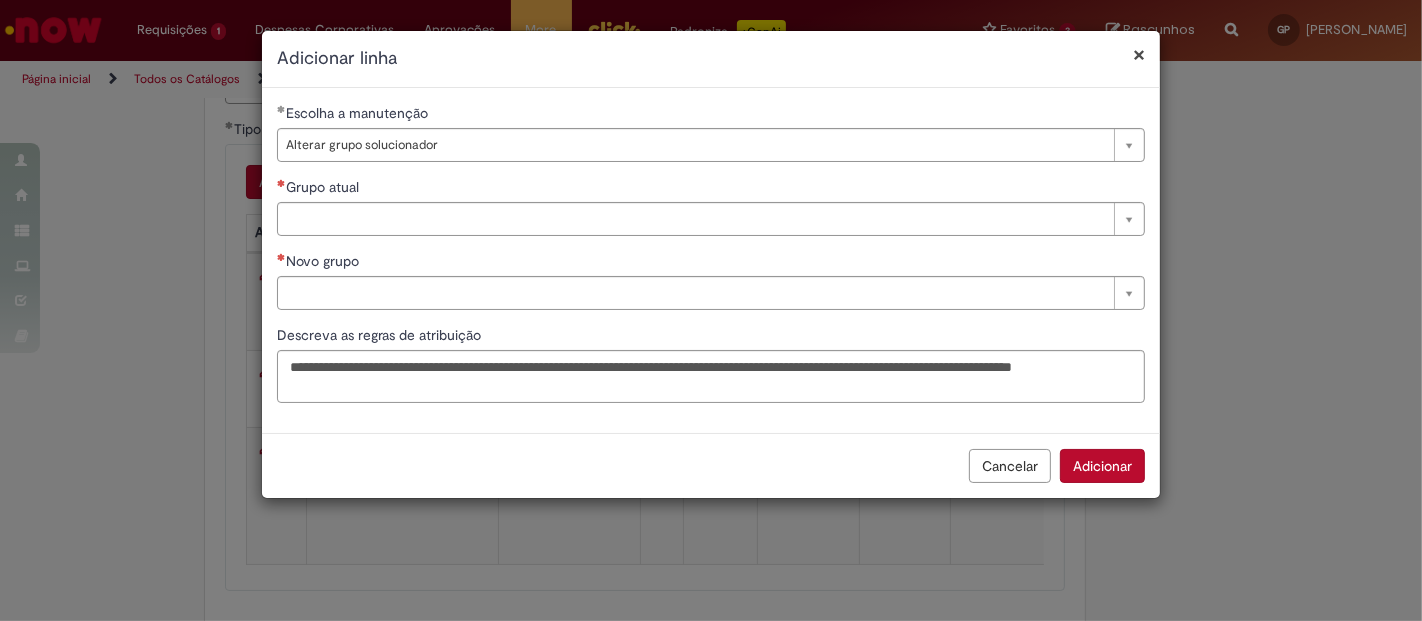 click on "Grupo atual" at bounding box center (711, 189) 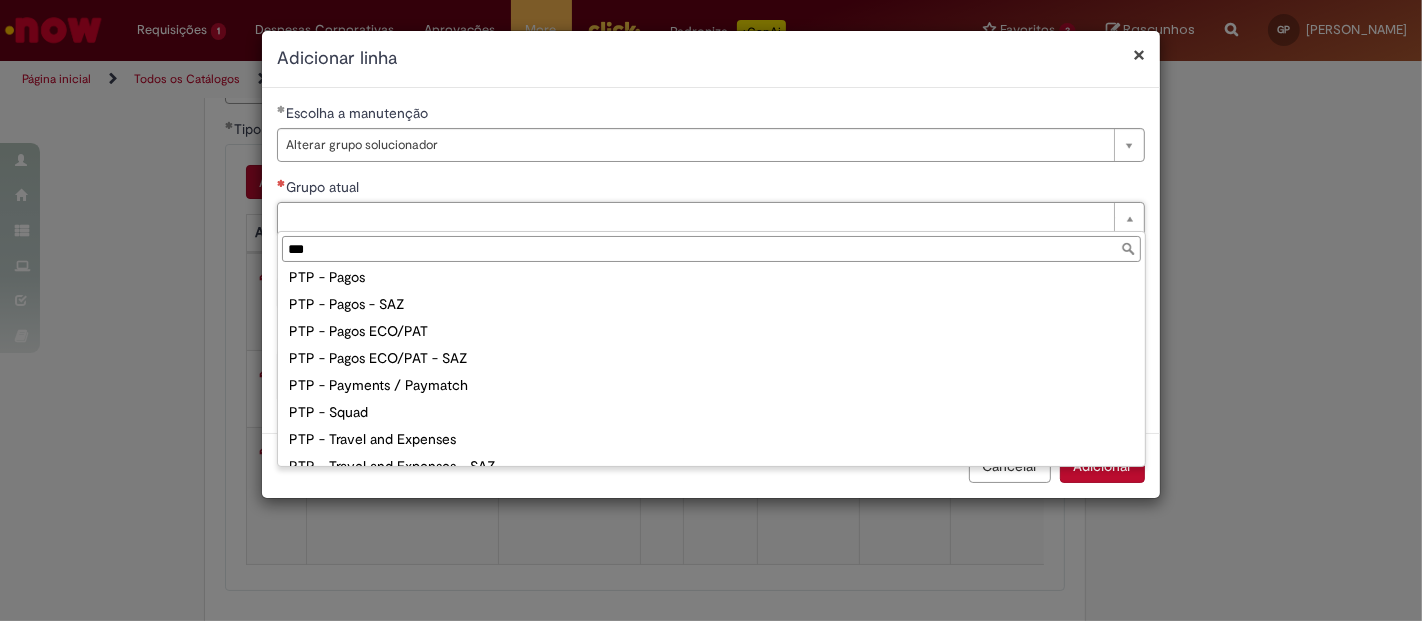 scroll, scrollTop: 308, scrollLeft: 0, axis: vertical 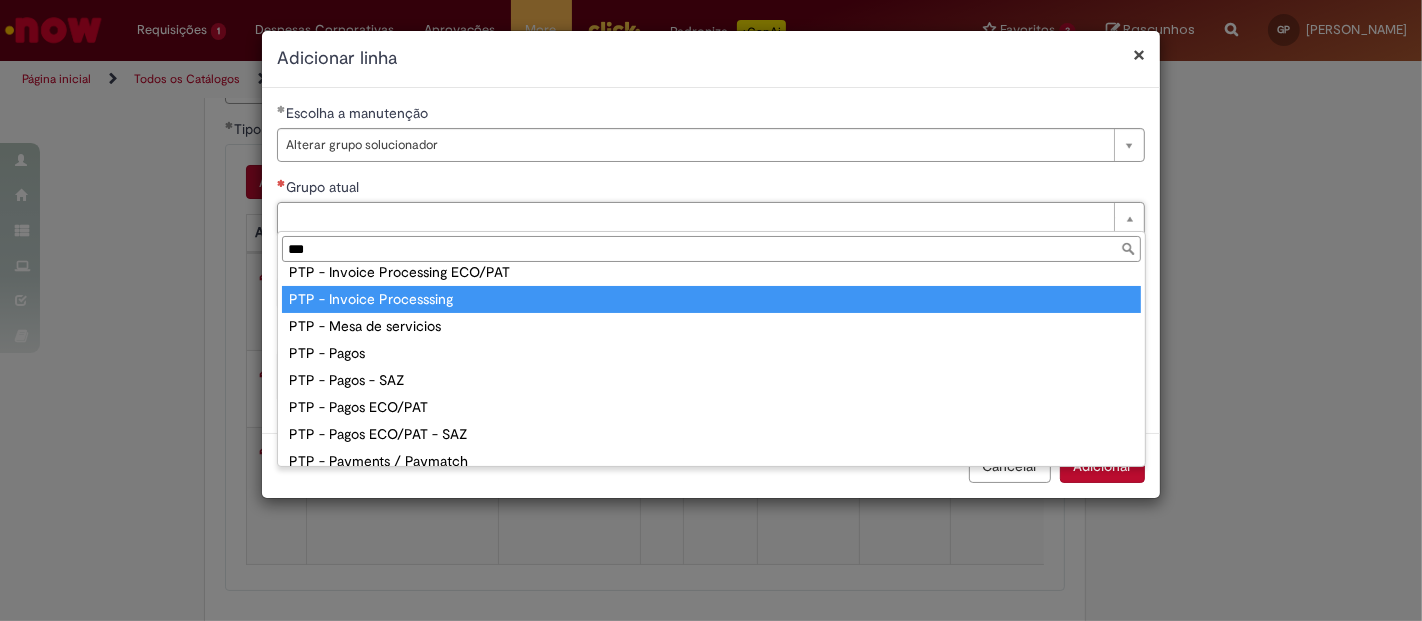 type on "***" 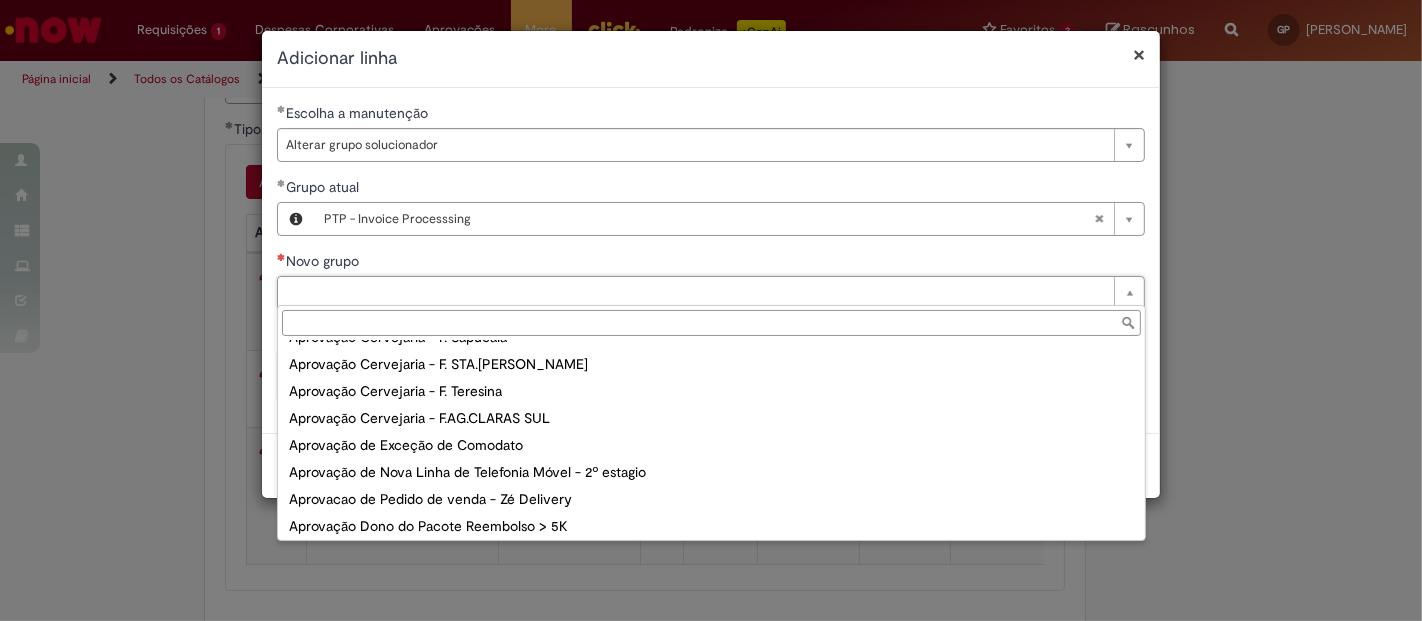 scroll, scrollTop: 4748, scrollLeft: 0, axis: vertical 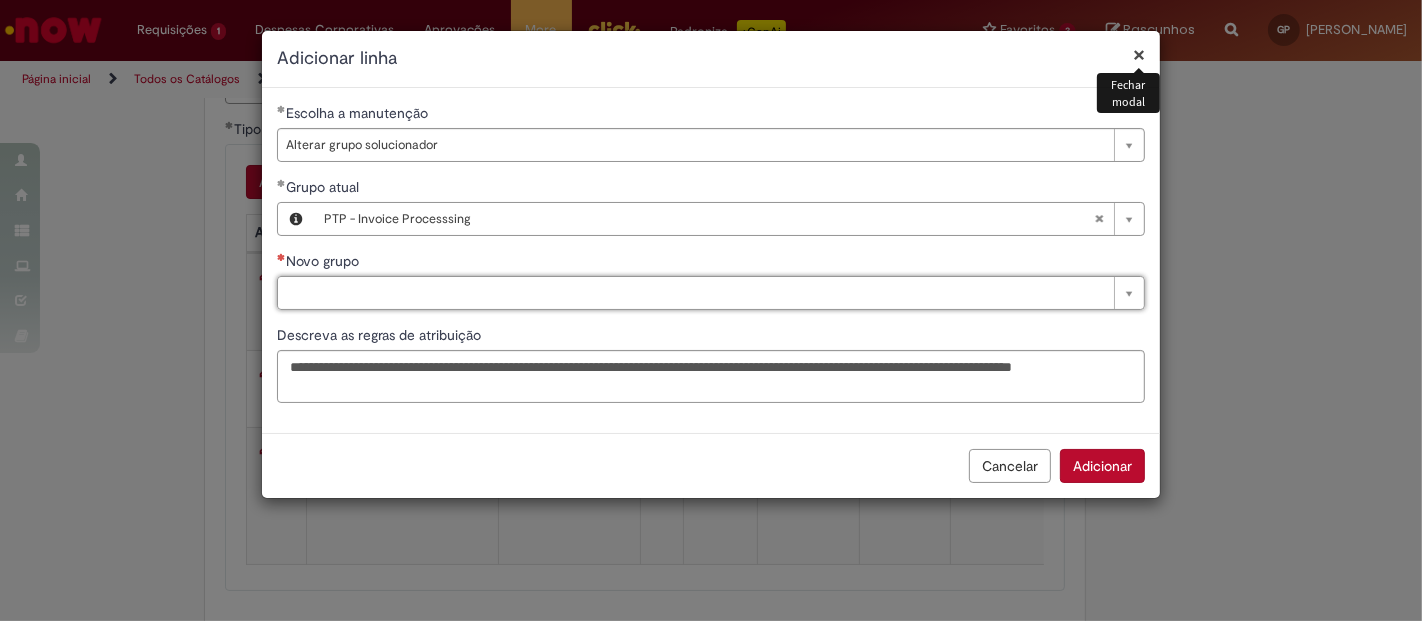 click on "×" at bounding box center (1139, 54) 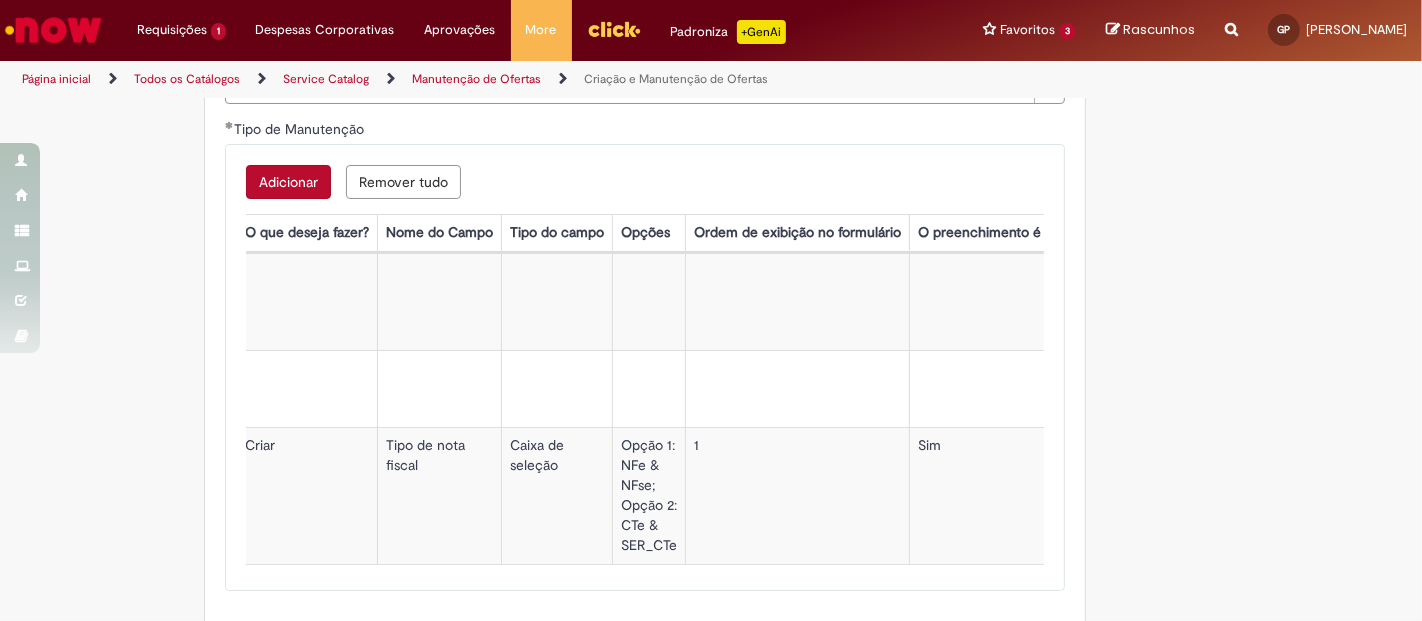 scroll, scrollTop: 0, scrollLeft: 0, axis: both 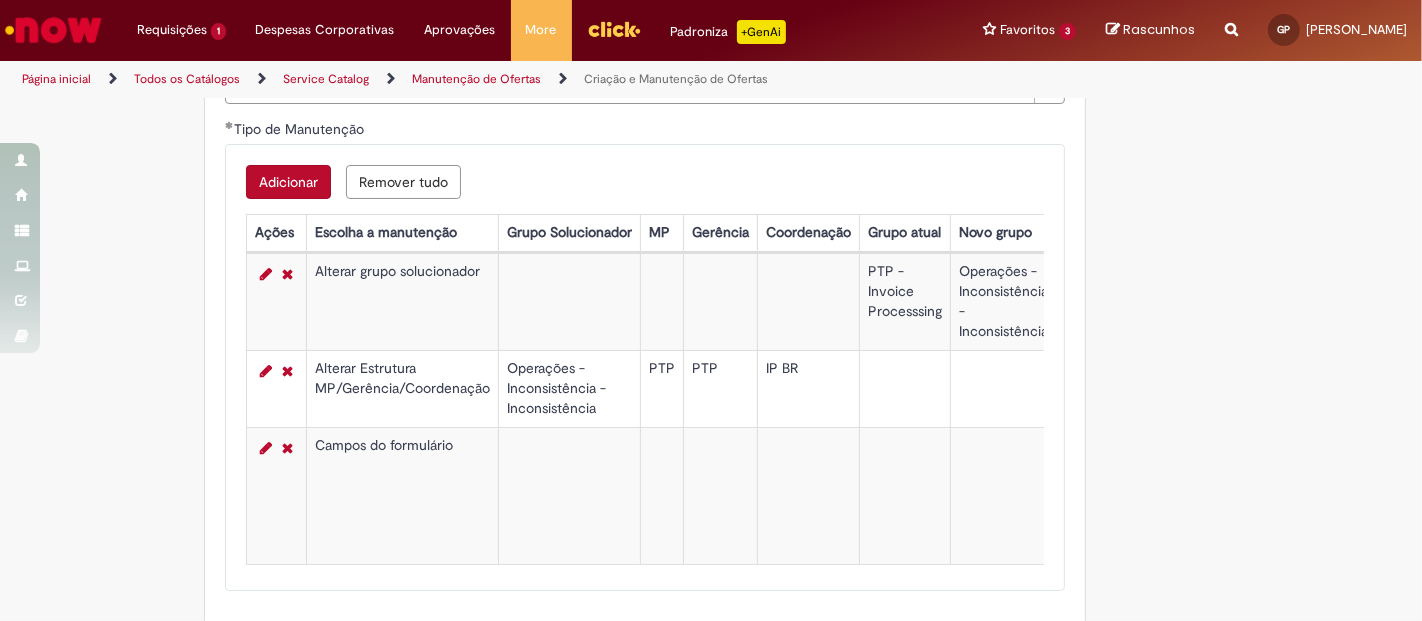 click on "Adicionar" at bounding box center (288, 182) 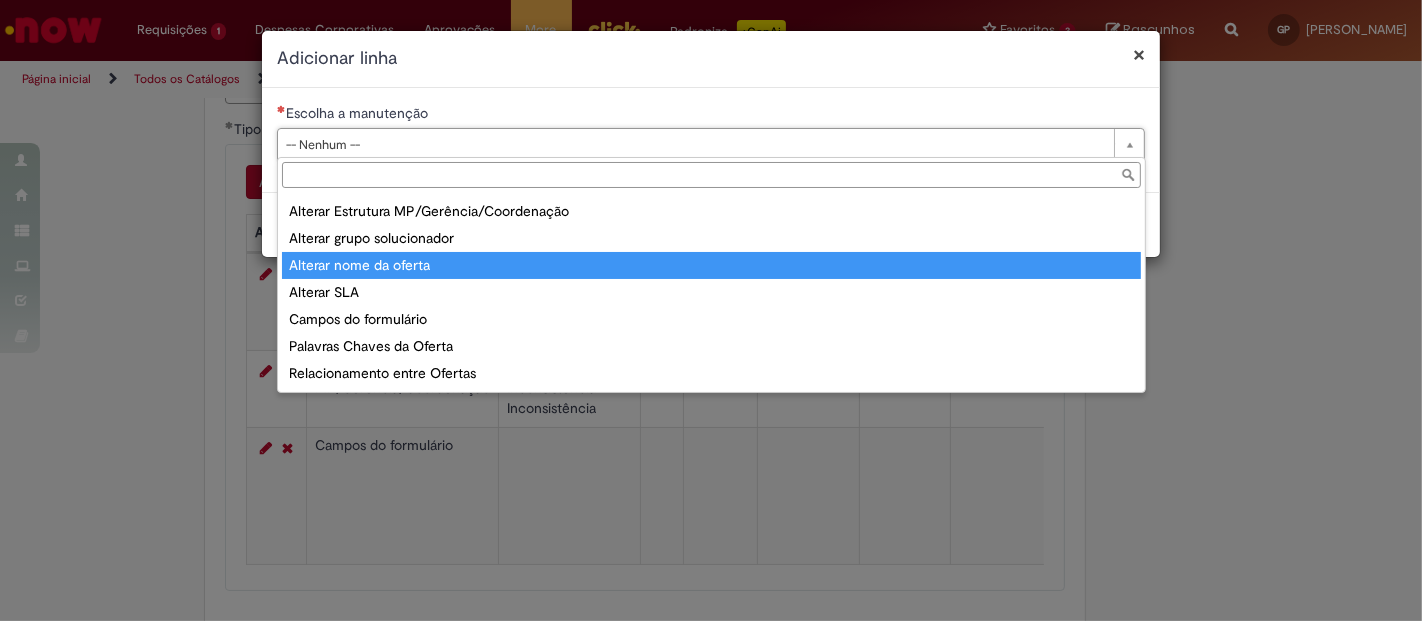 scroll, scrollTop: 158, scrollLeft: 0, axis: vertical 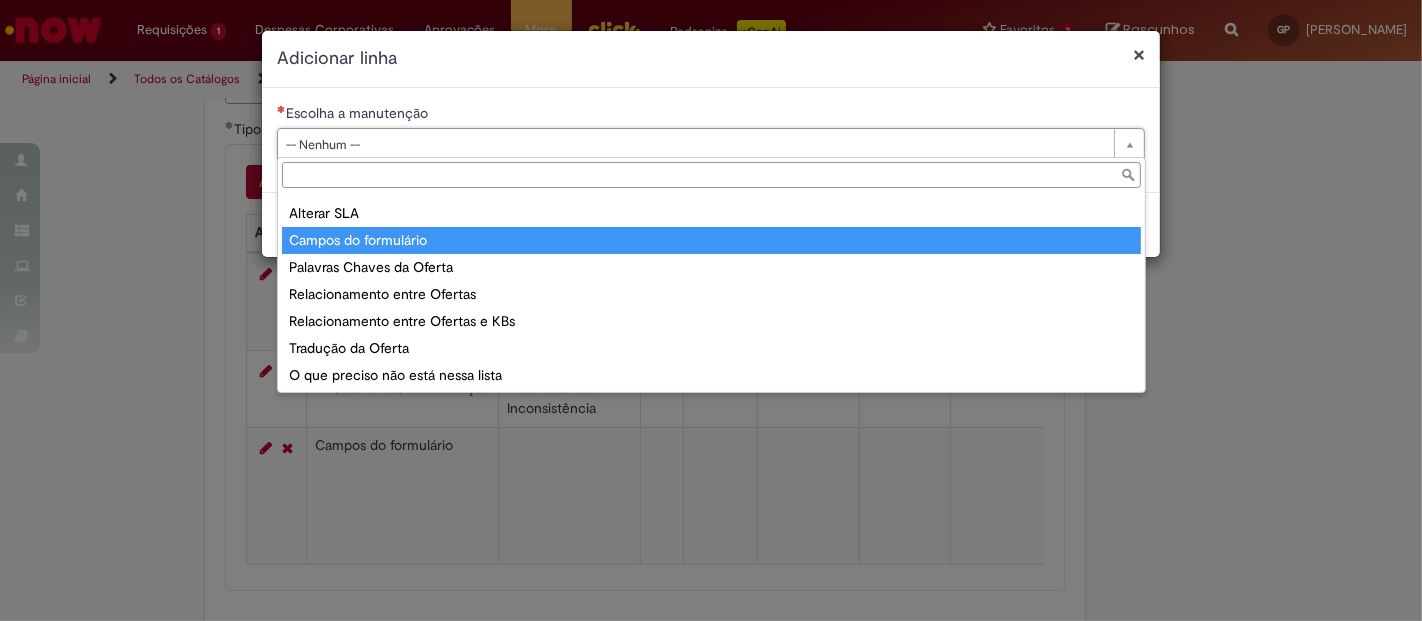 type on "**********" 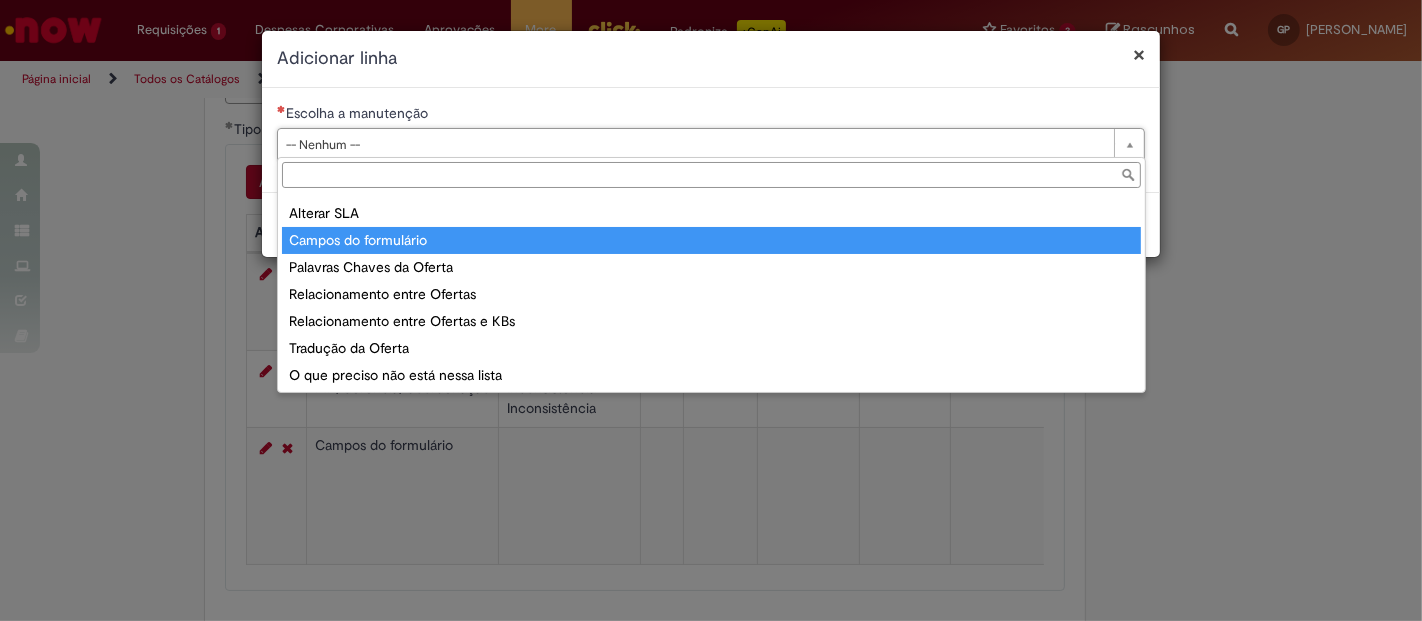 select on "**********" 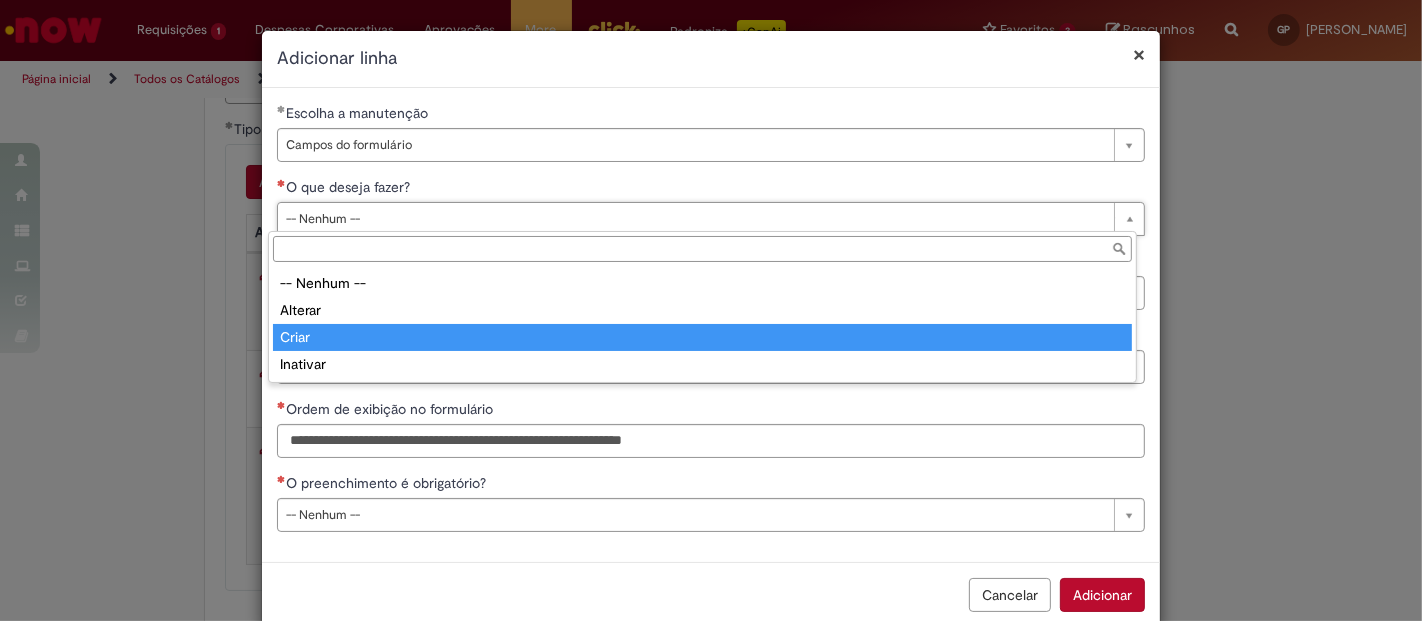 type on "*****" 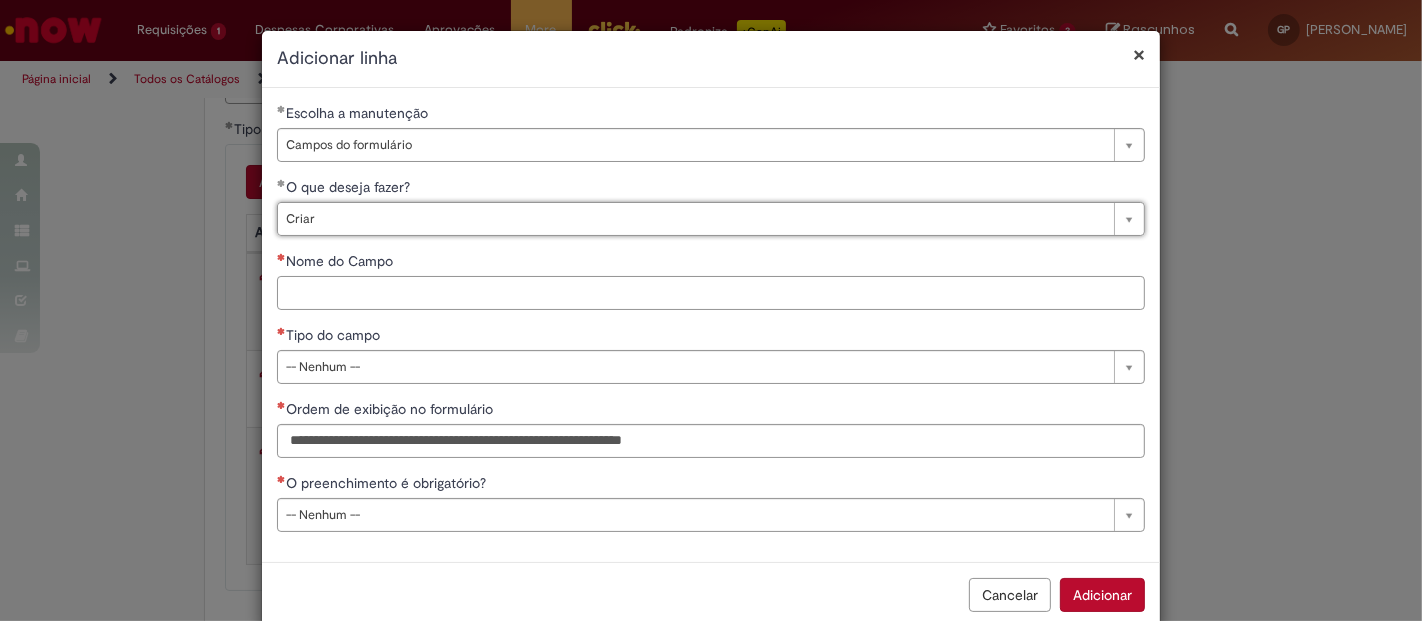 click on "Nome do Campo" at bounding box center [711, 293] 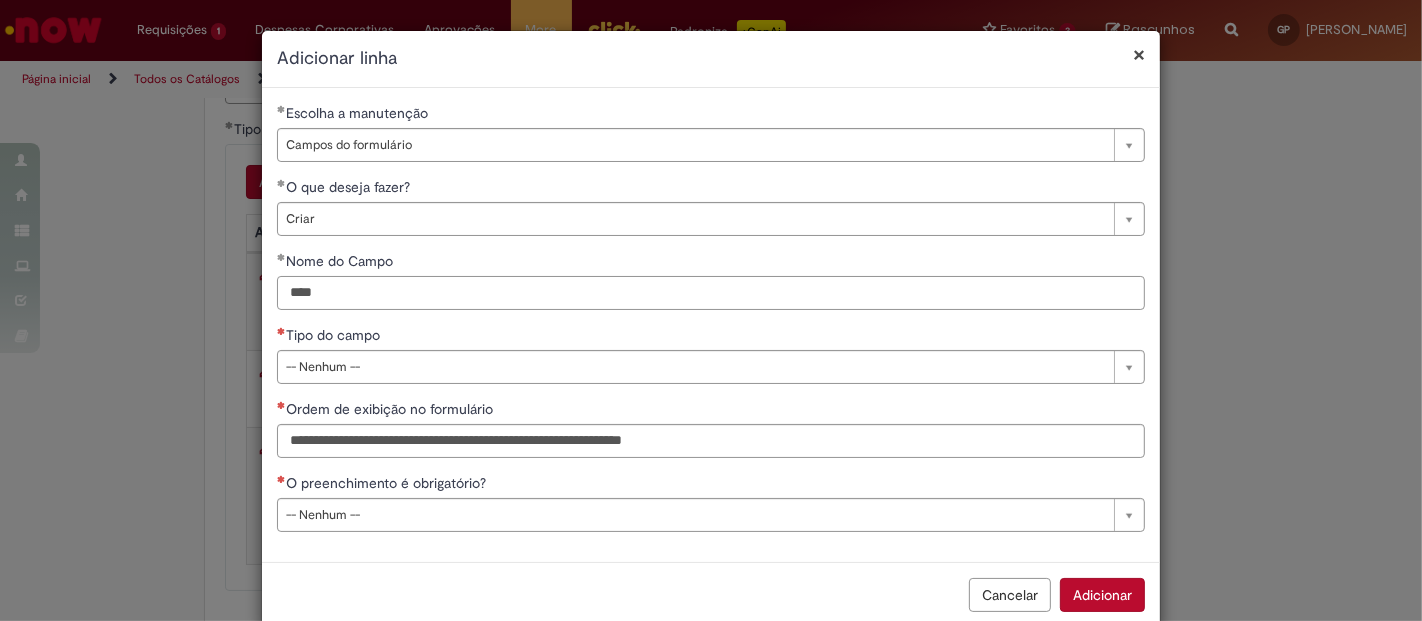 type on "****" 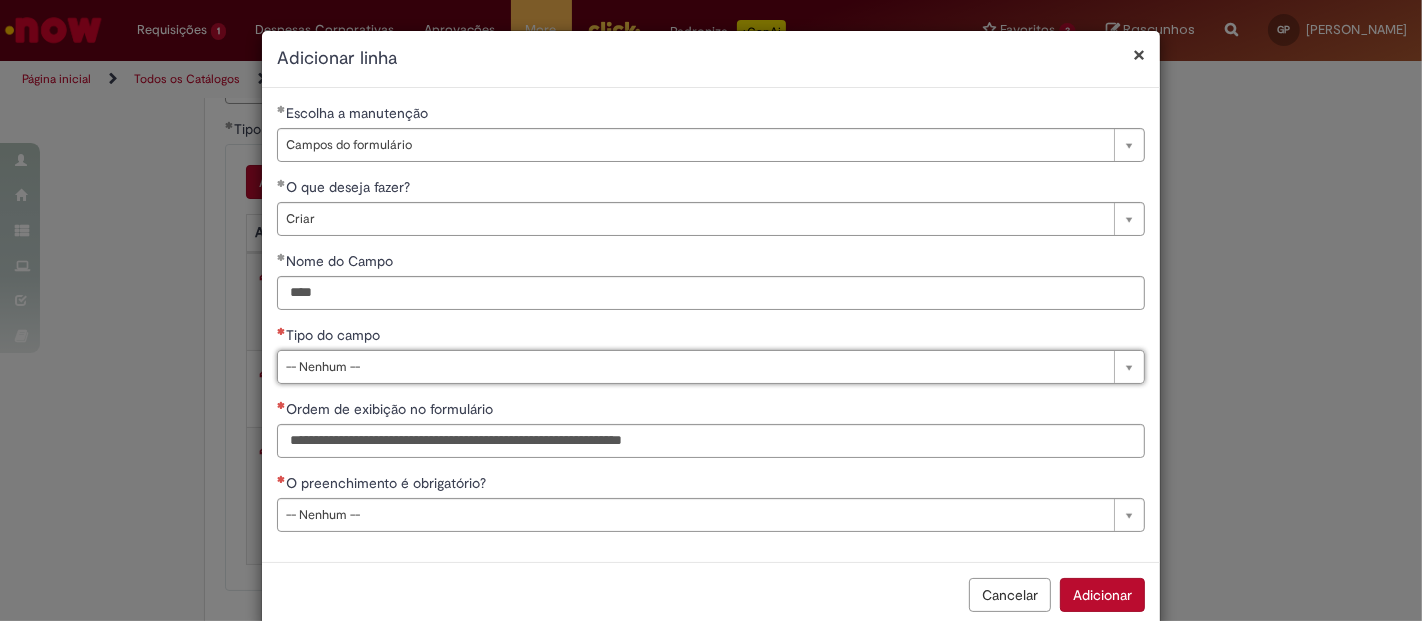 drag, startPoint x: 368, startPoint y: 47, endPoint x: 386, endPoint y: 41, distance: 18.973665 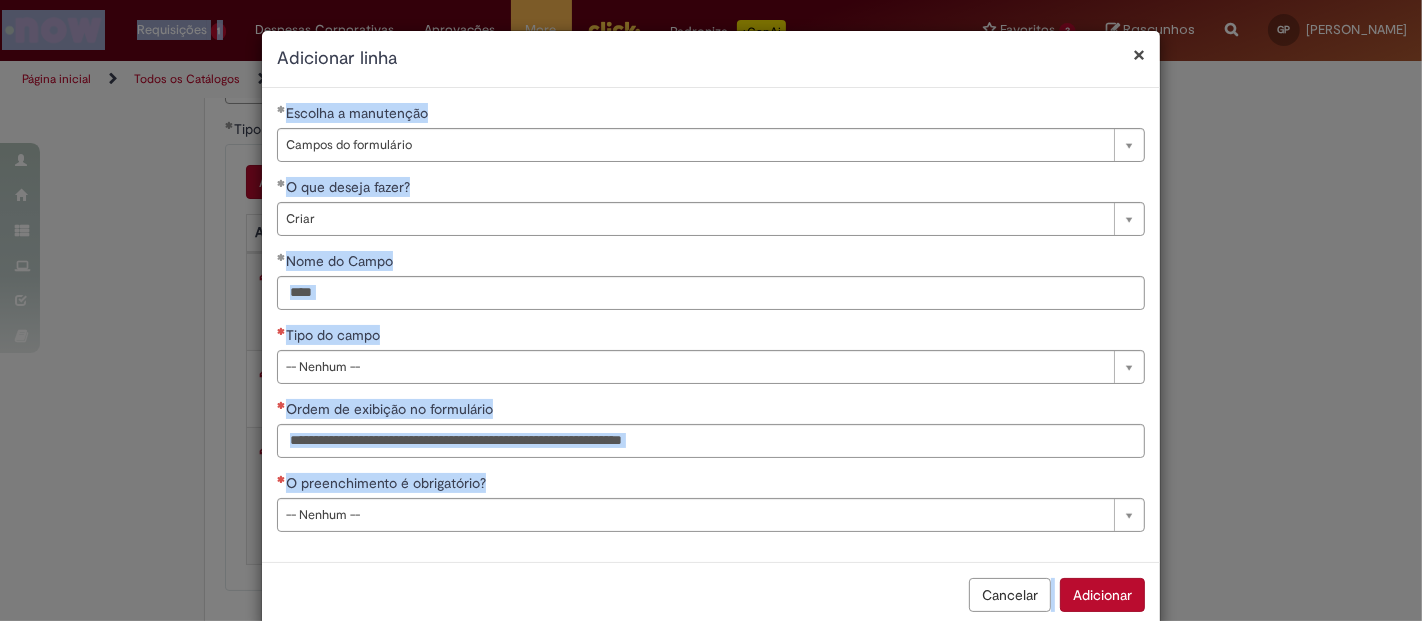 drag, startPoint x: 390, startPoint y: 58, endPoint x: 356, endPoint y: 30, distance: 44.04543 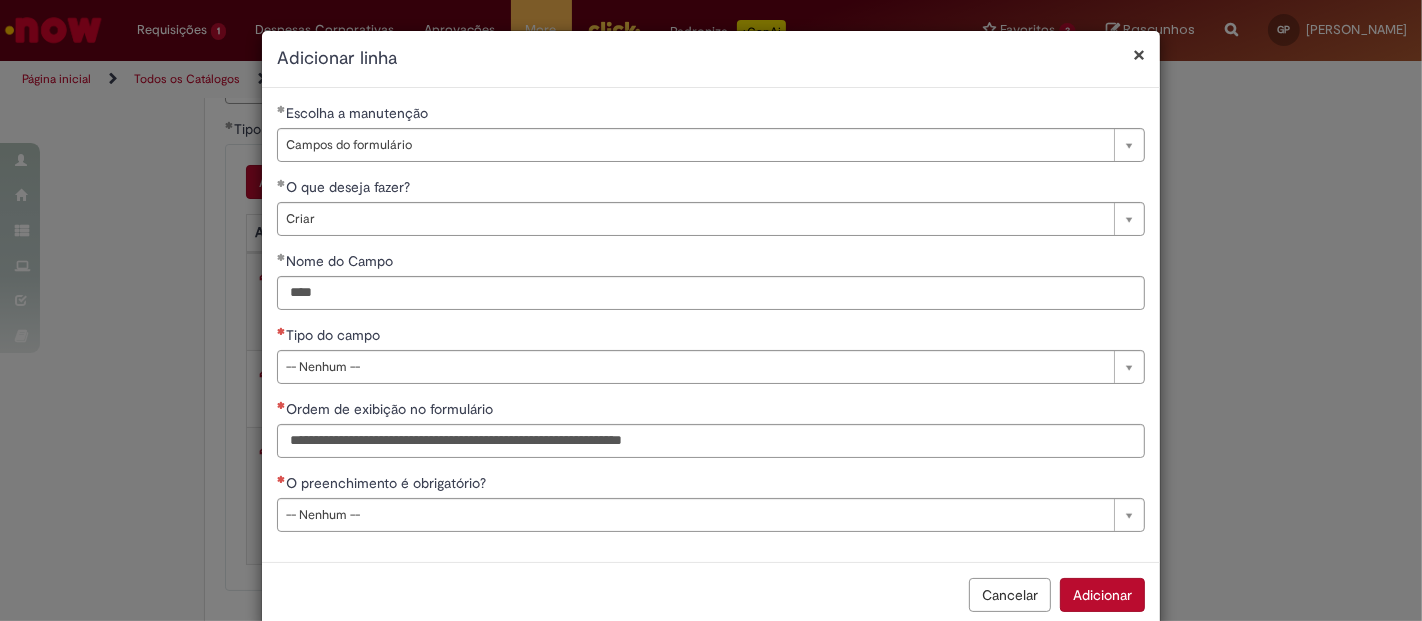 click on "Adicionar linha" at bounding box center [711, 59] 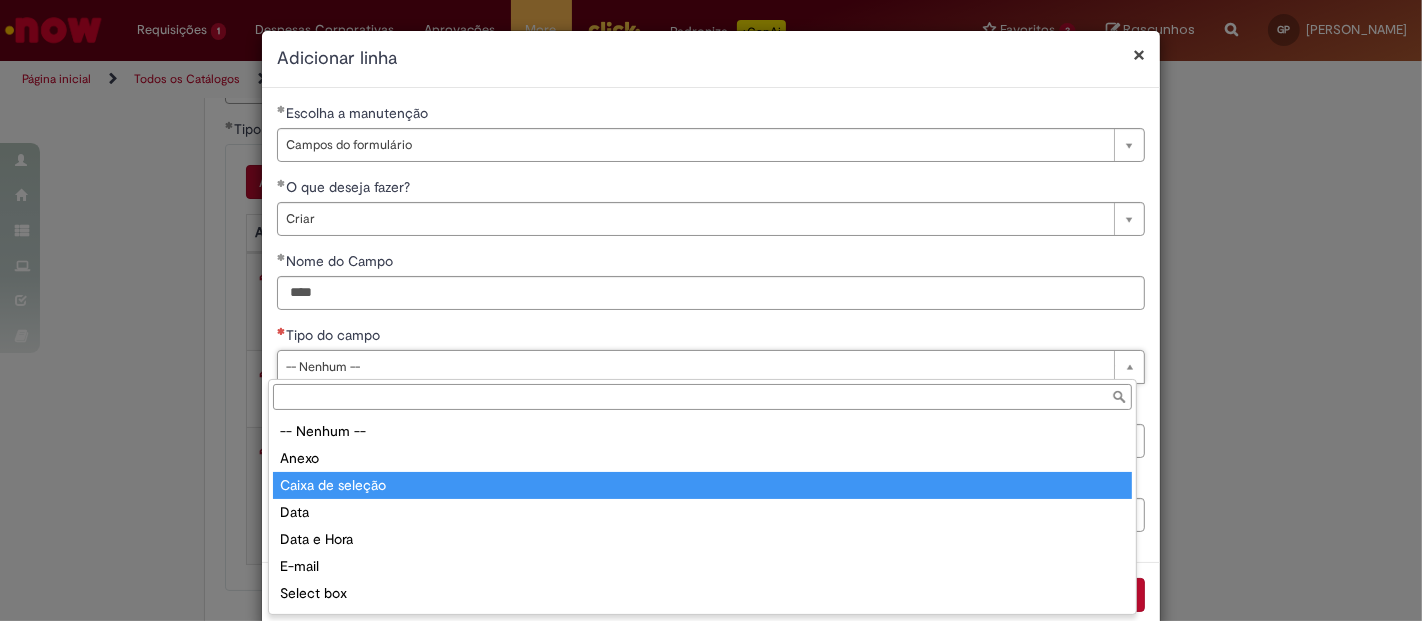type on "**********" 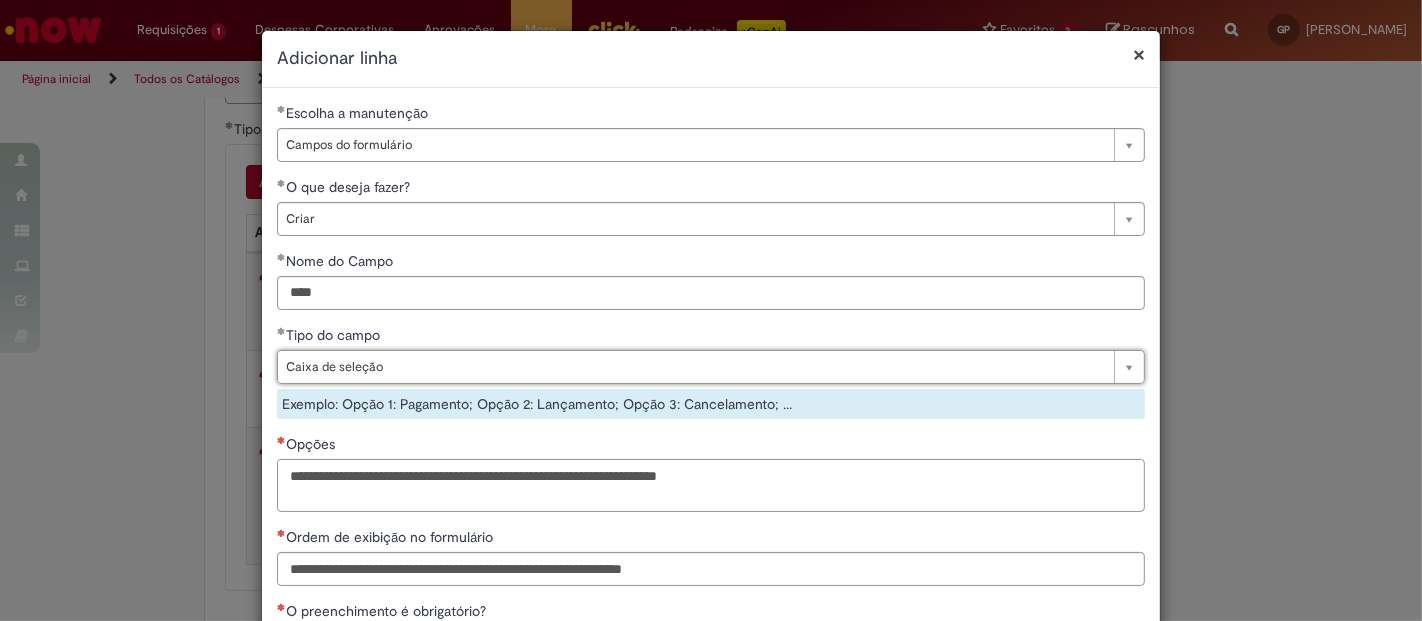 click on "Opções" at bounding box center [711, 485] 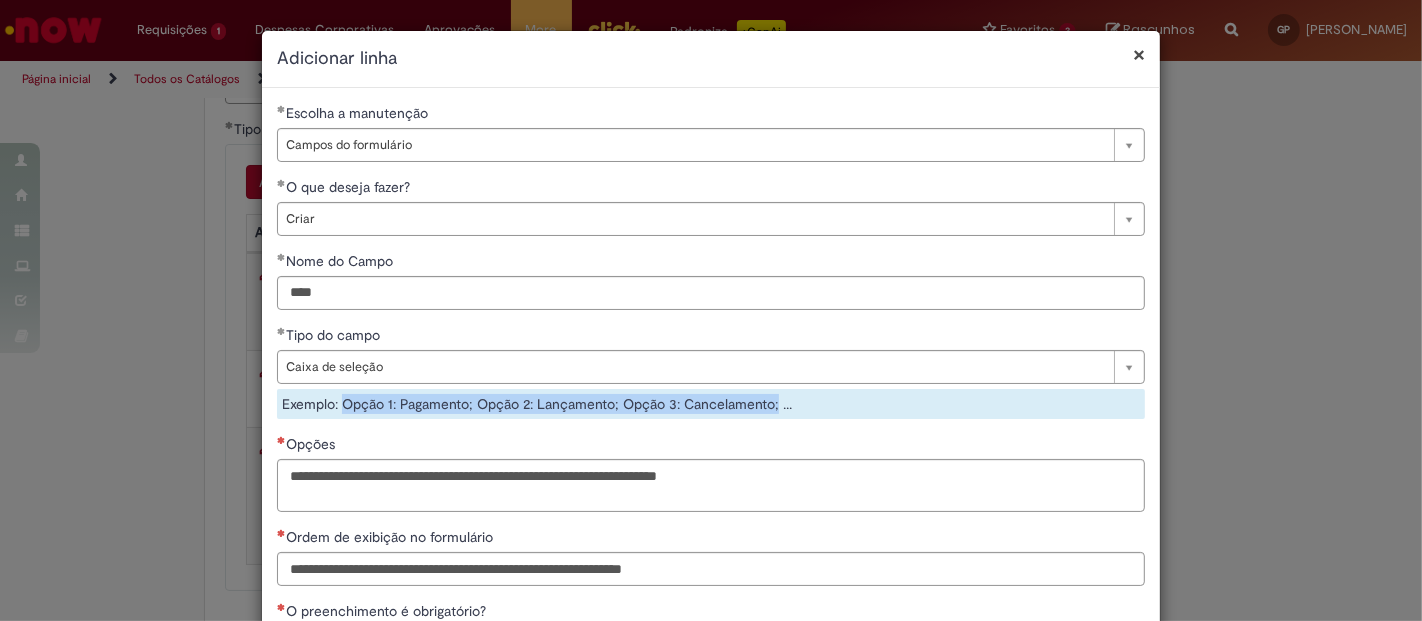 drag, startPoint x: 770, startPoint y: 404, endPoint x: 334, endPoint y: 405, distance: 436.00116 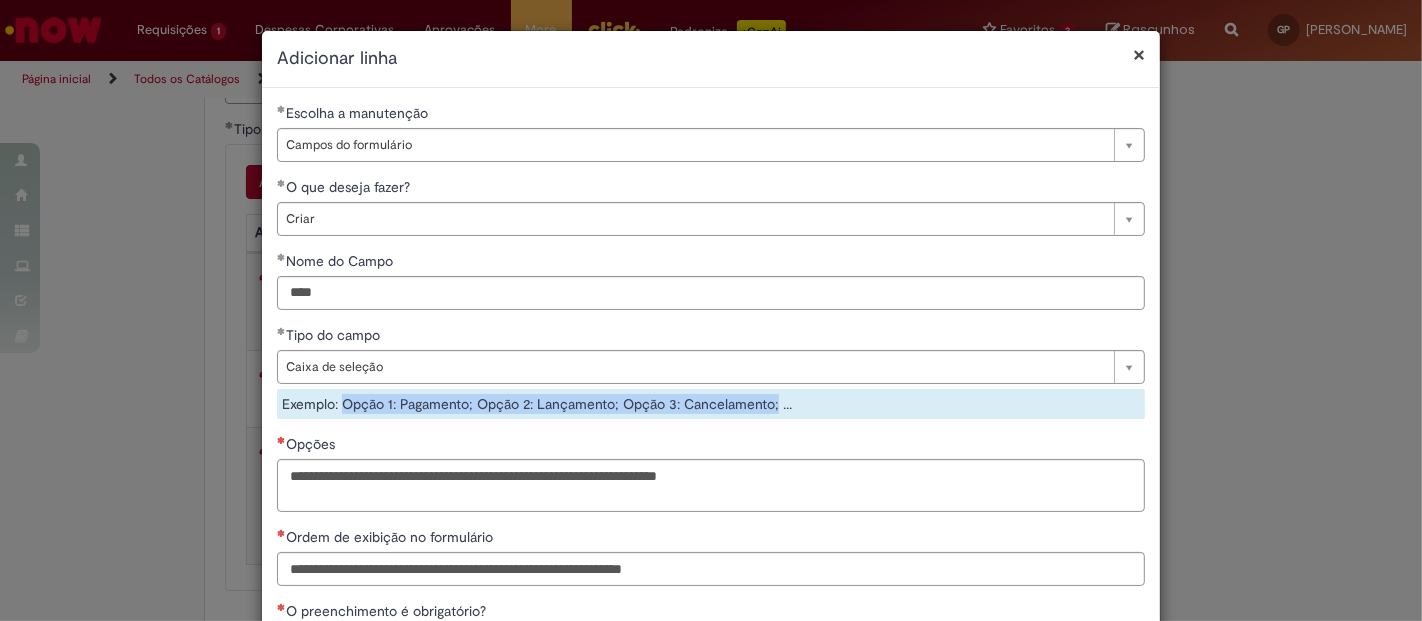 copy on "Opção 1: Pagamento; Opção 2: Lançamento; Opção 3: Cancelamento;" 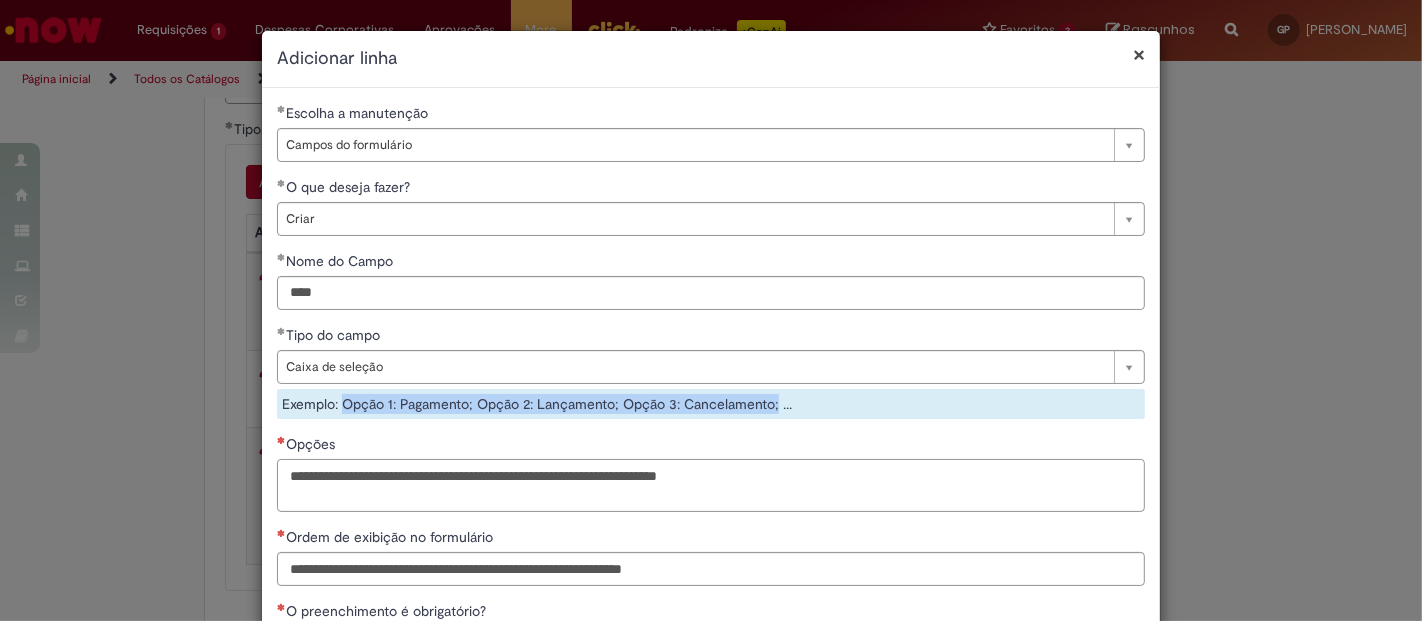 click on "Opções" at bounding box center (711, 485) 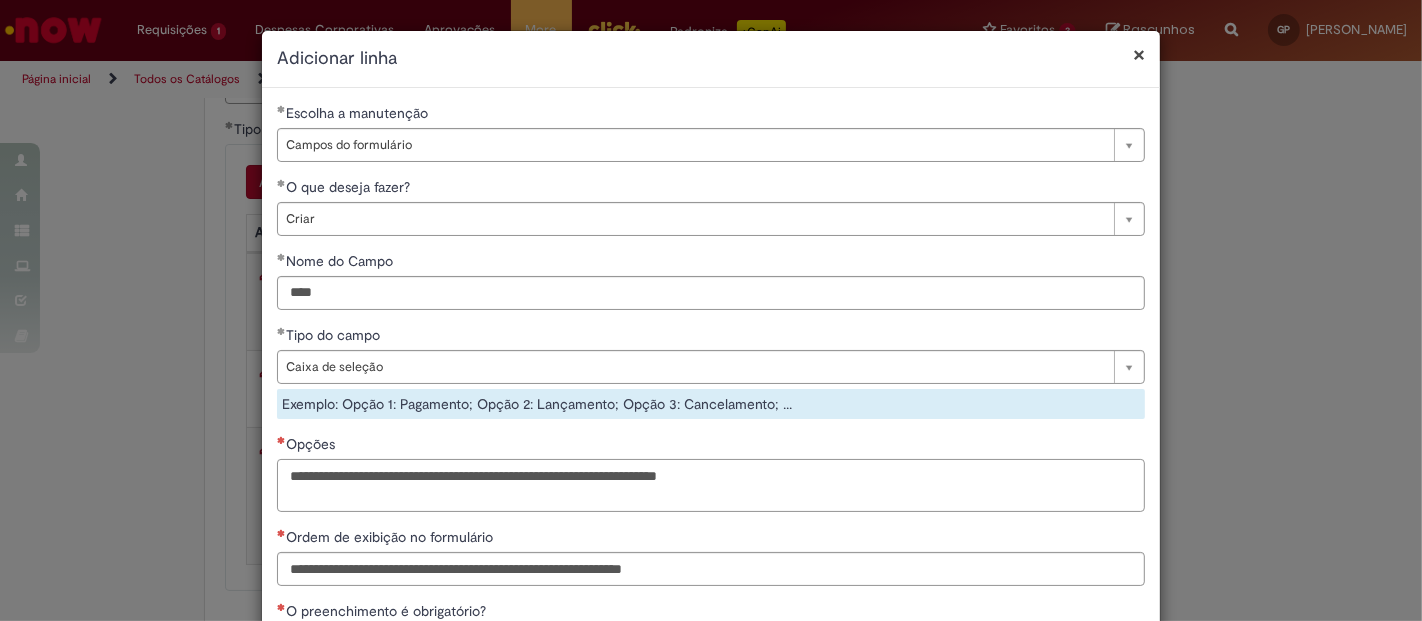 paste on "**********" 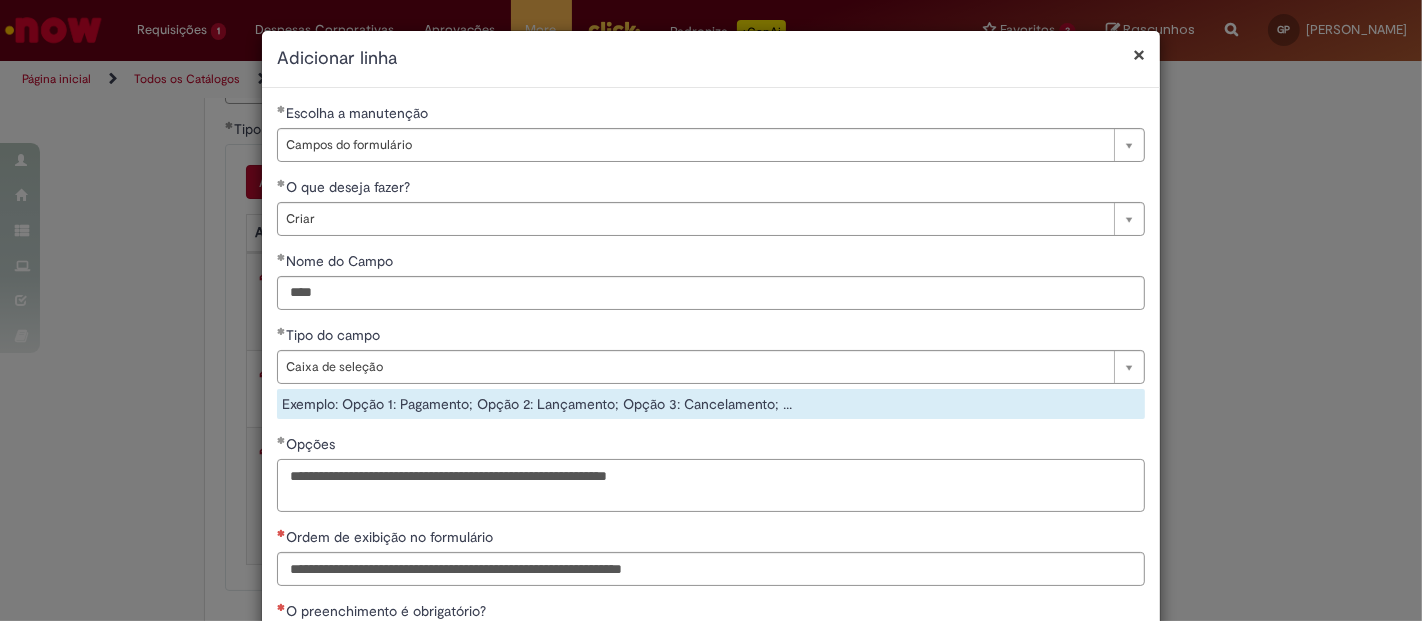 drag, startPoint x: 406, startPoint y: 470, endPoint x: 334, endPoint y: 471, distance: 72.00694 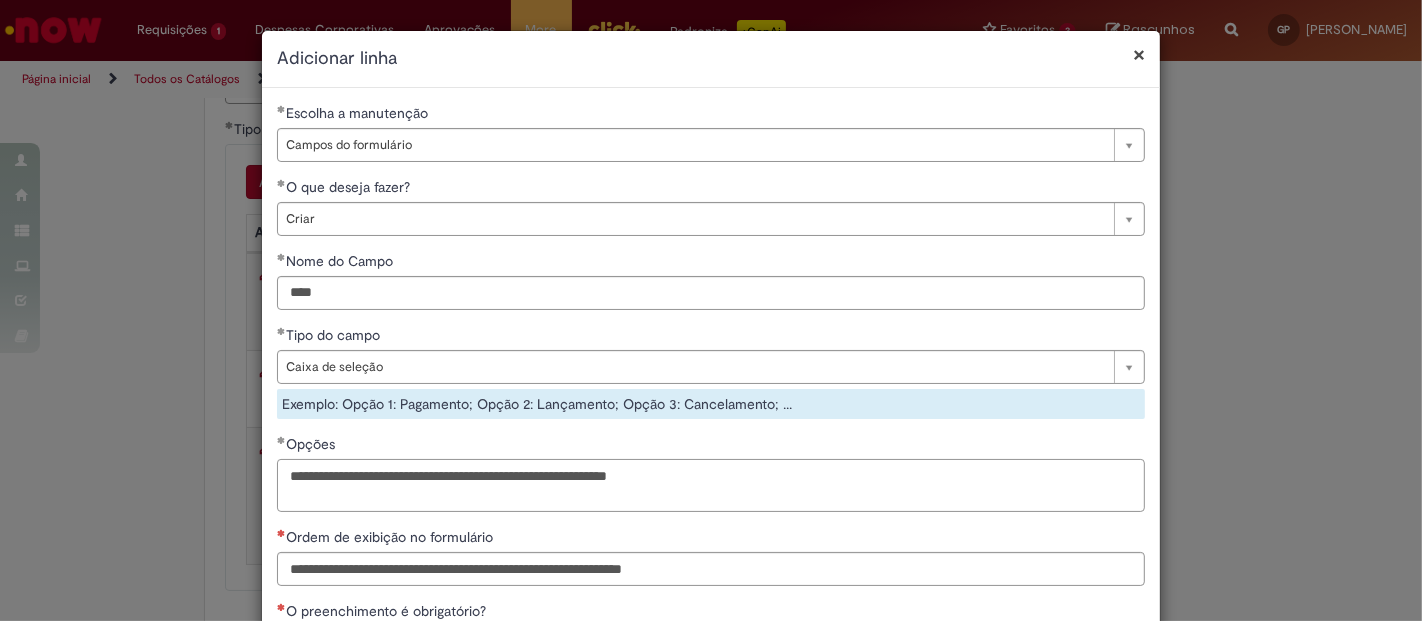 drag, startPoint x: 546, startPoint y: 472, endPoint x: 471, endPoint y: 465, distance: 75.32596 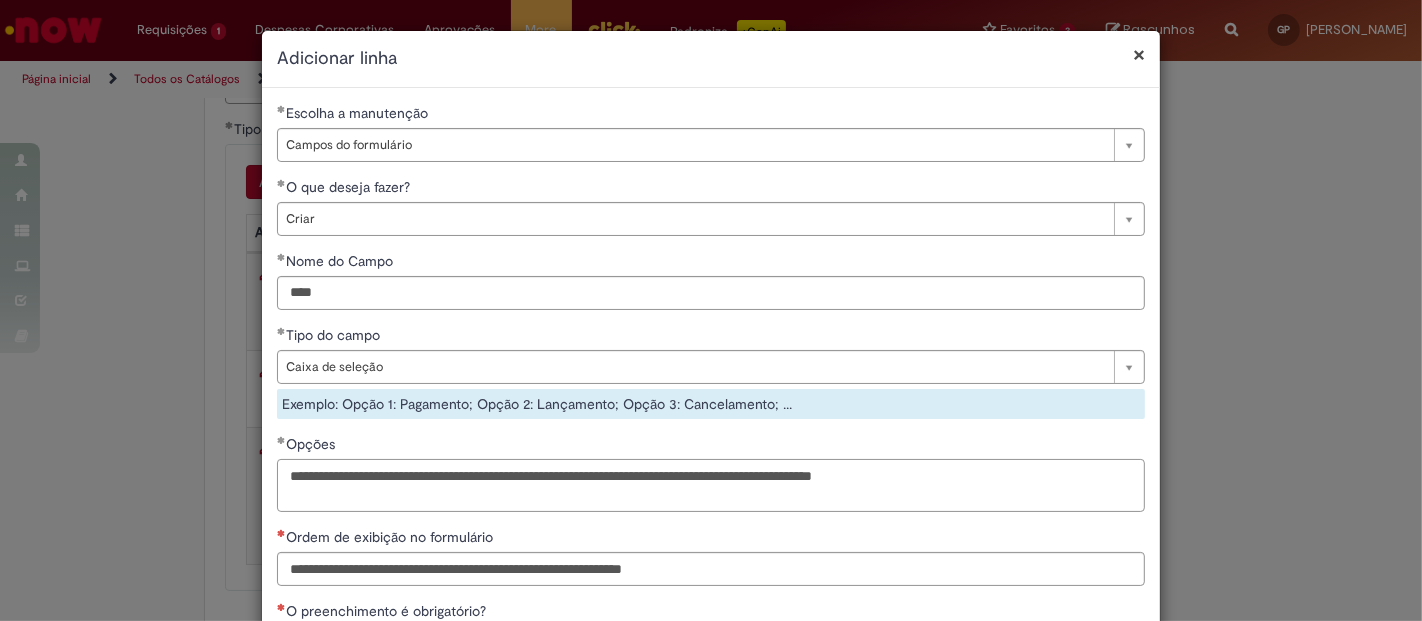 drag, startPoint x: 794, startPoint y: 473, endPoint x: 737, endPoint y: 470, distance: 57.07889 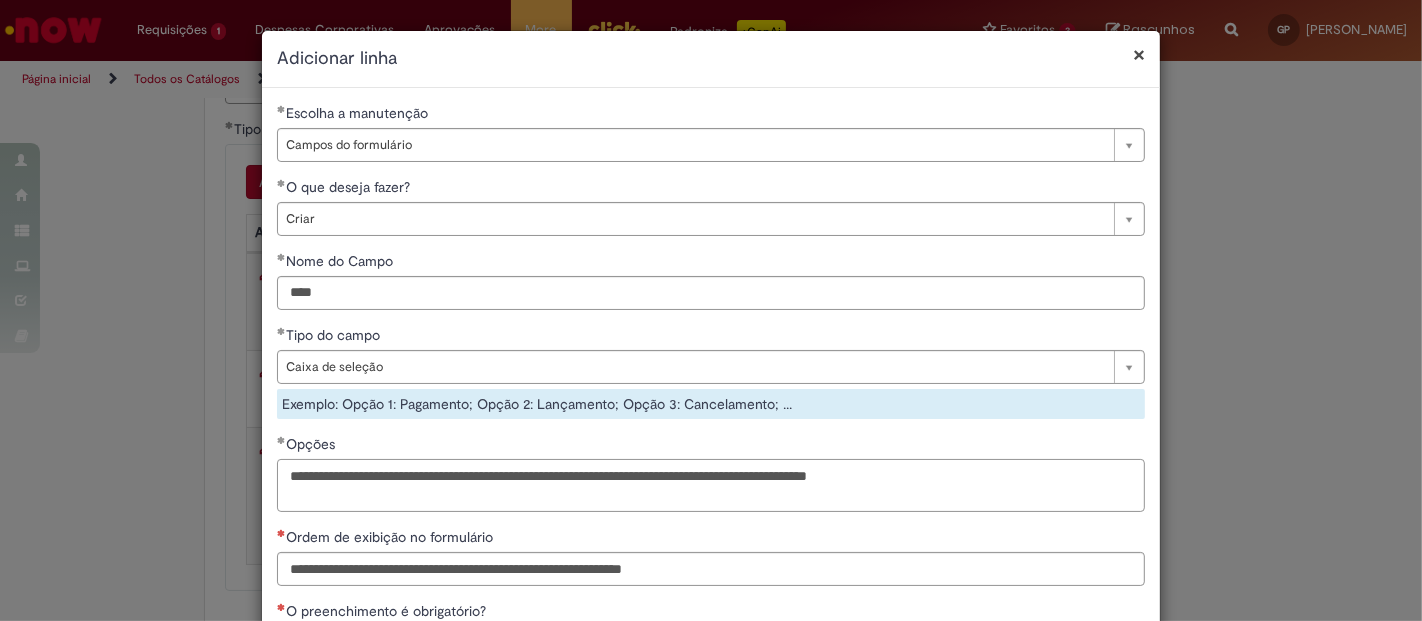 drag, startPoint x: 956, startPoint y: 470, endPoint x: 866, endPoint y: 470, distance: 90 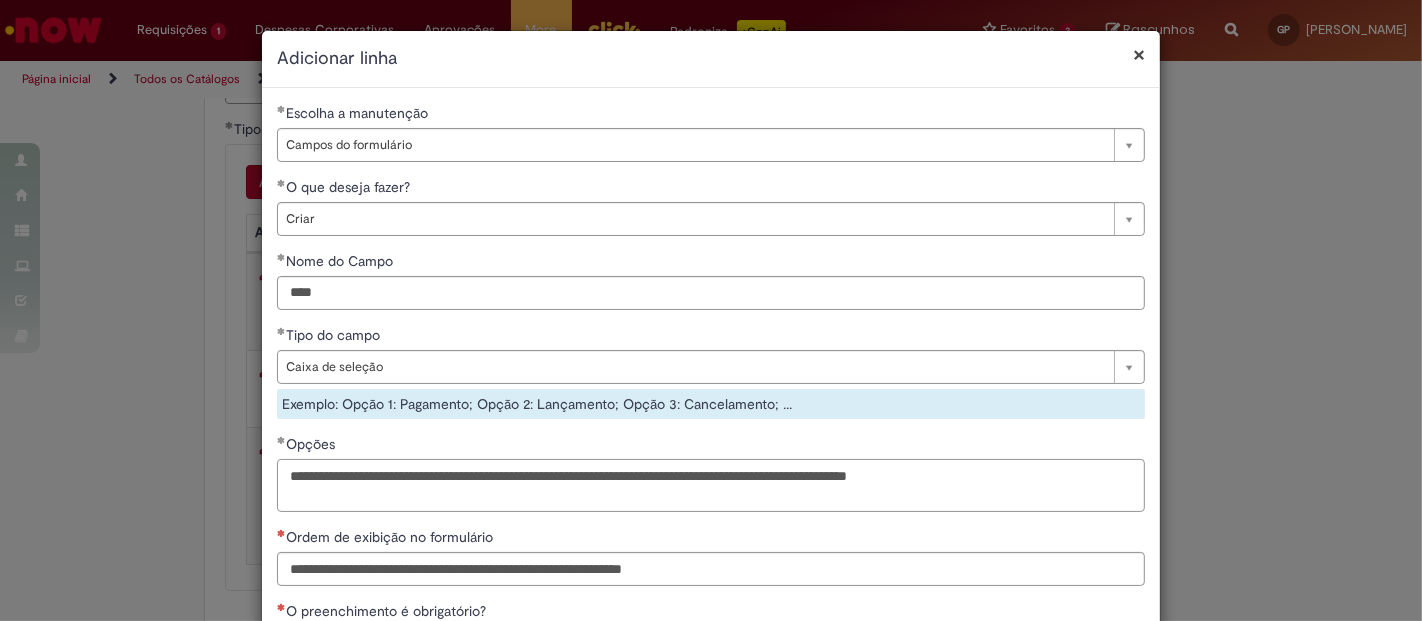 drag, startPoint x: 1025, startPoint y: 475, endPoint x: 807, endPoint y: 467, distance: 218.14674 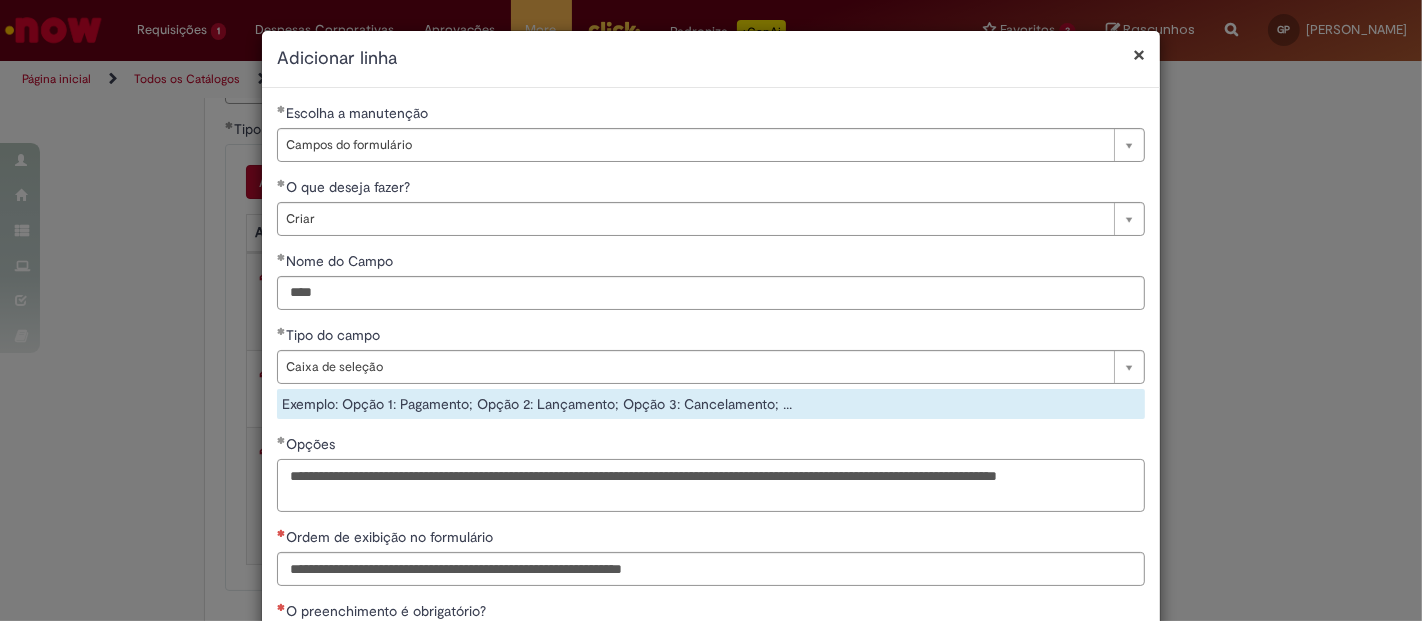 click on "**********" at bounding box center (711, 485) 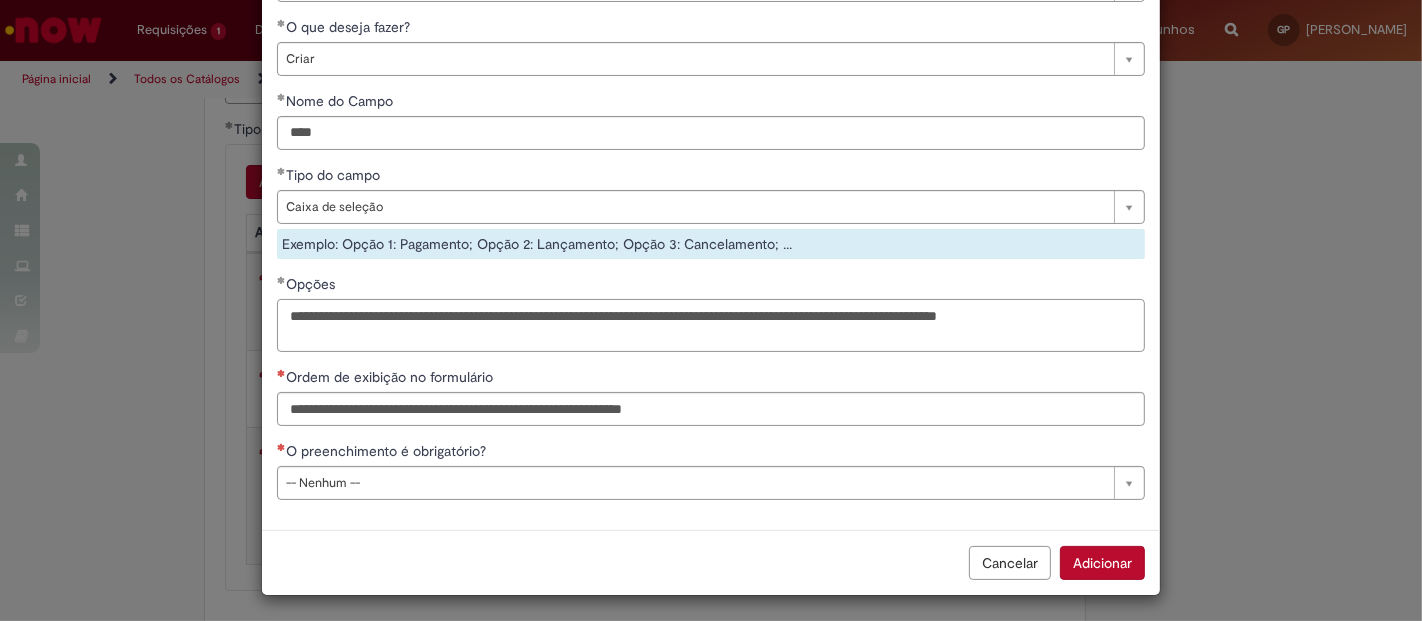 scroll, scrollTop: 162, scrollLeft: 0, axis: vertical 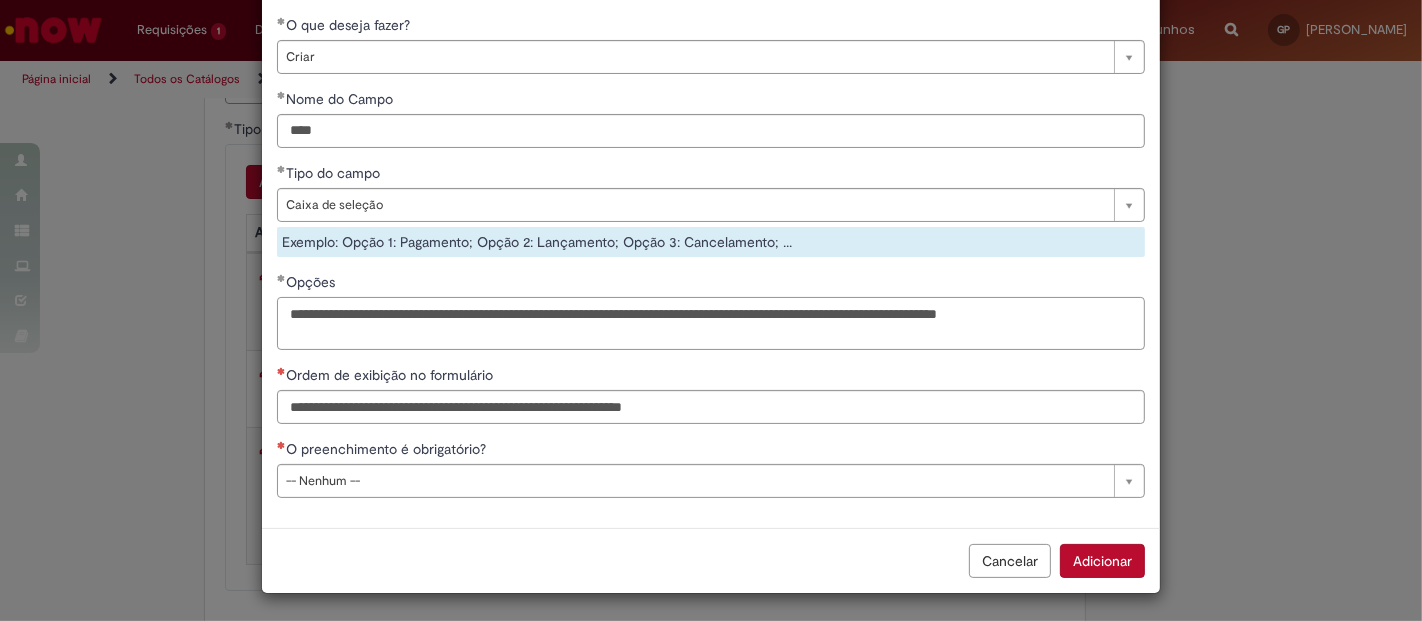 click on "**********" at bounding box center (711, 323) 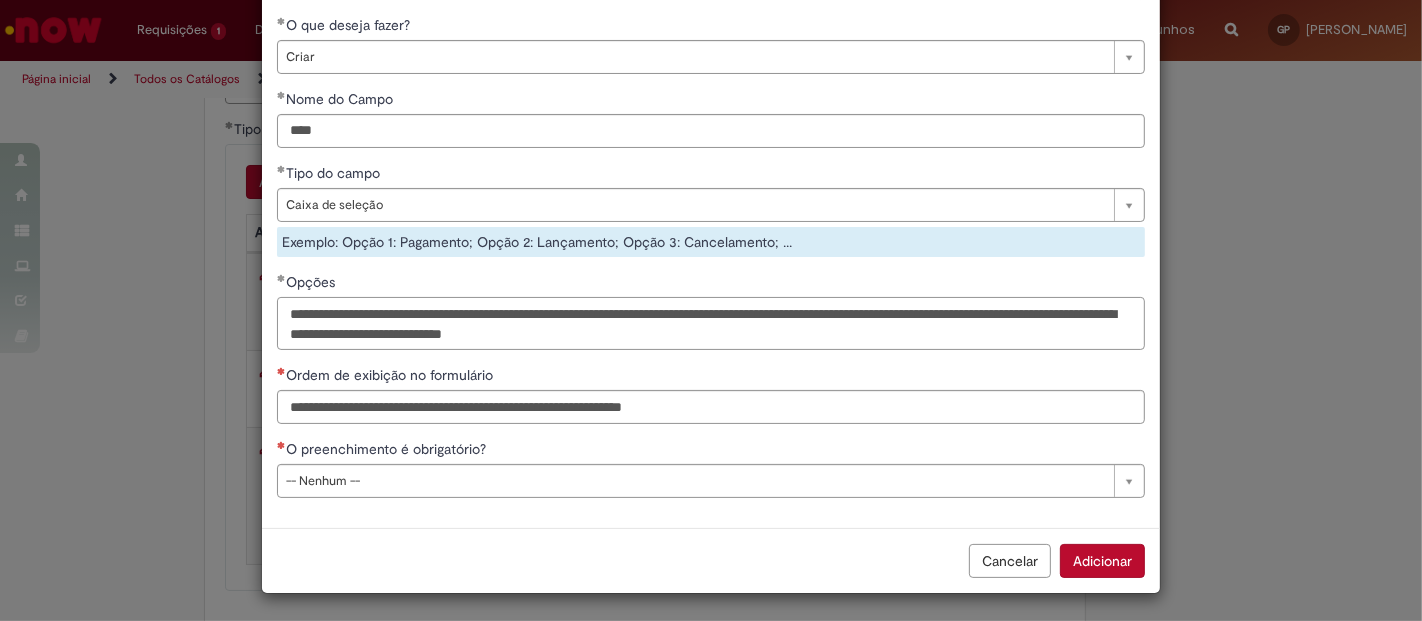 click on "**********" at bounding box center (711, 323) 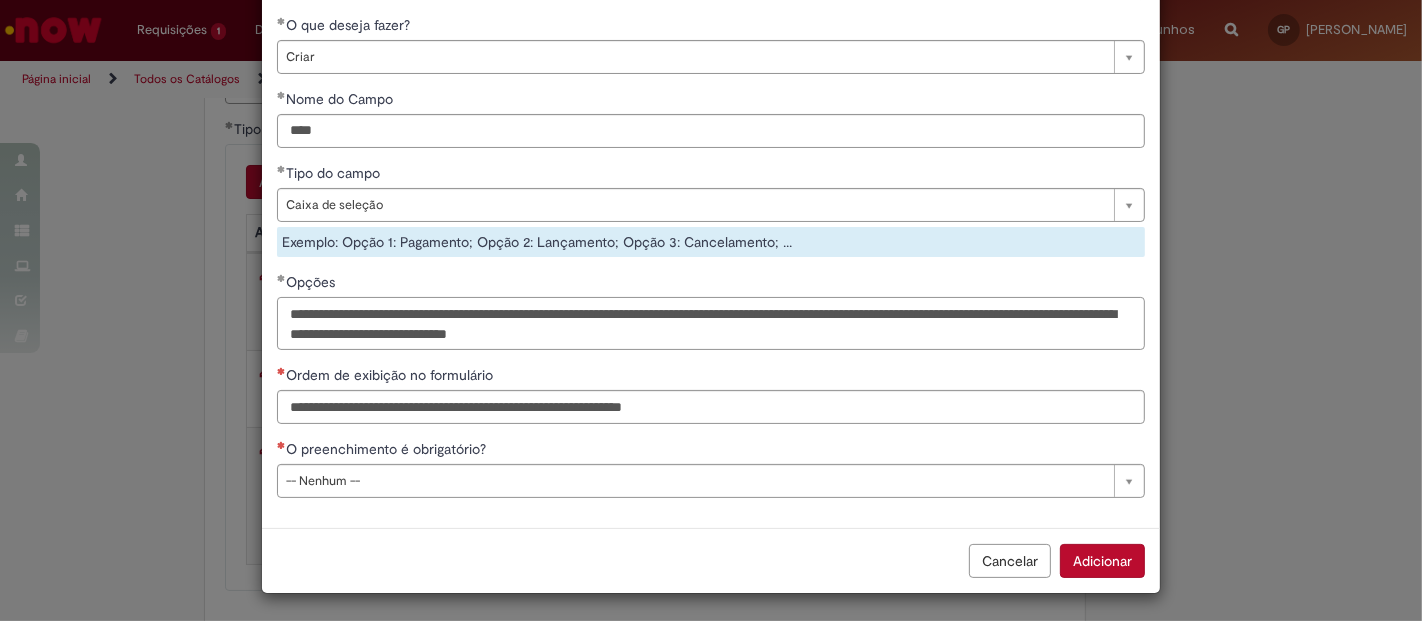 click on "**********" at bounding box center (711, 323) 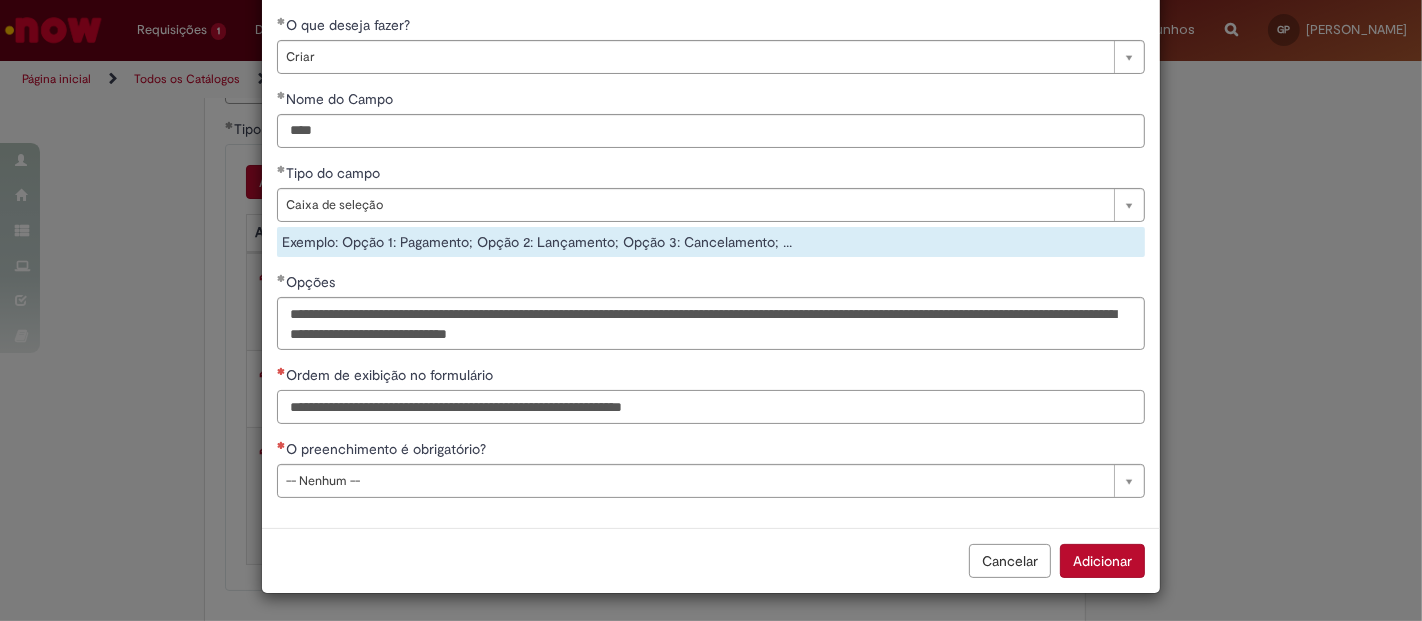 click on "Ordem de exibição no formulário" at bounding box center (711, 407) 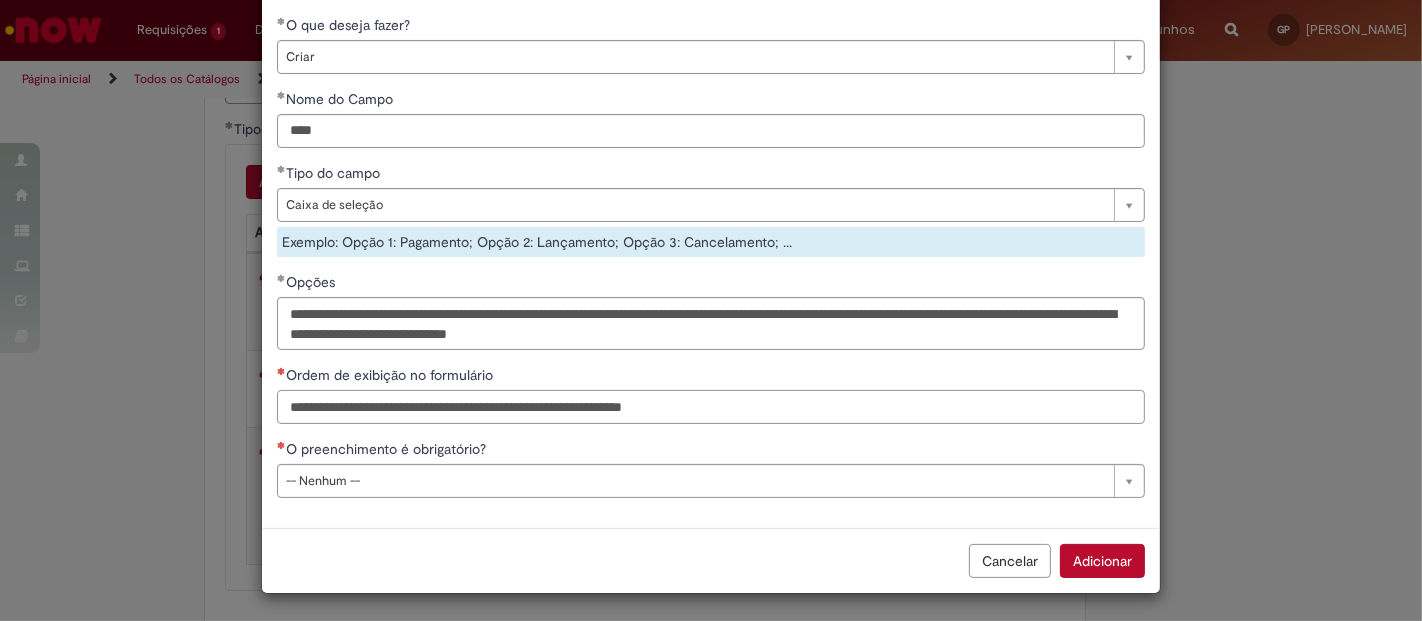 type on "*" 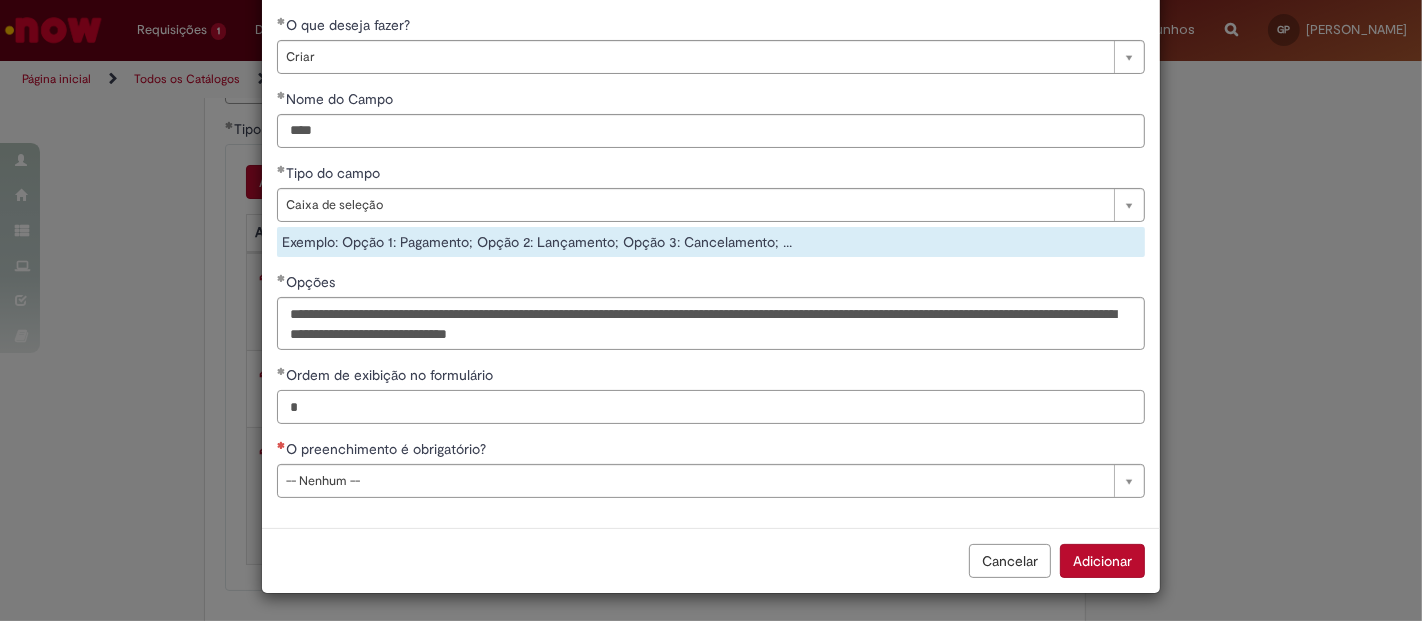 click on "*" at bounding box center [711, 407] 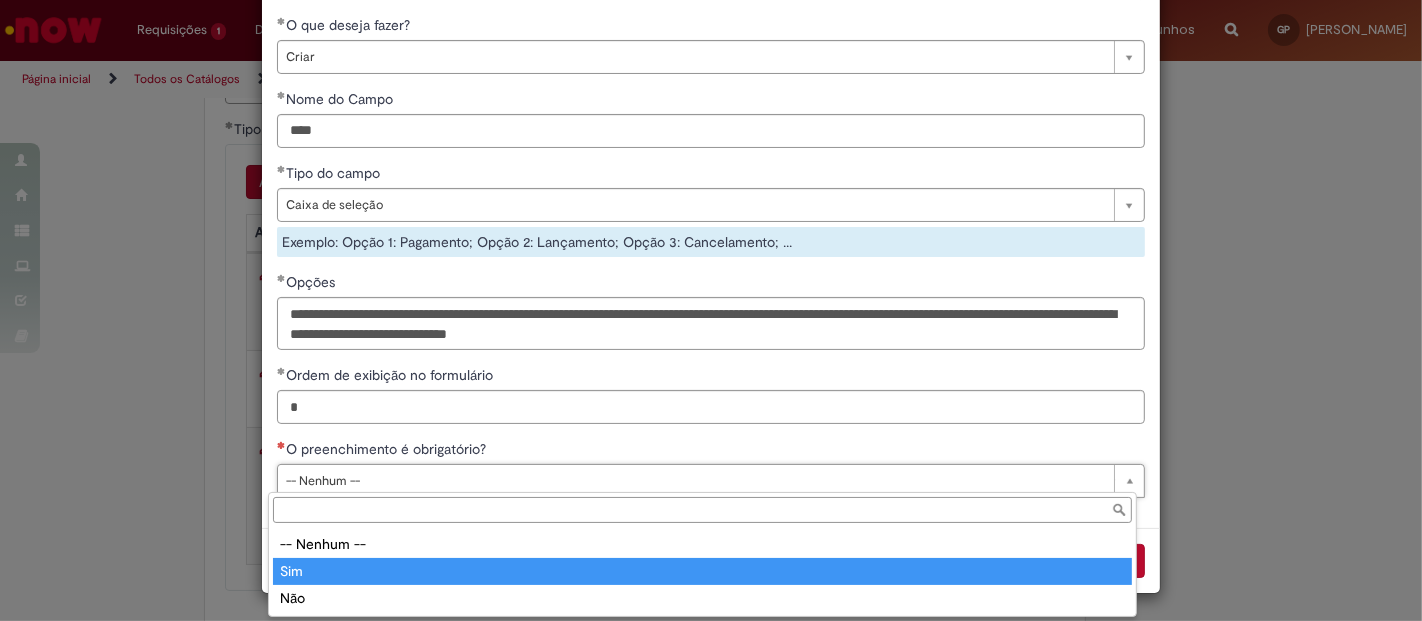 type on "***" 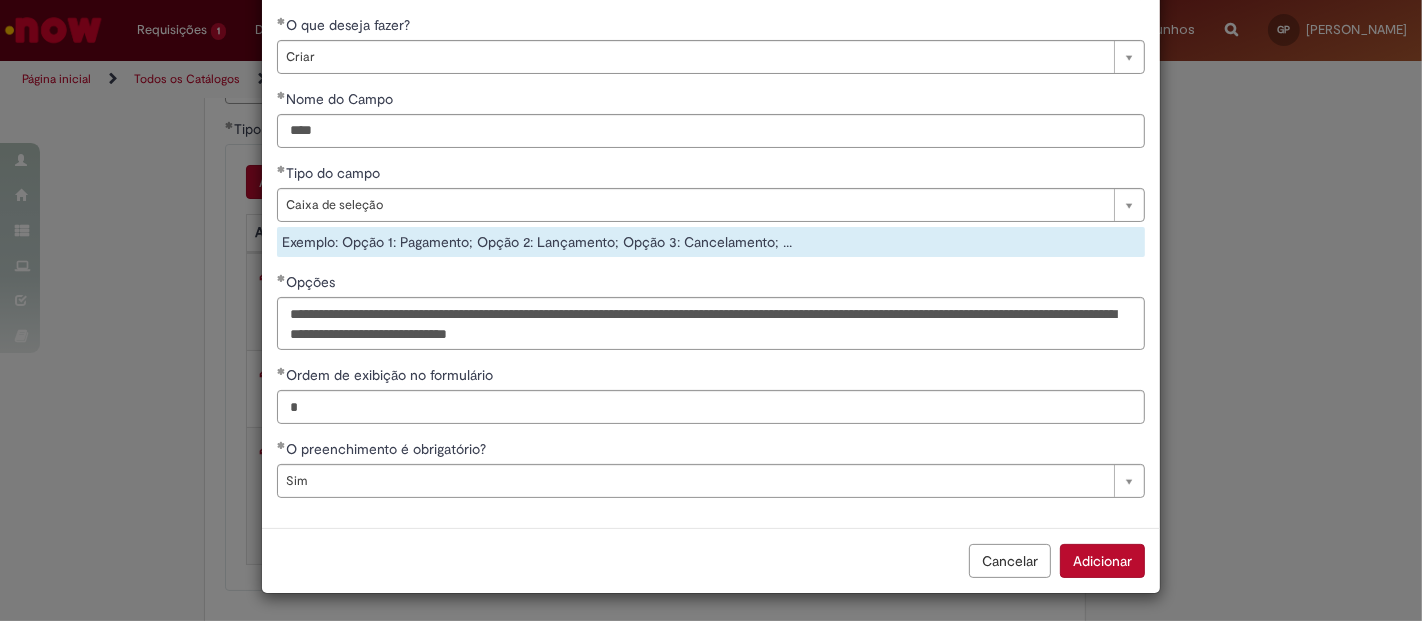 click on "Adicionar" at bounding box center [1102, 561] 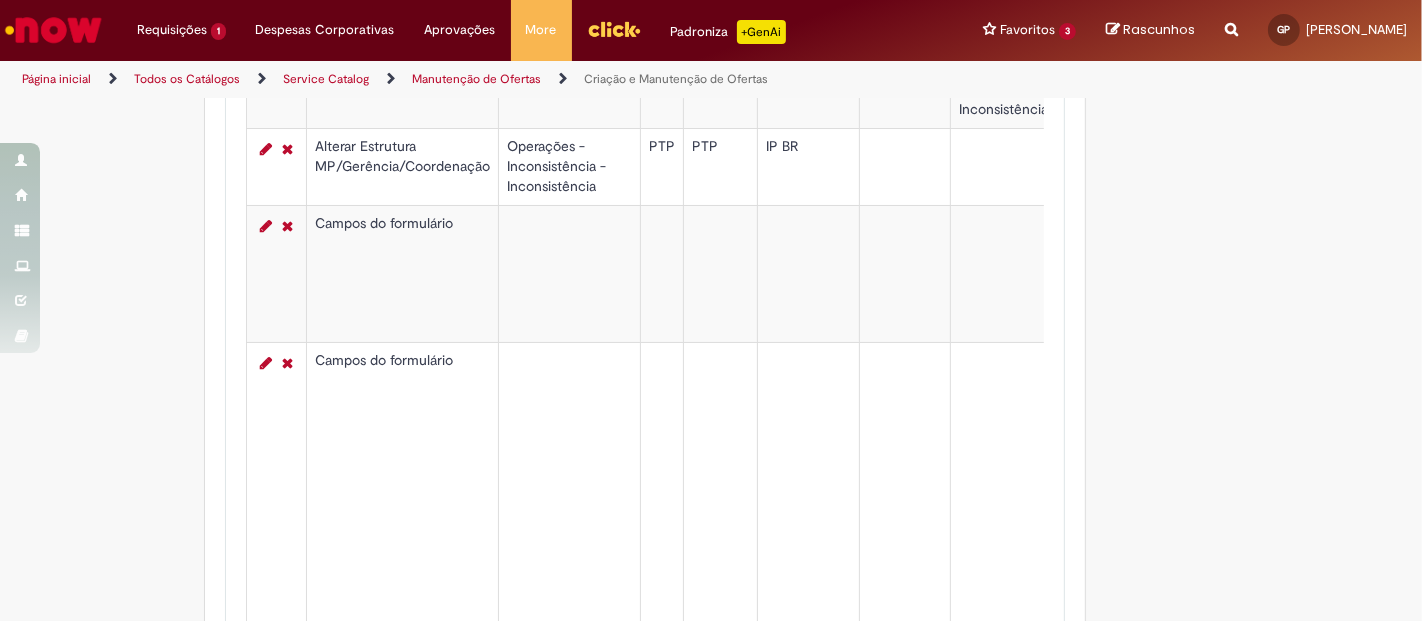 scroll, scrollTop: 2405, scrollLeft: 0, axis: vertical 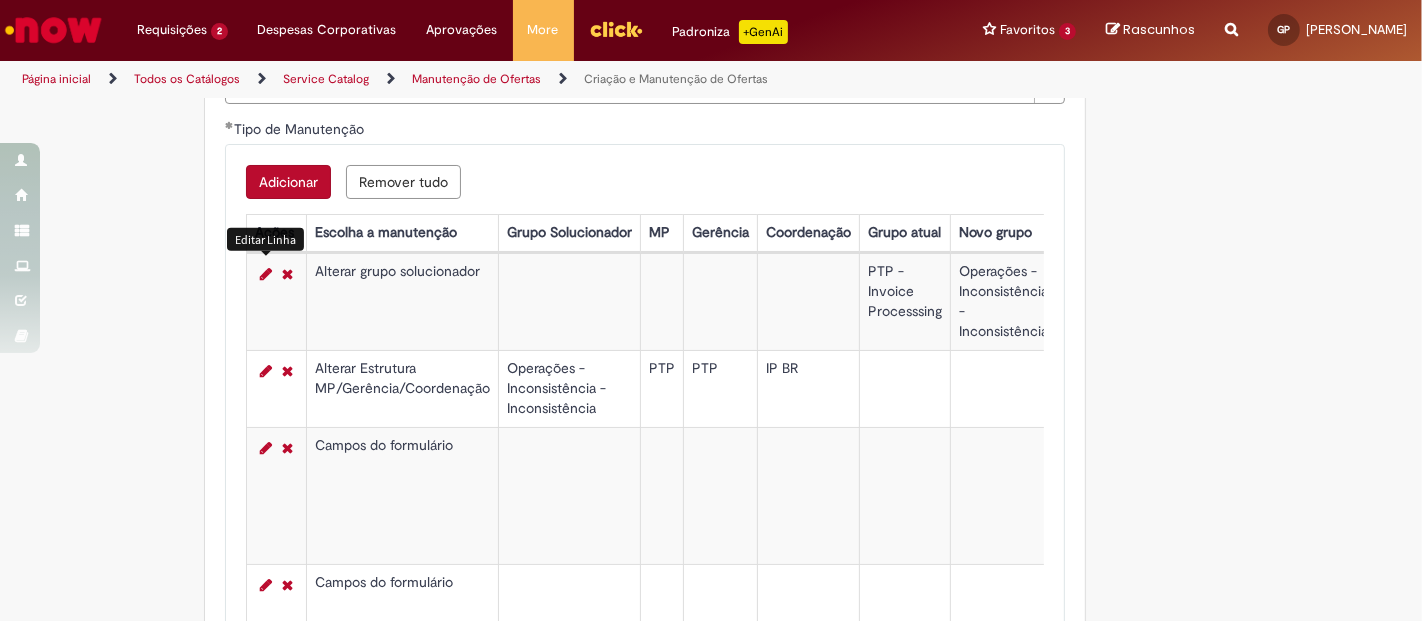 click at bounding box center [266, 274] 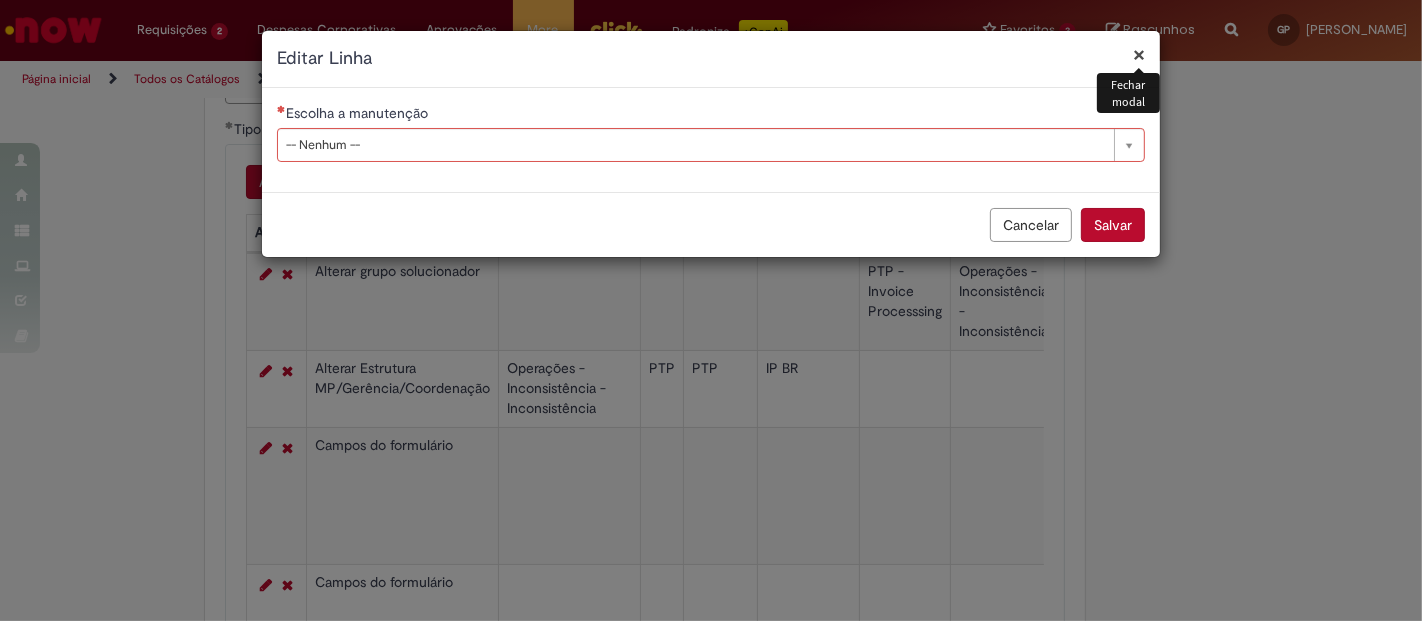click on "×" at bounding box center [1139, 54] 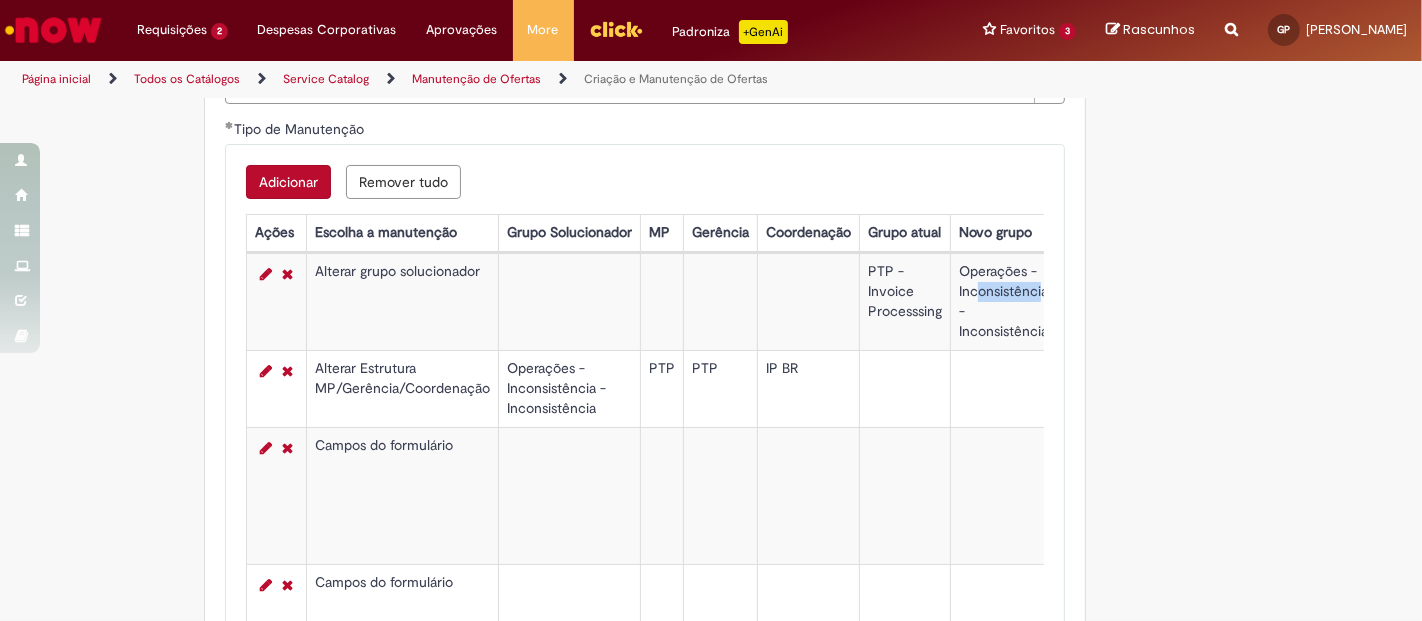 drag, startPoint x: 970, startPoint y: 278, endPoint x: 1022, endPoint y: 279, distance: 52.009613 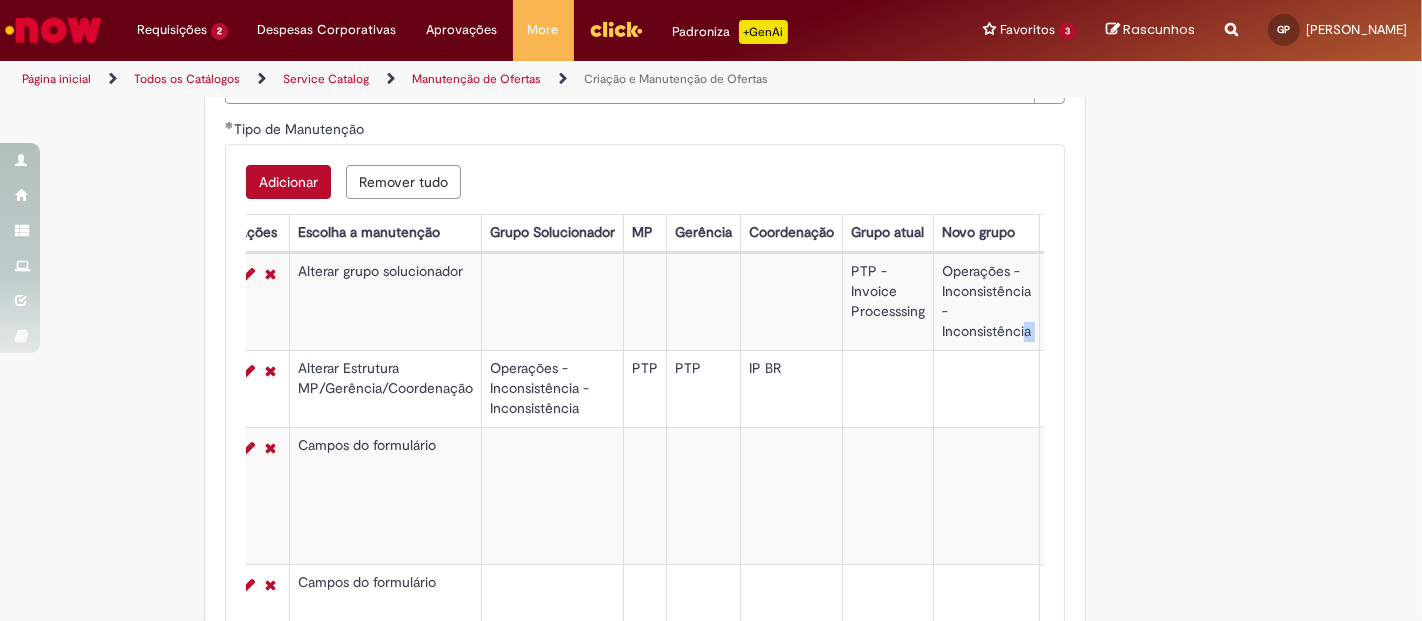 drag, startPoint x: 1013, startPoint y: 320, endPoint x: 1037, endPoint y: 318, distance: 24.083189 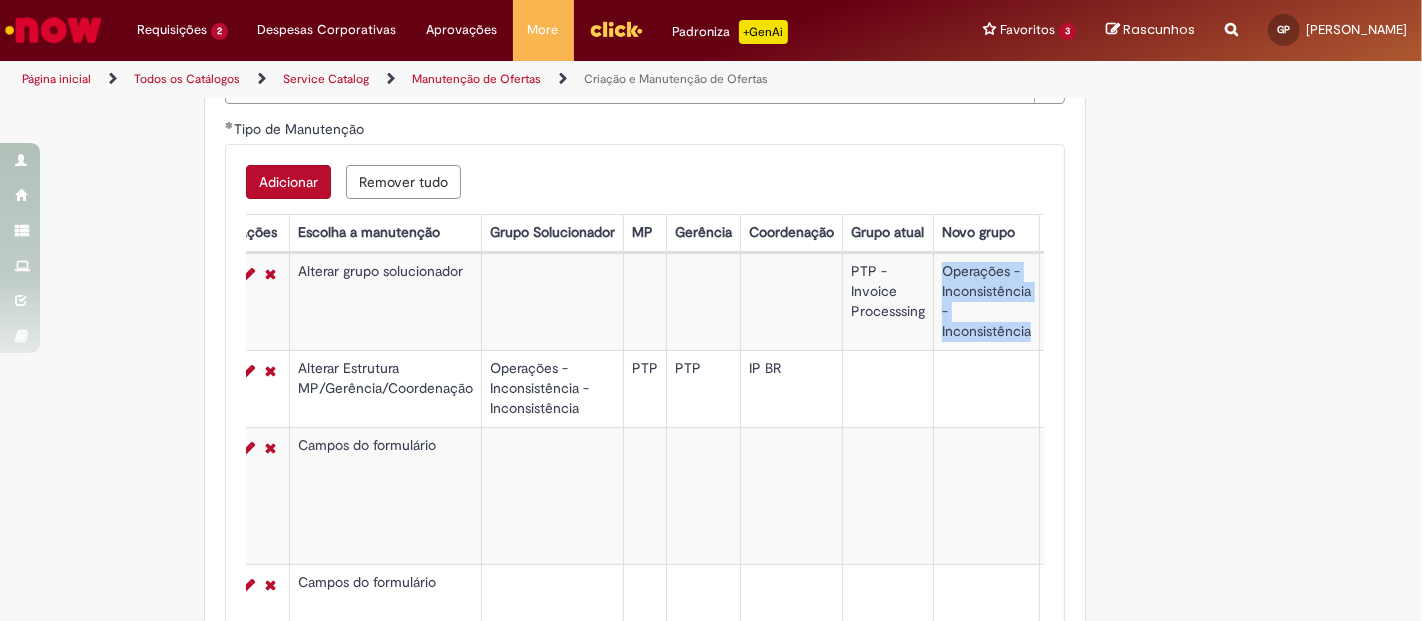 drag, startPoint x: 1019, startPoint y: 321, endPoint x: 934, endPoint y: 263, distance: 102.90287 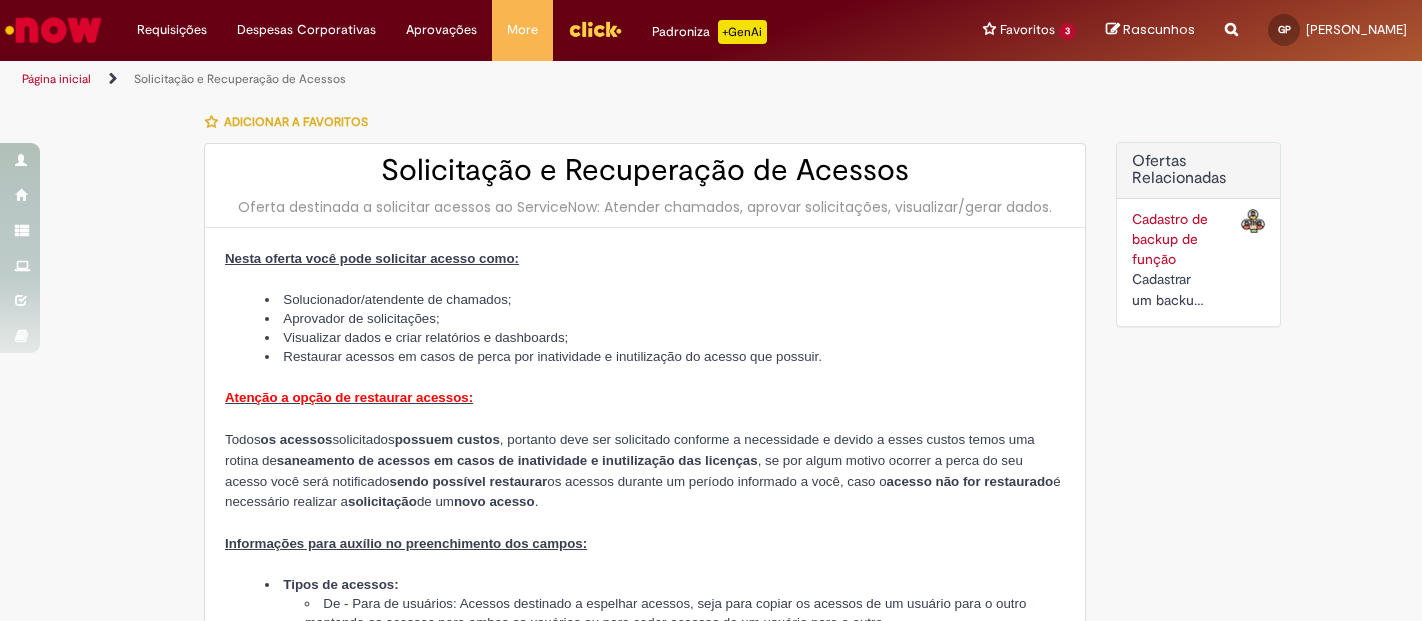scroll, scrollTop: 0, scrollLeft: 0, axis: both 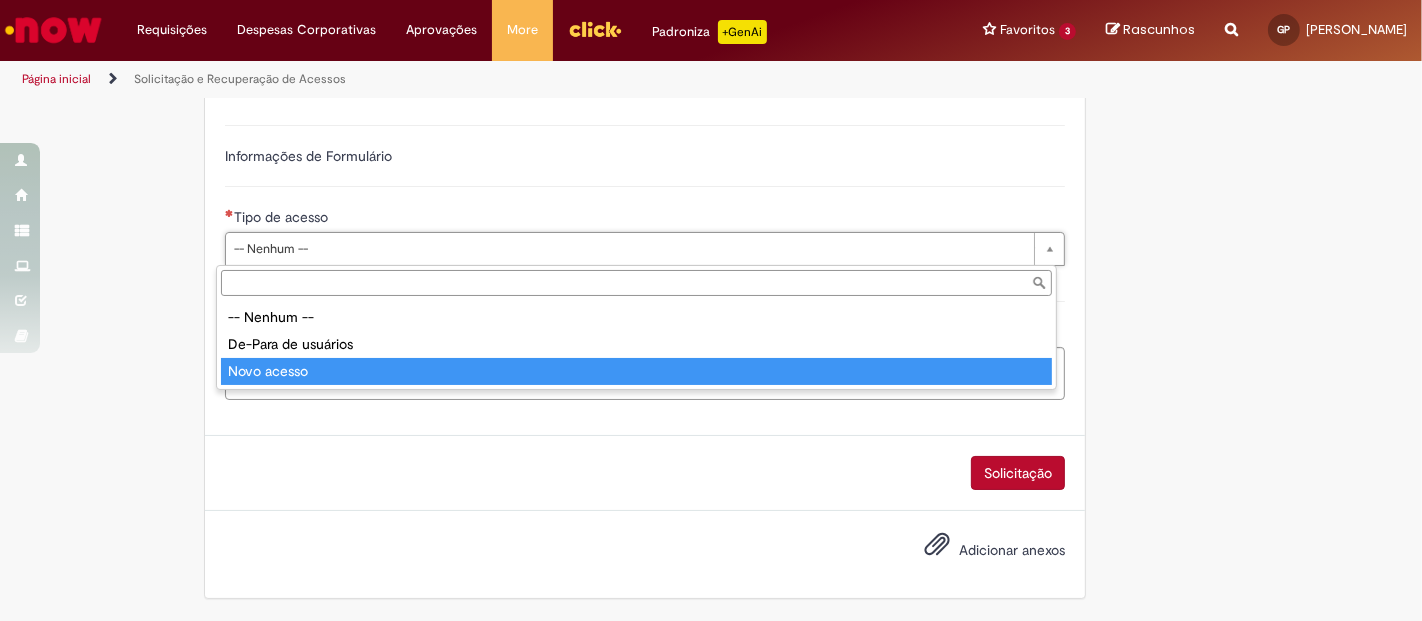 type on "**********" 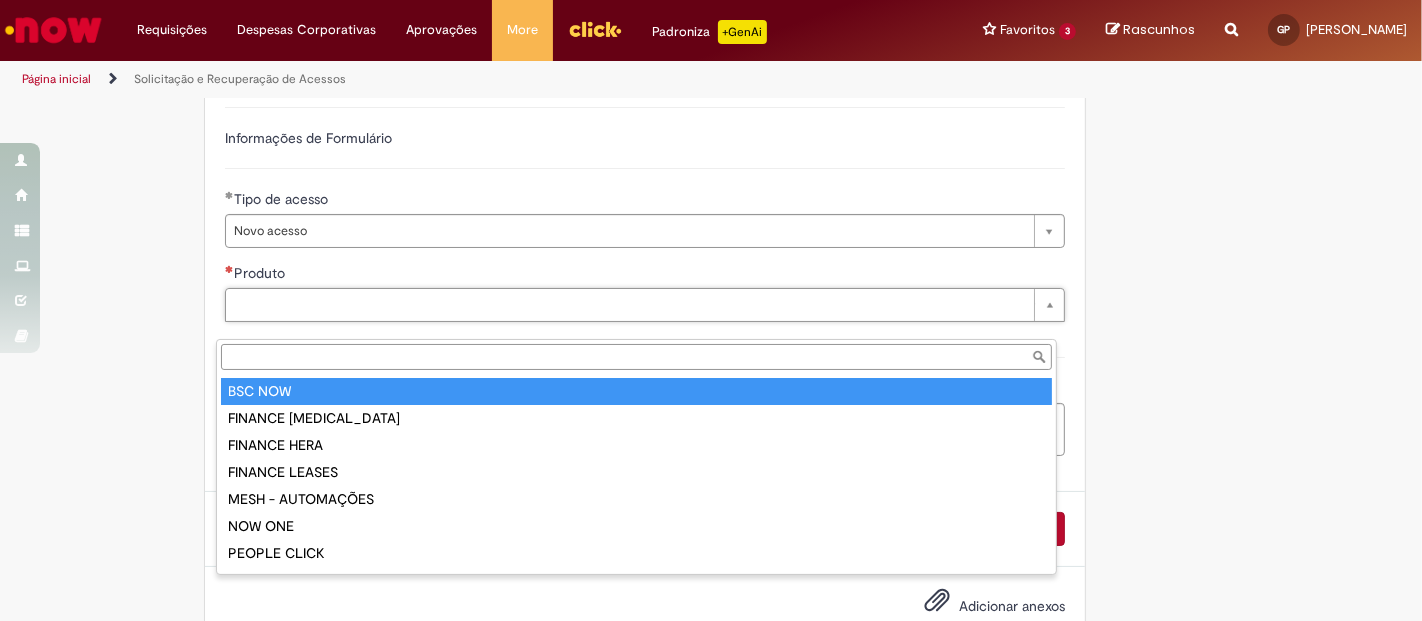 type on "*******" 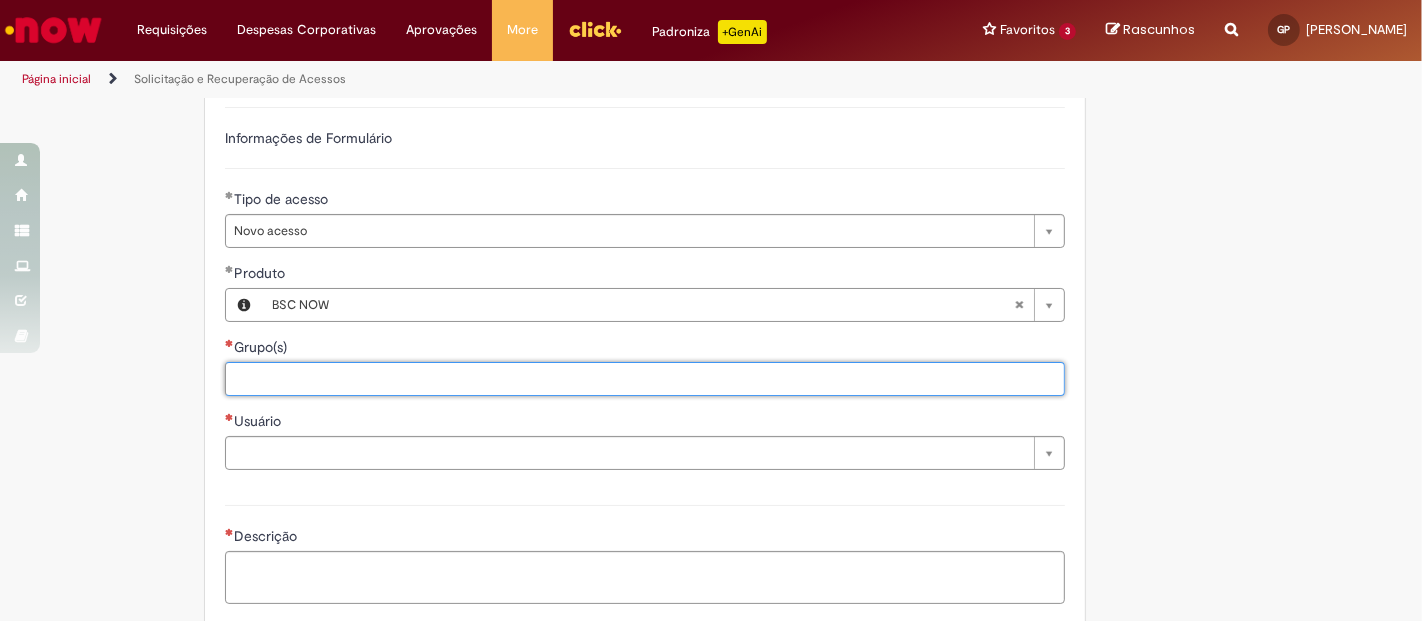 click on "Grupo(s)" at bounding box center (687, 379) 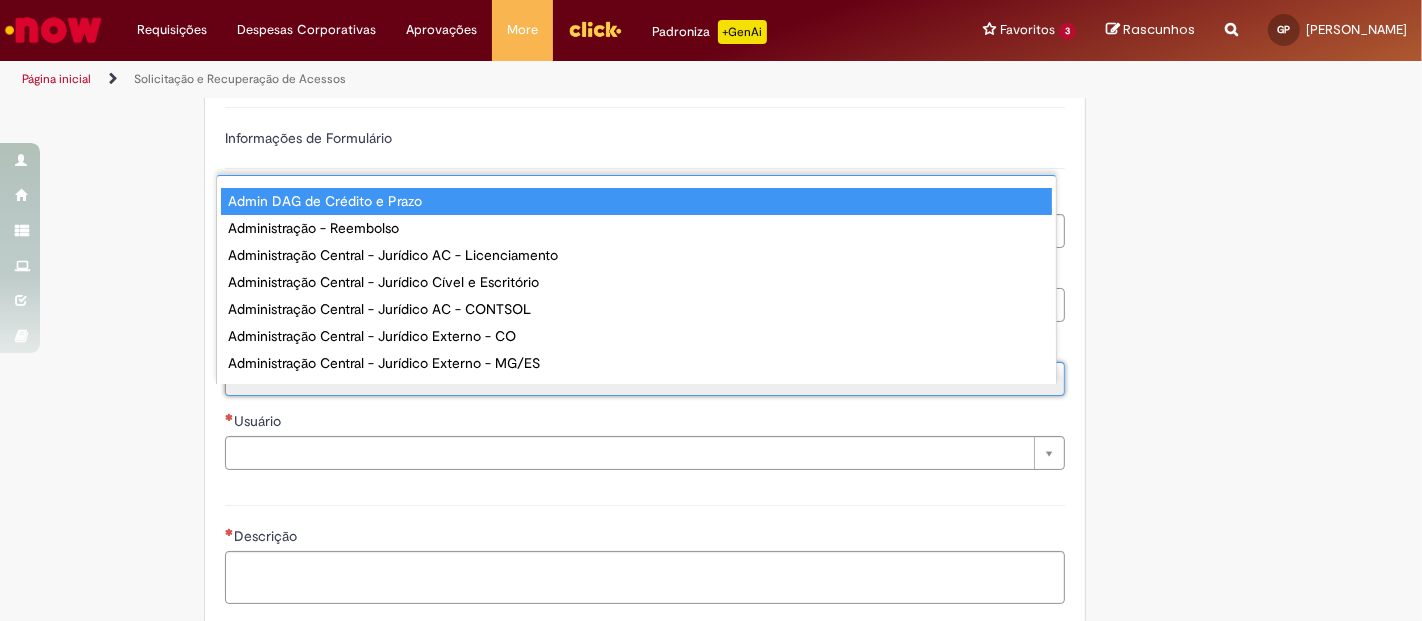 paste on "**********" 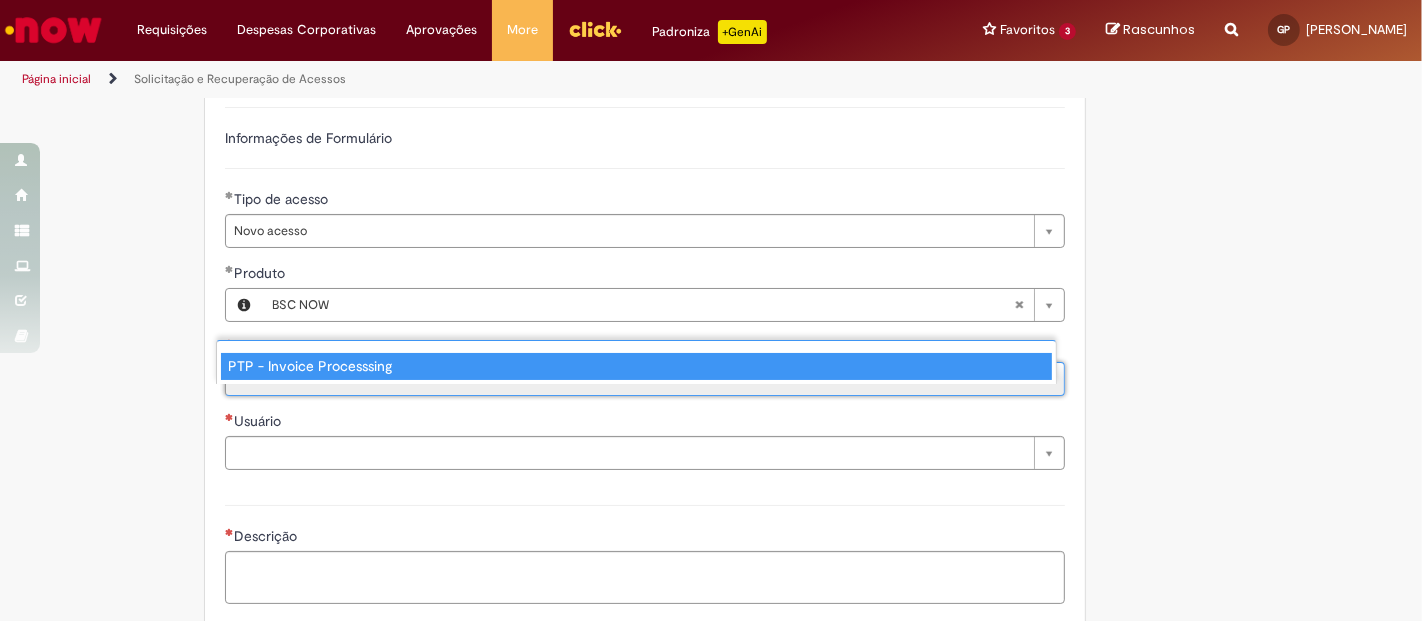 type on "**********" 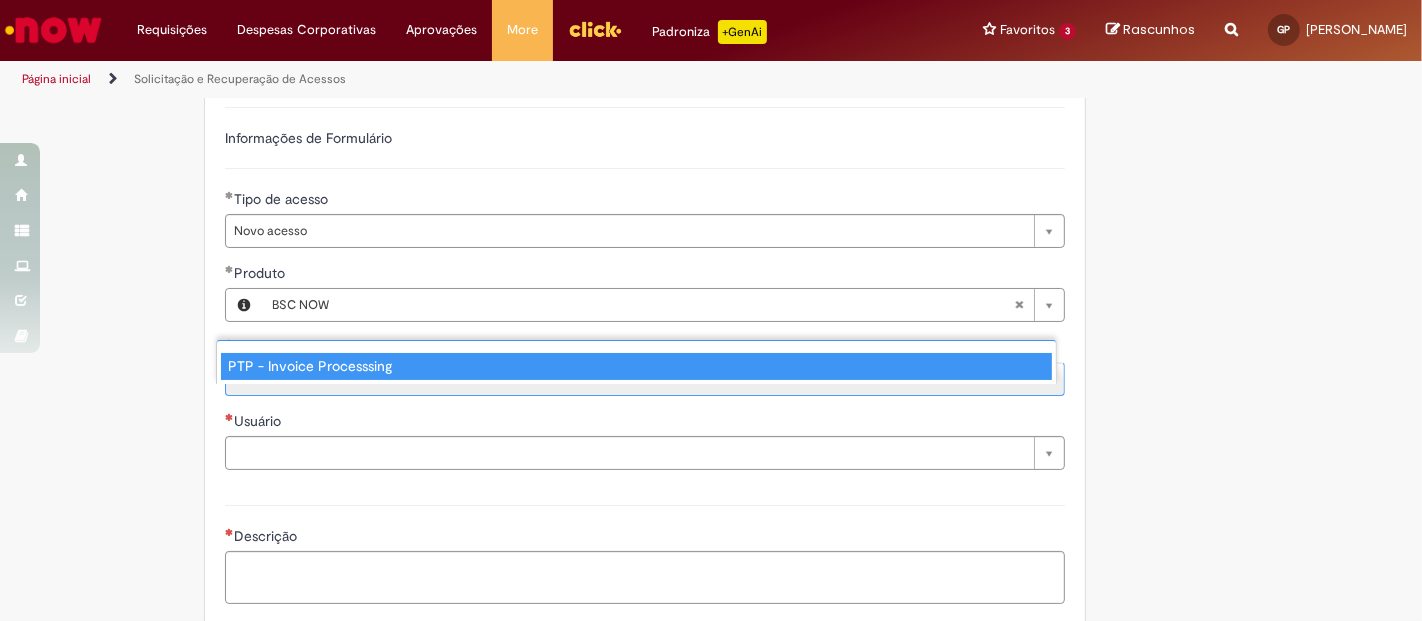 type 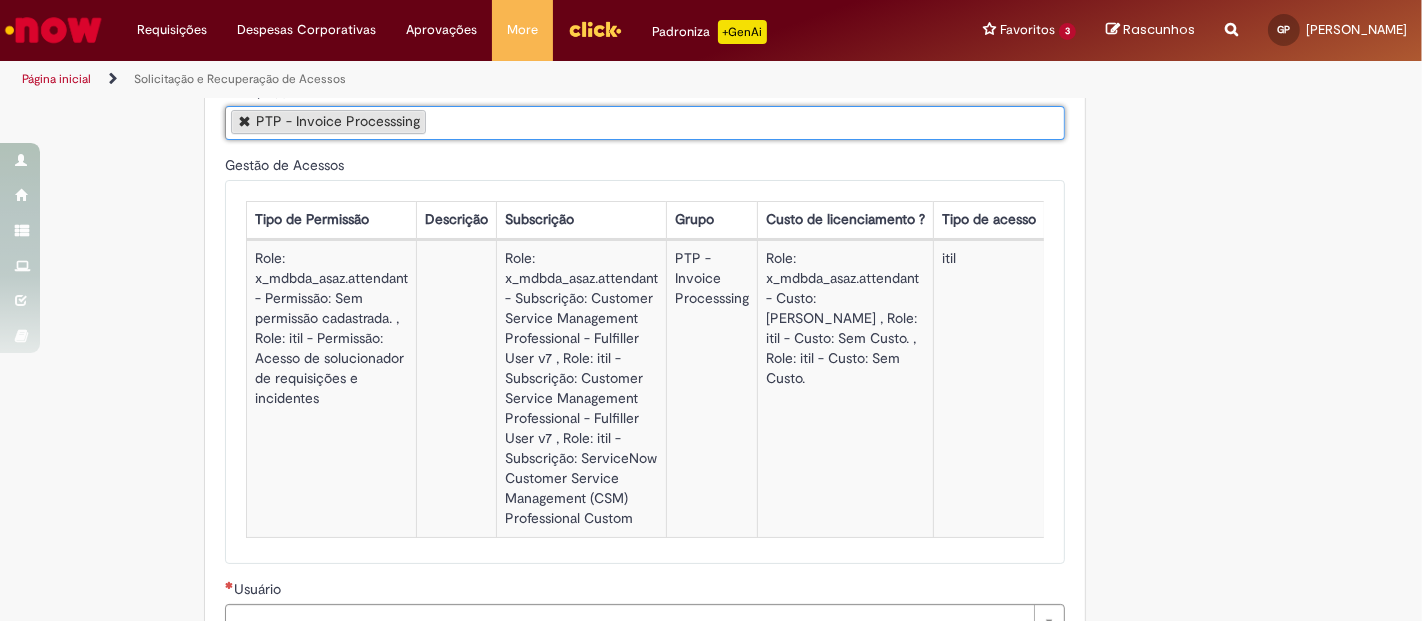 scroll, scrollTop: 1491, scrollLeft: 0, axis: vertical 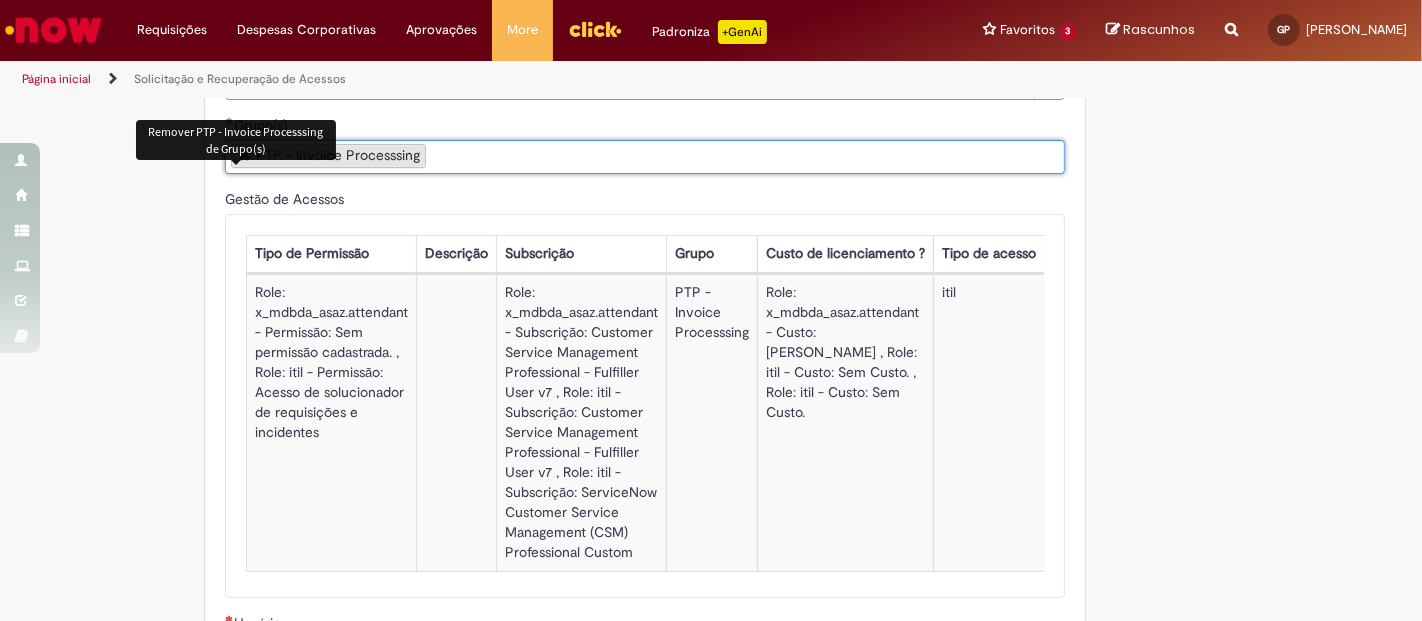click at bounding box center (245, 154) 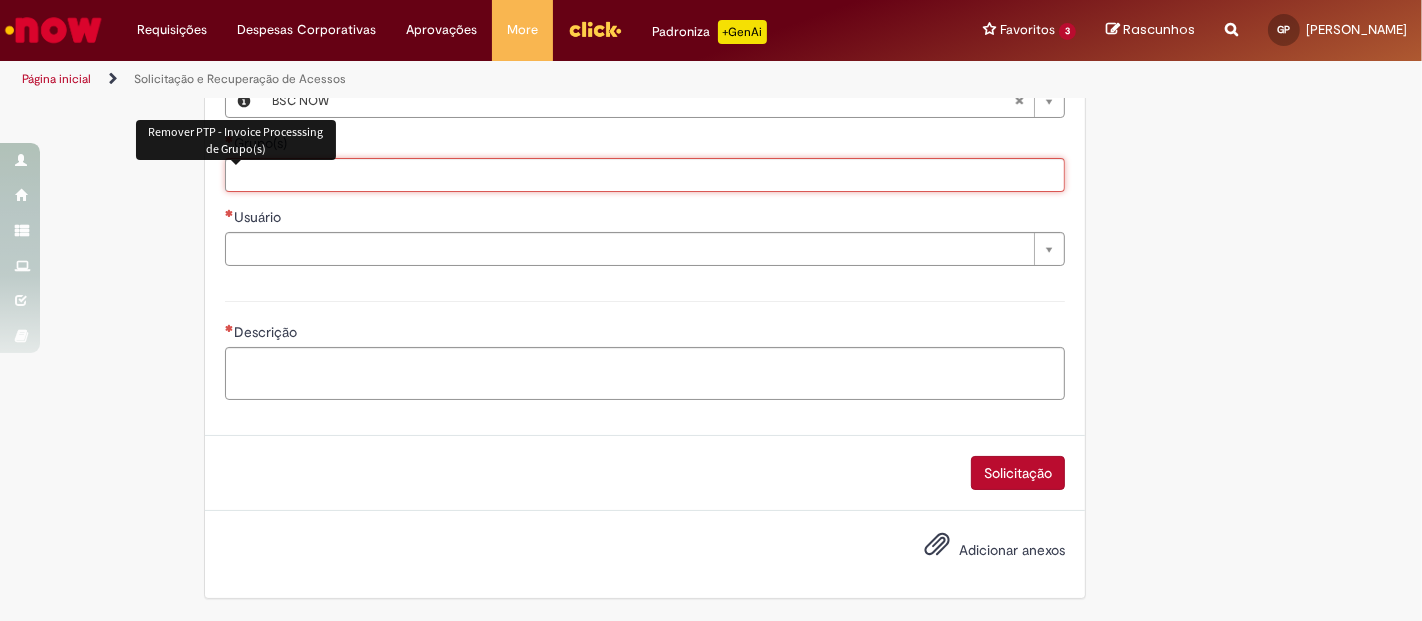 scroll, scrollTop: 1491, scrollLeft: 0, axis: vertical 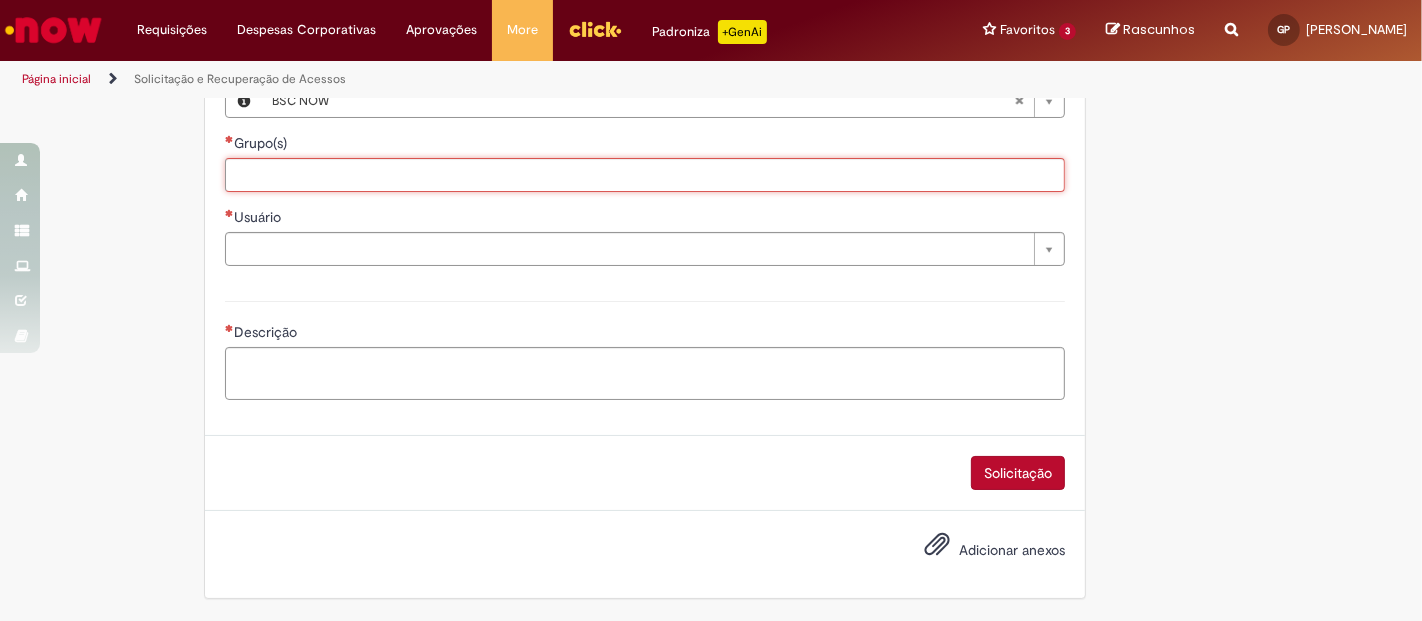 paste on "**********" 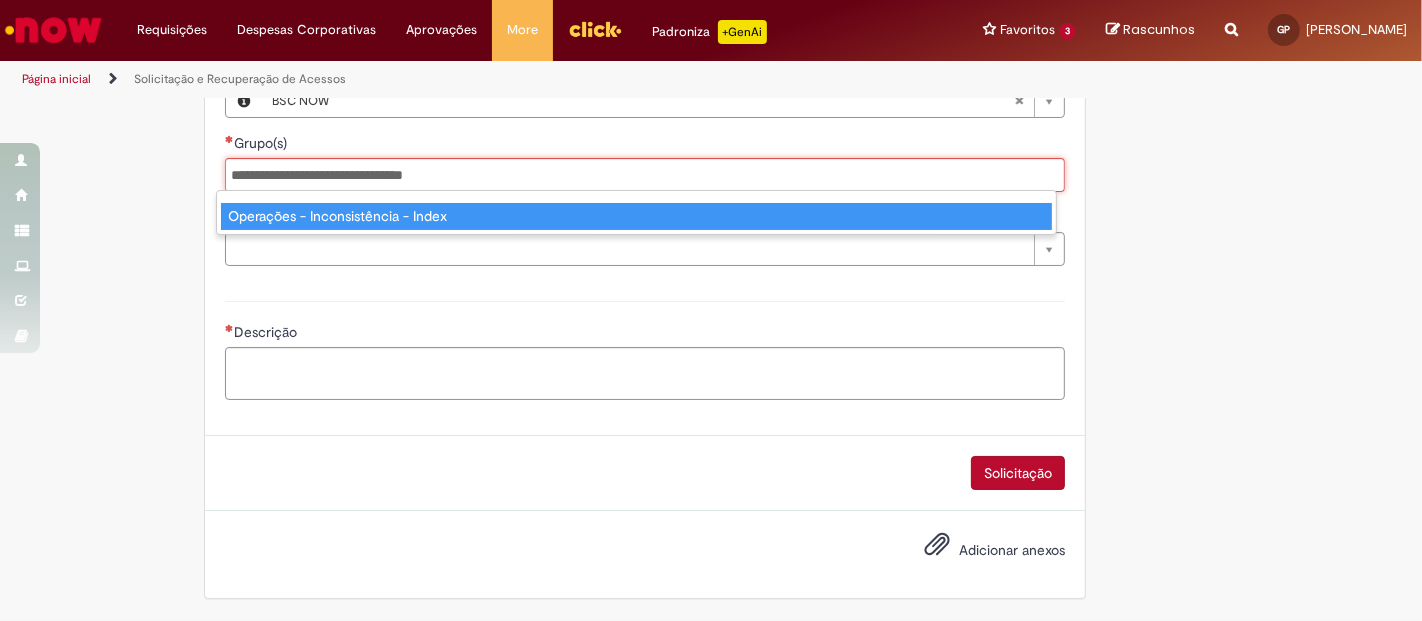 type on "**********" 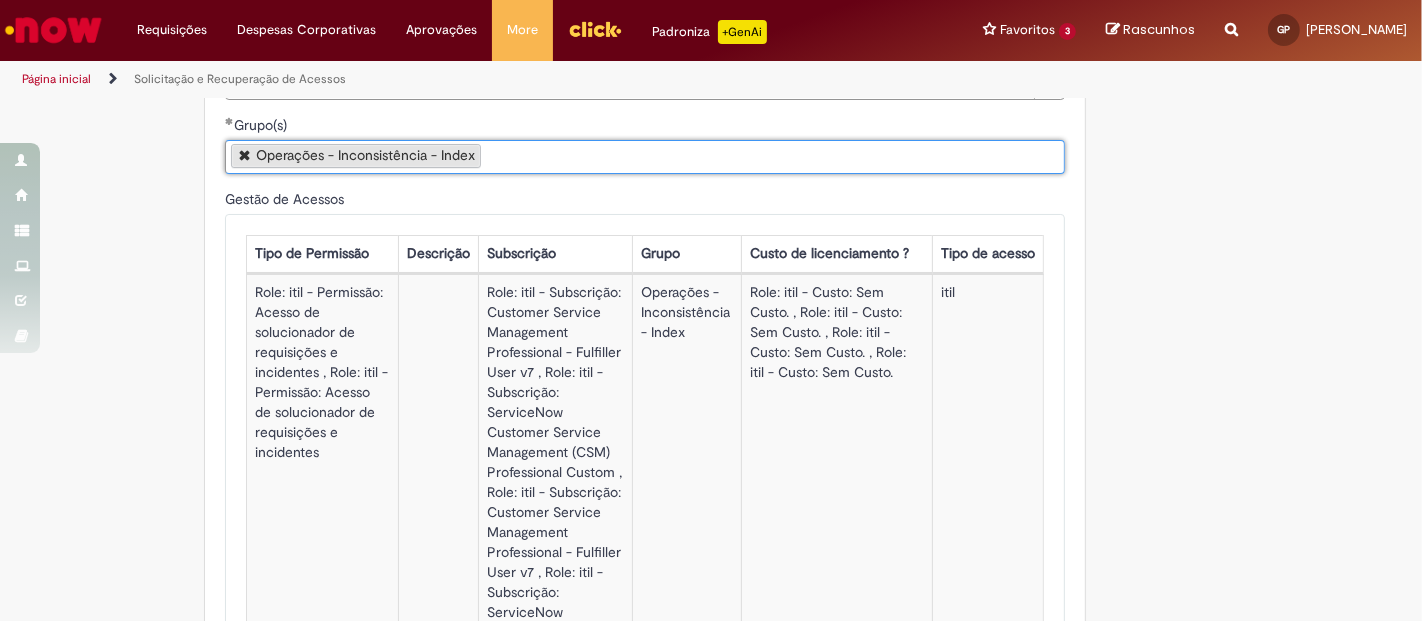 paste on "**********" 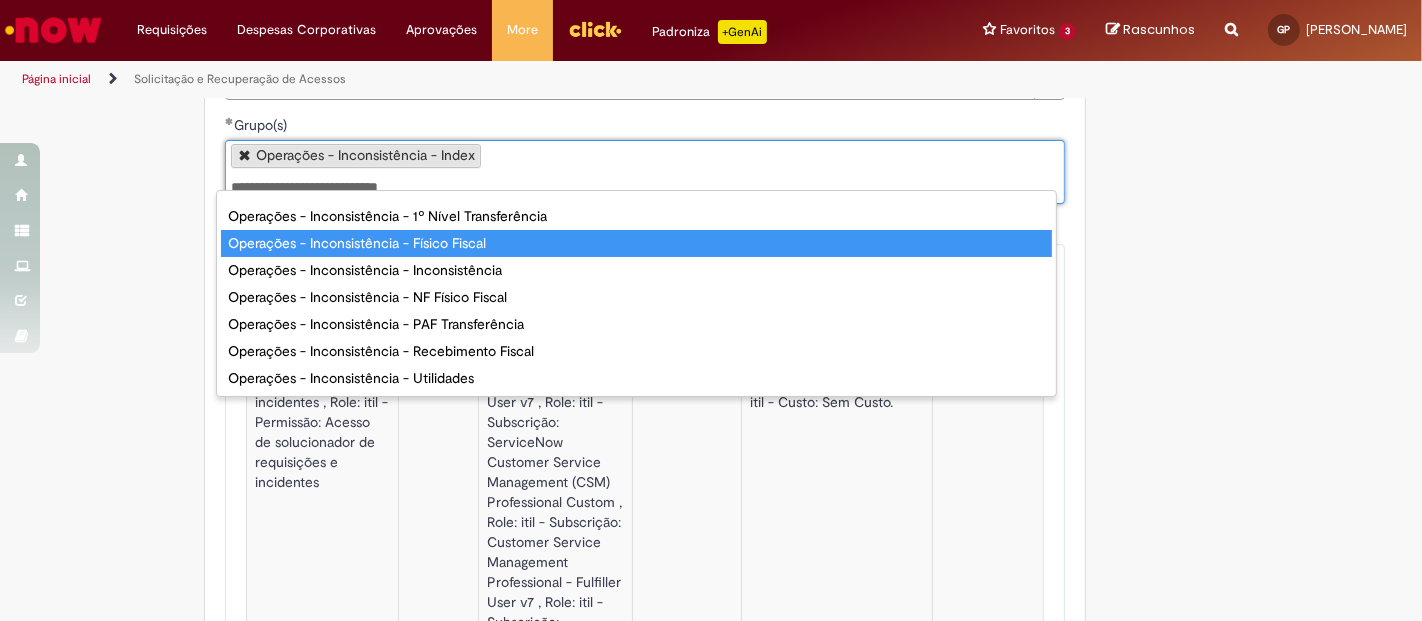 type on "**********" 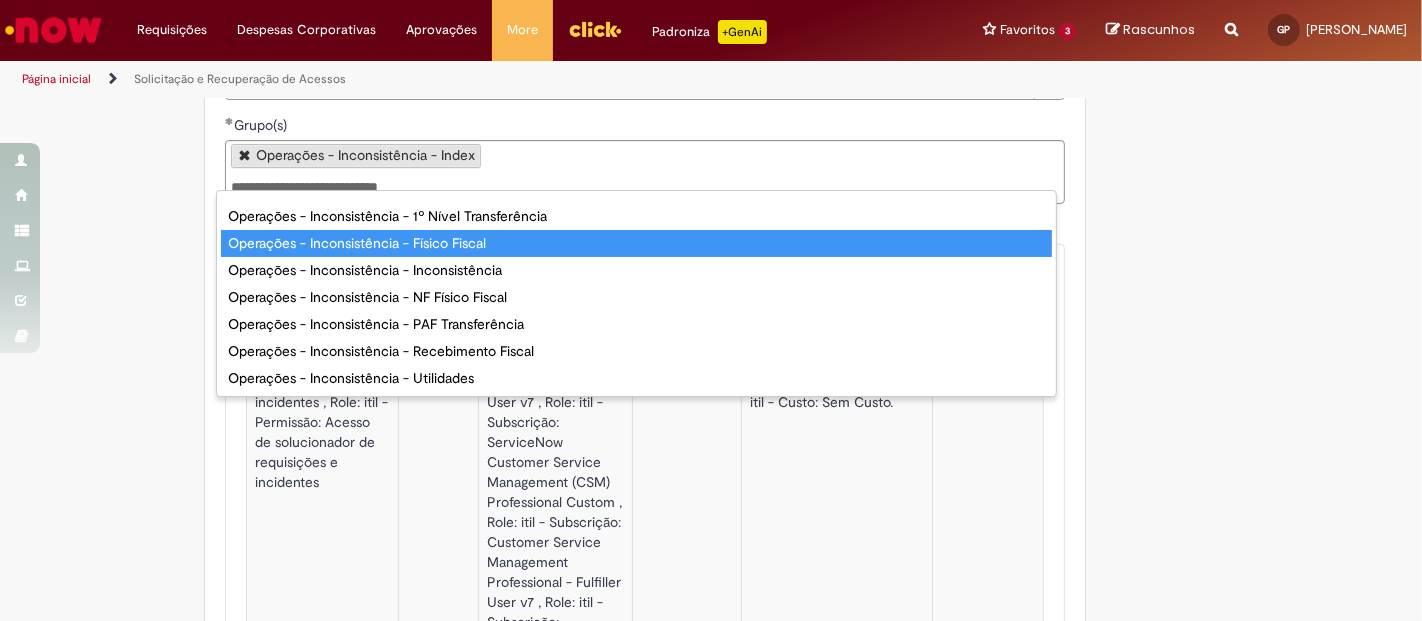 type 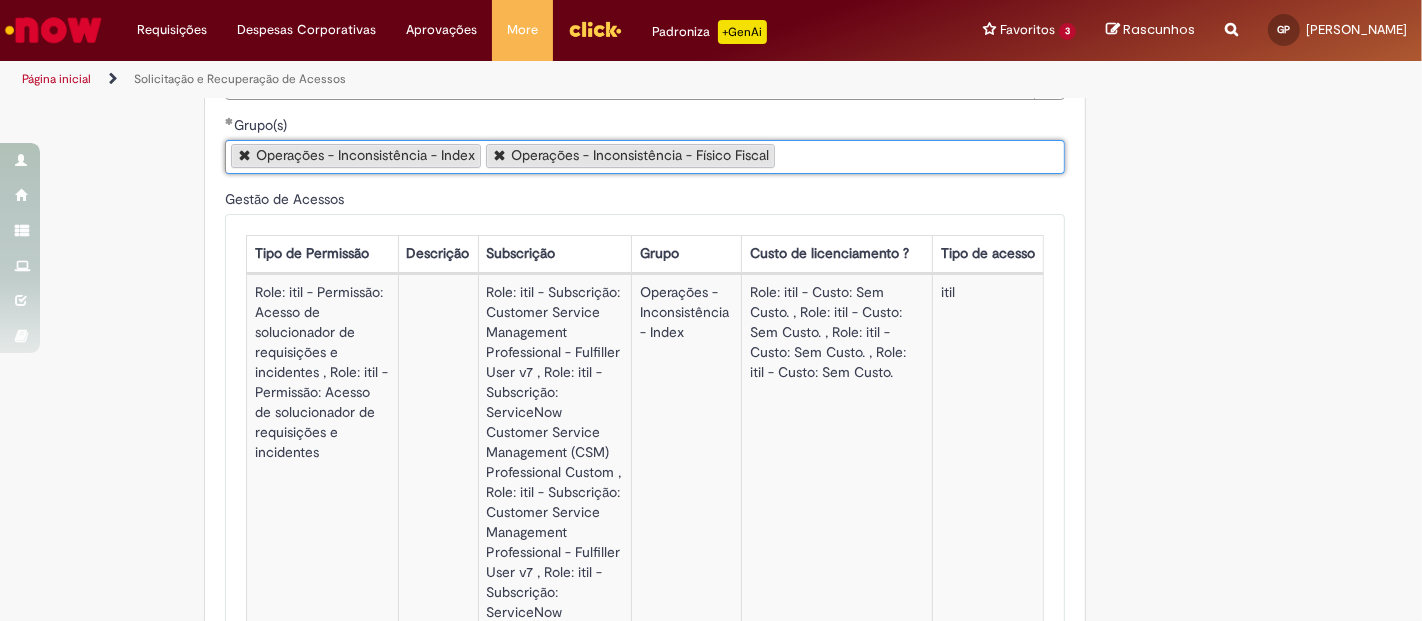 paste on "**********" 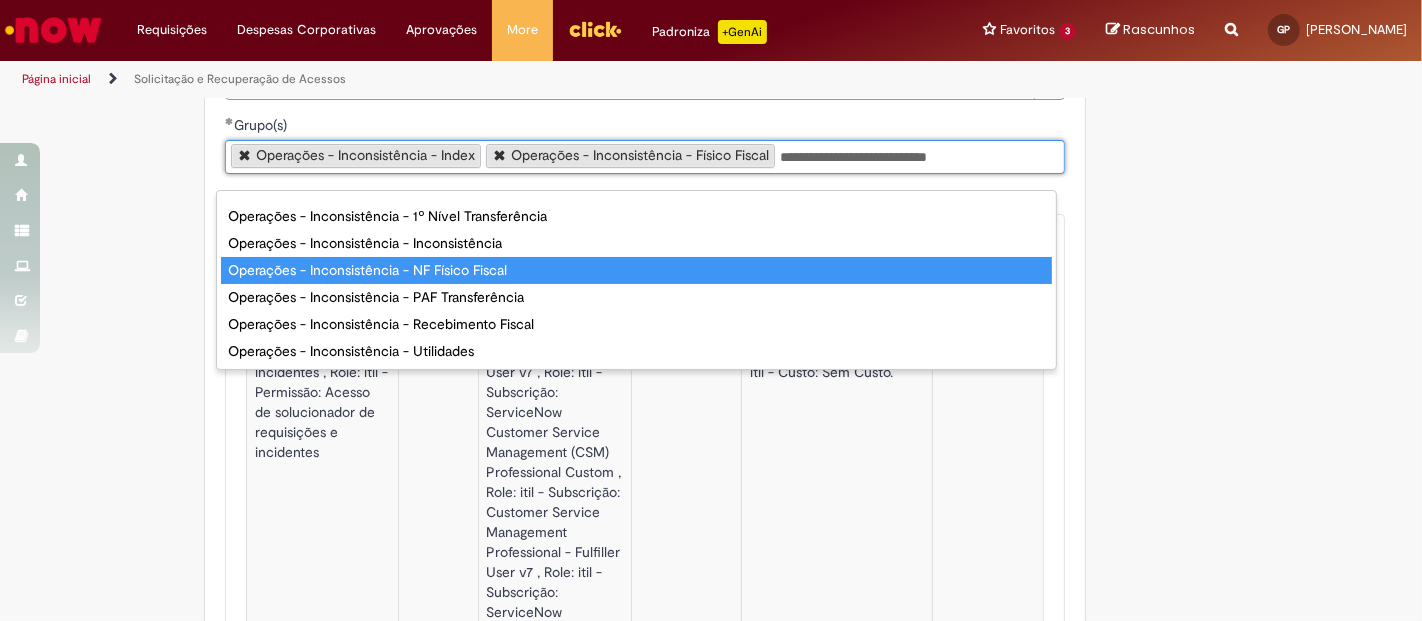 type on "**********" 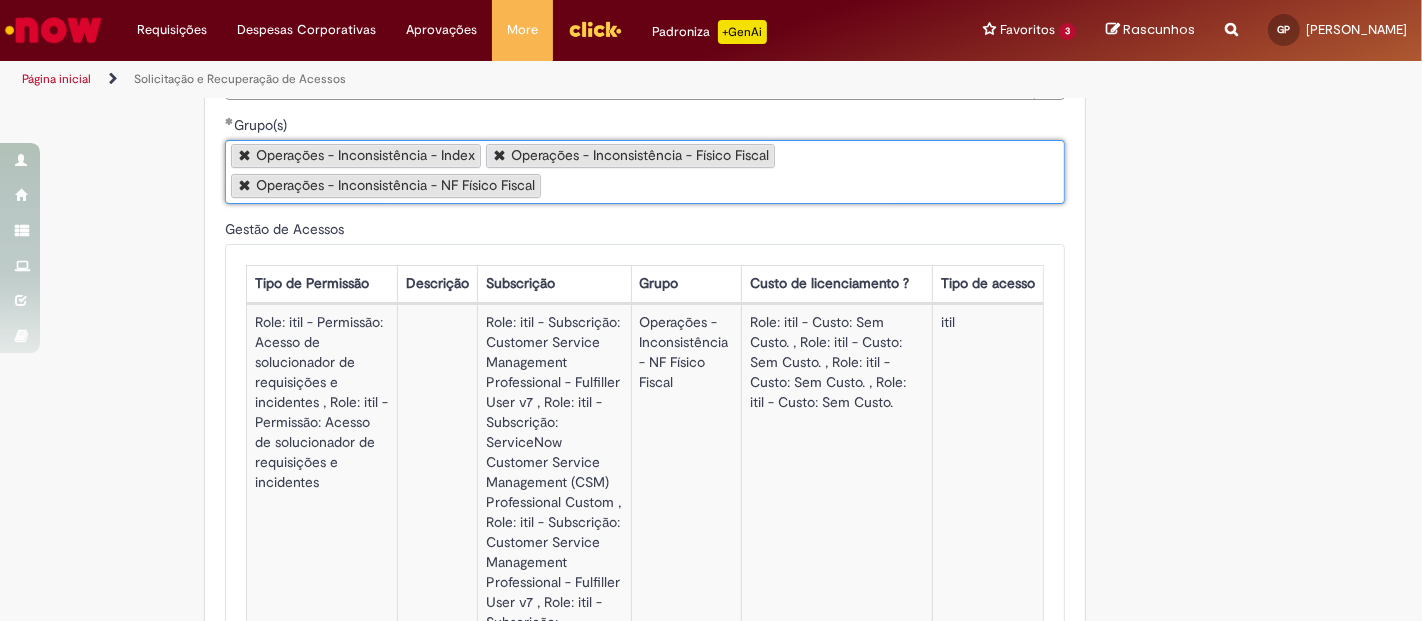 paste on "**********" 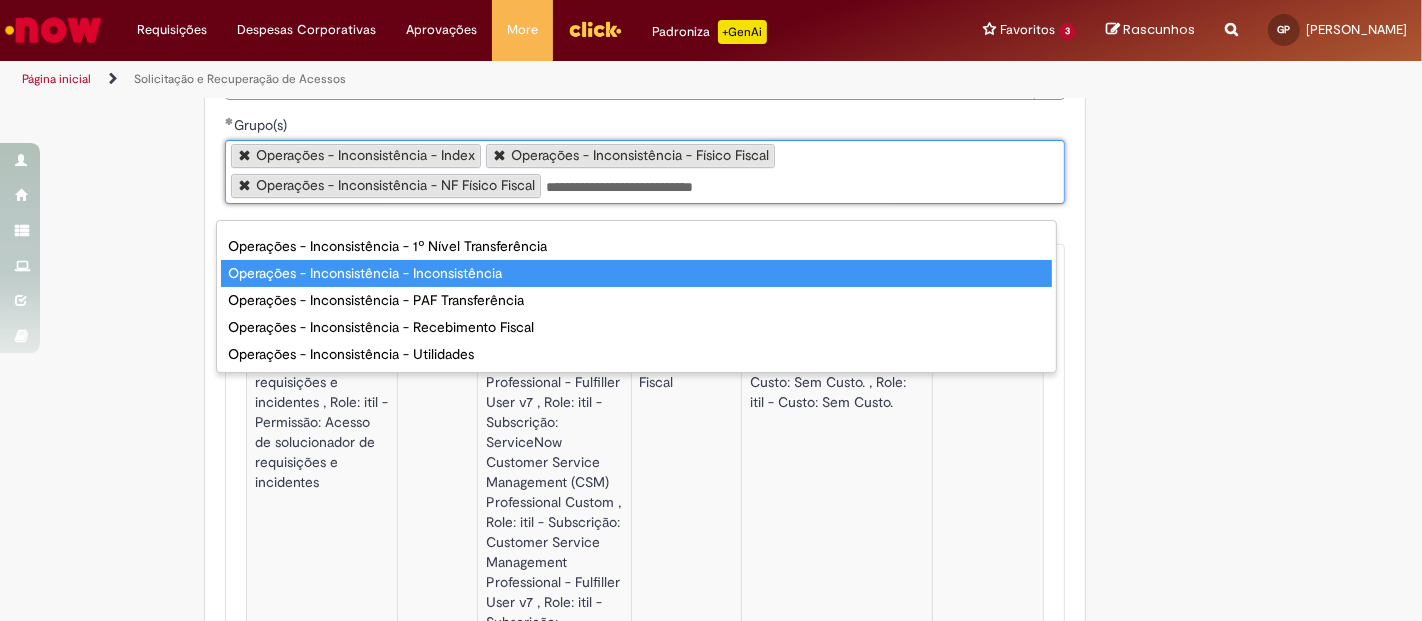 type on "**********" 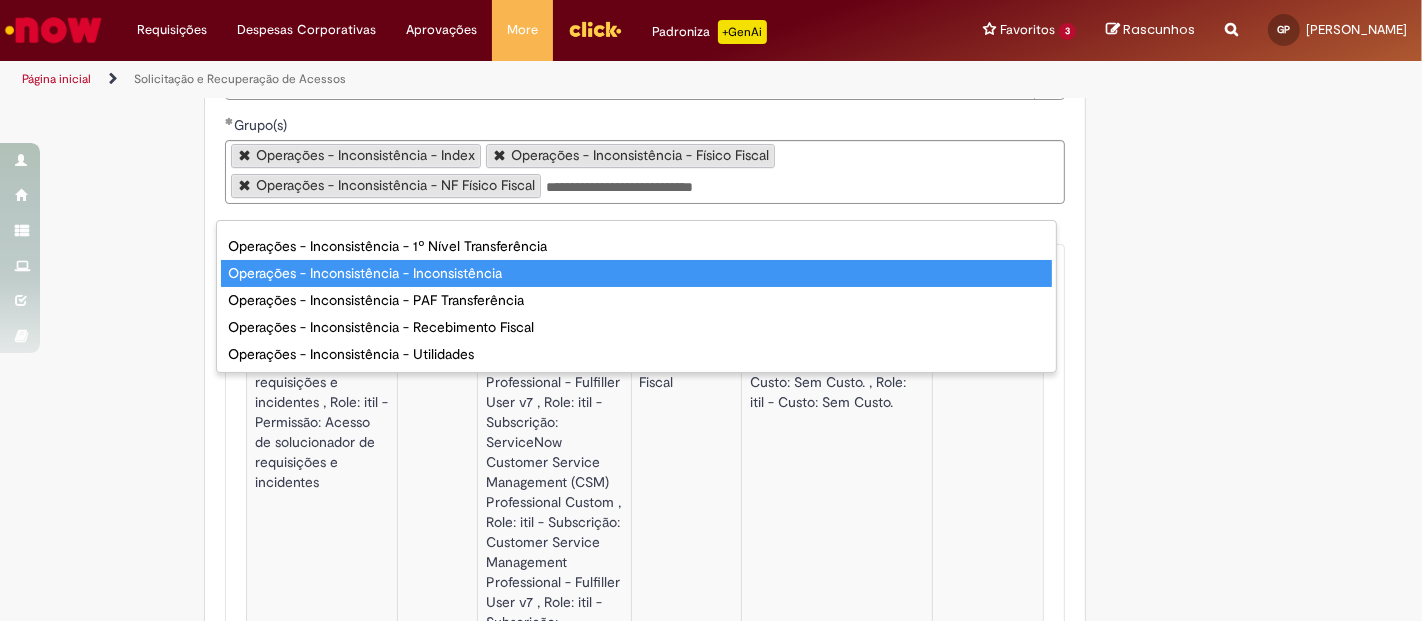 type 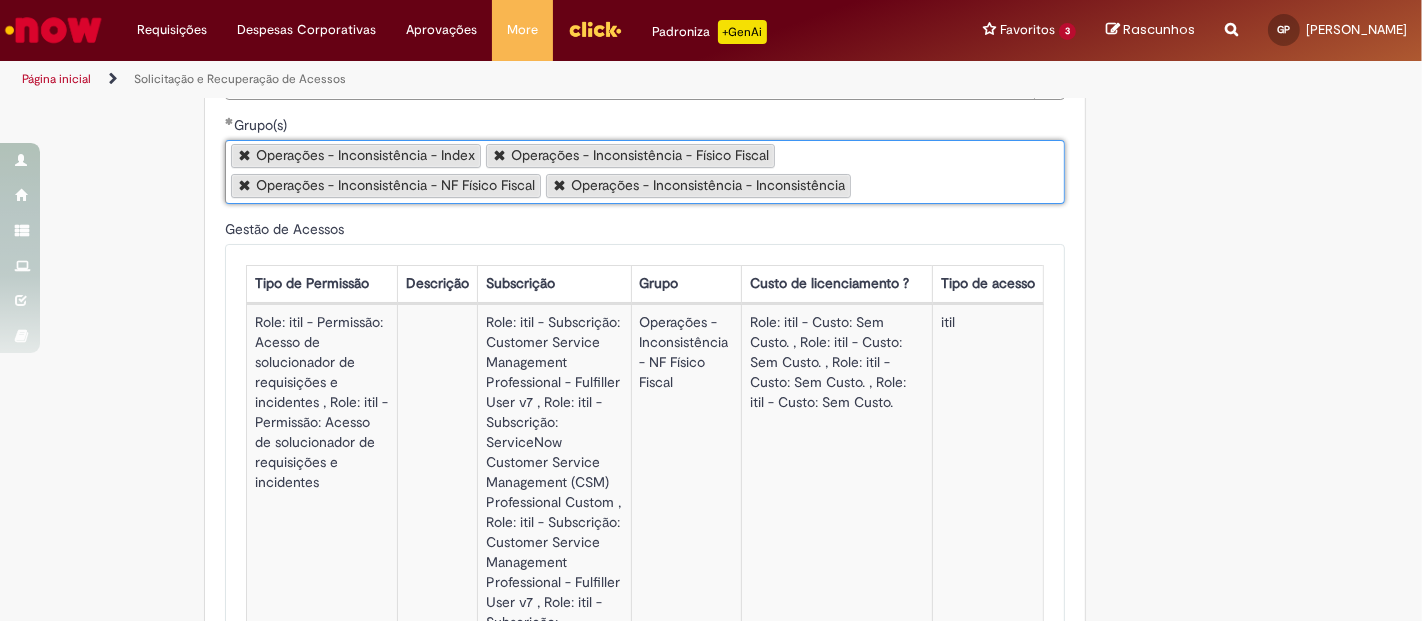 paste on "**********" 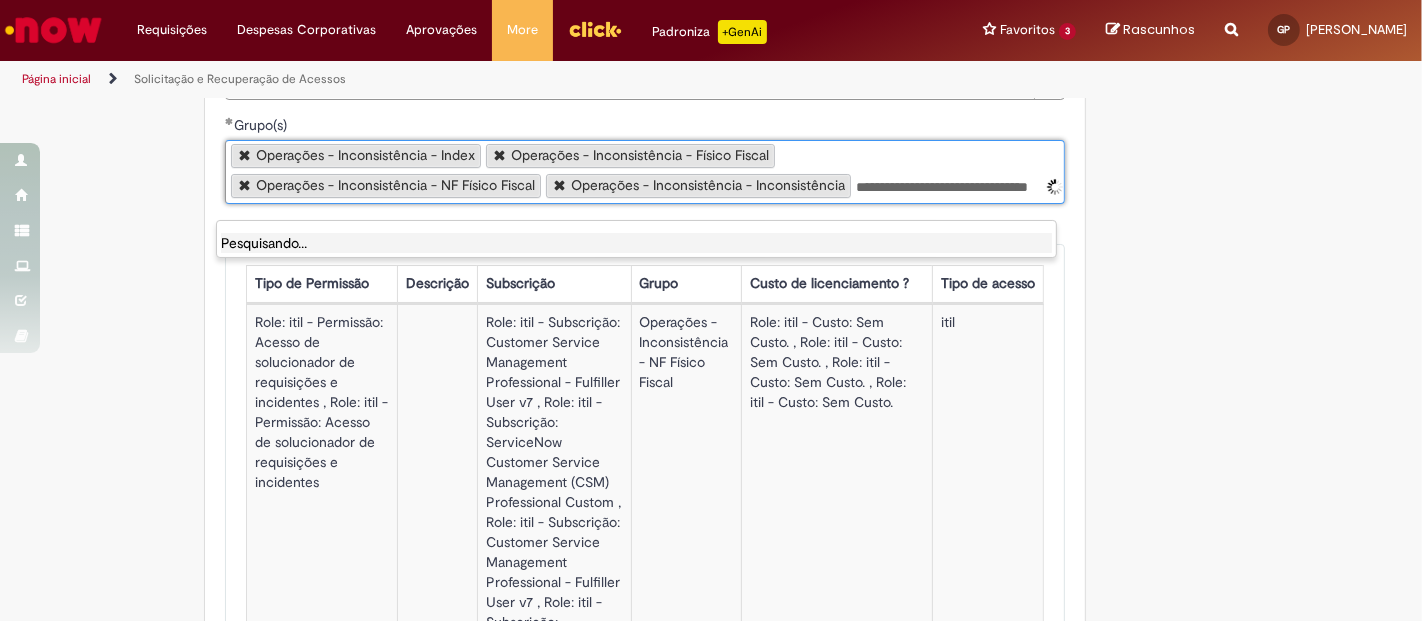 scroll, scrollTop: 0, scrollLeft: 0, axis: both 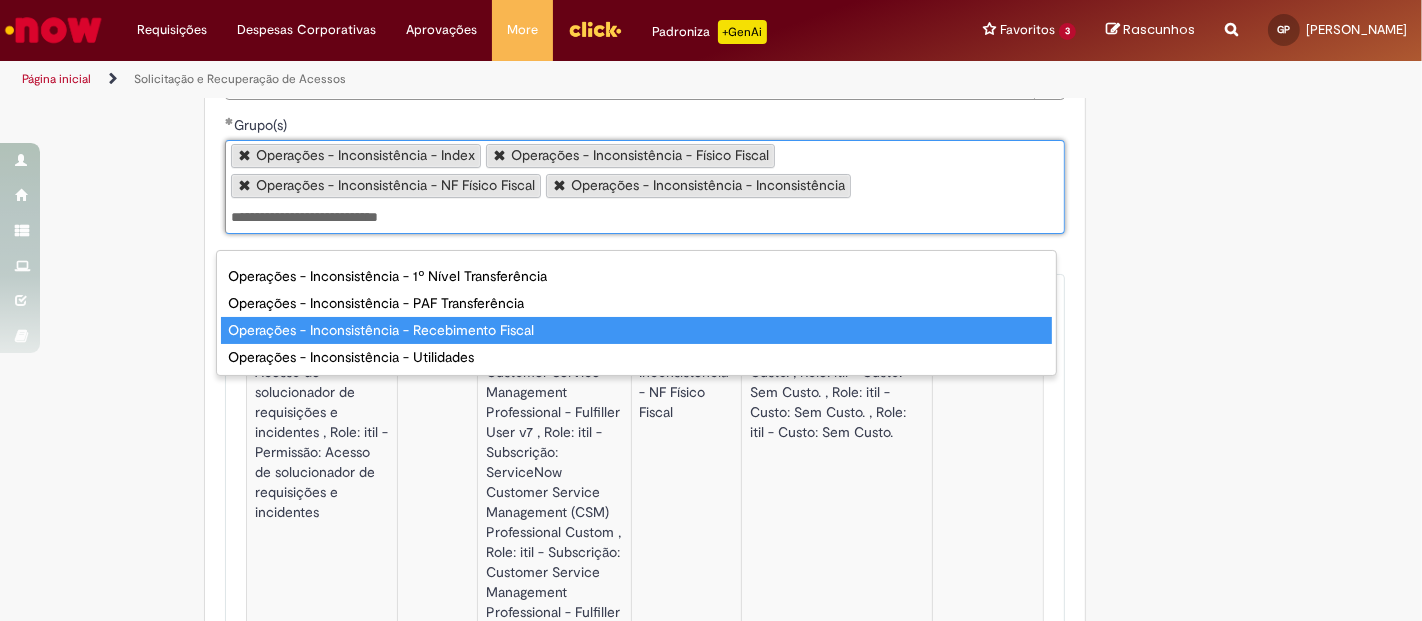 type on "**********" 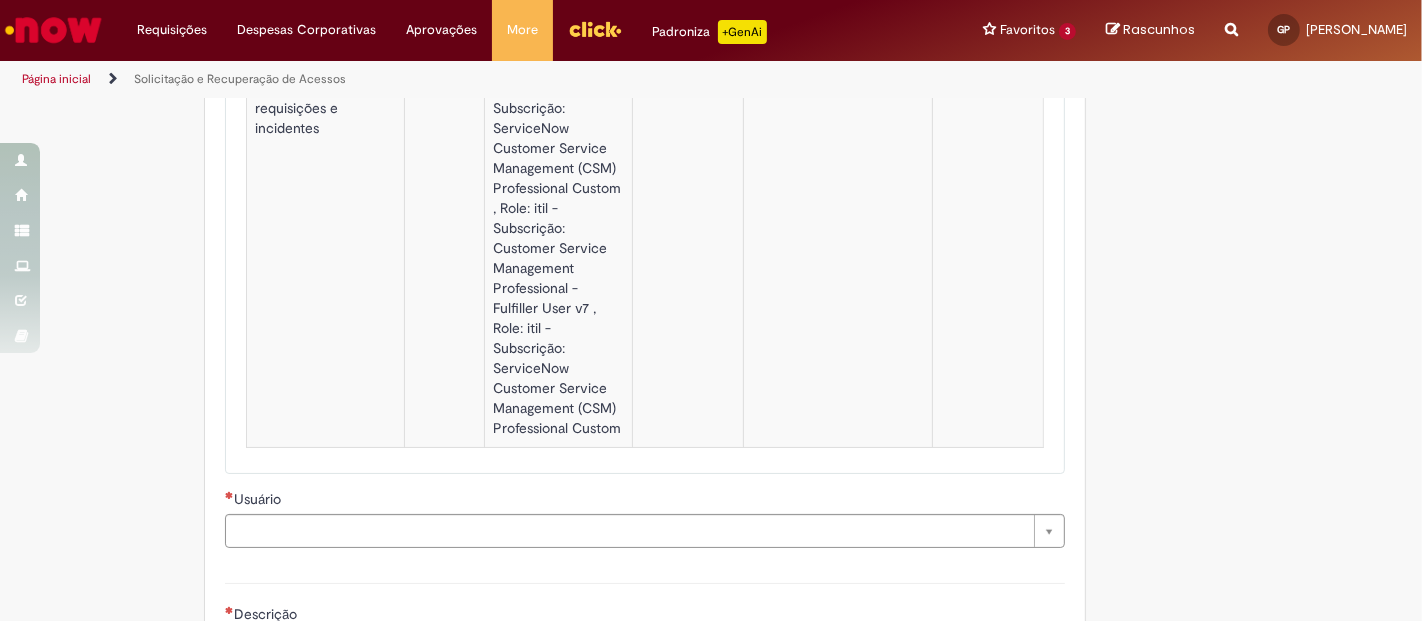 scroll, scrollTop: 4157, scrollLeft: 0, axis: vertical 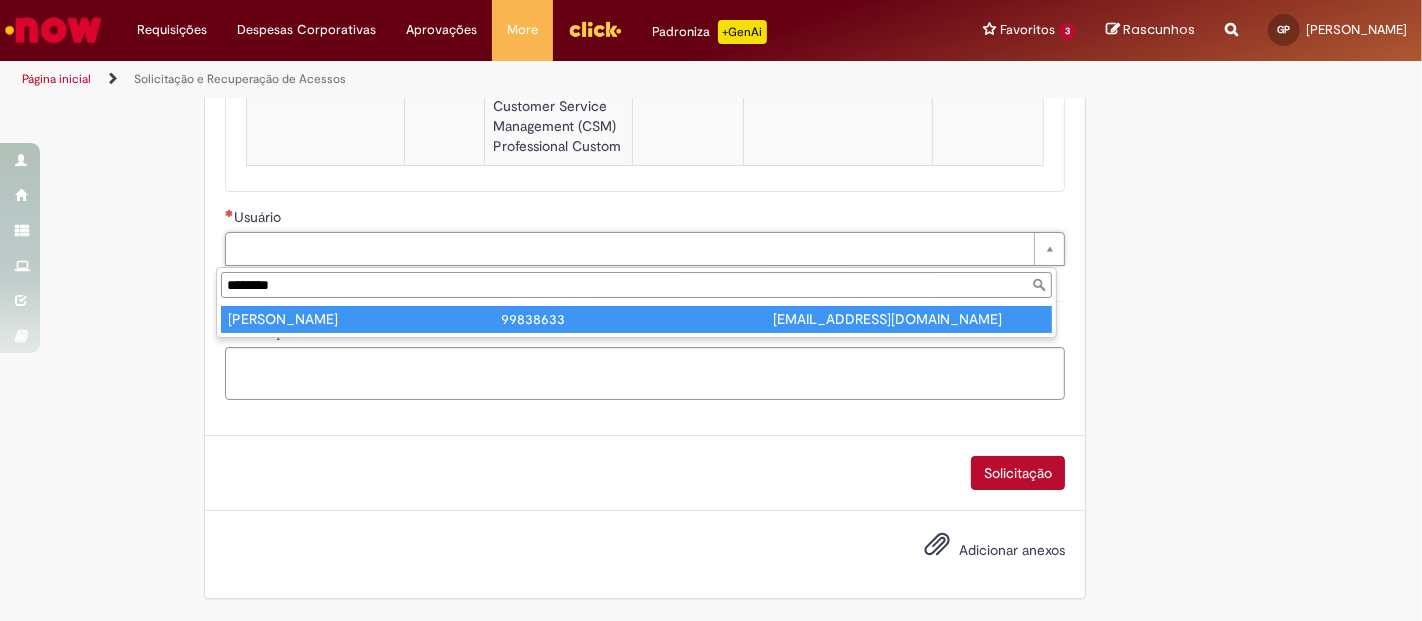 type on "********" 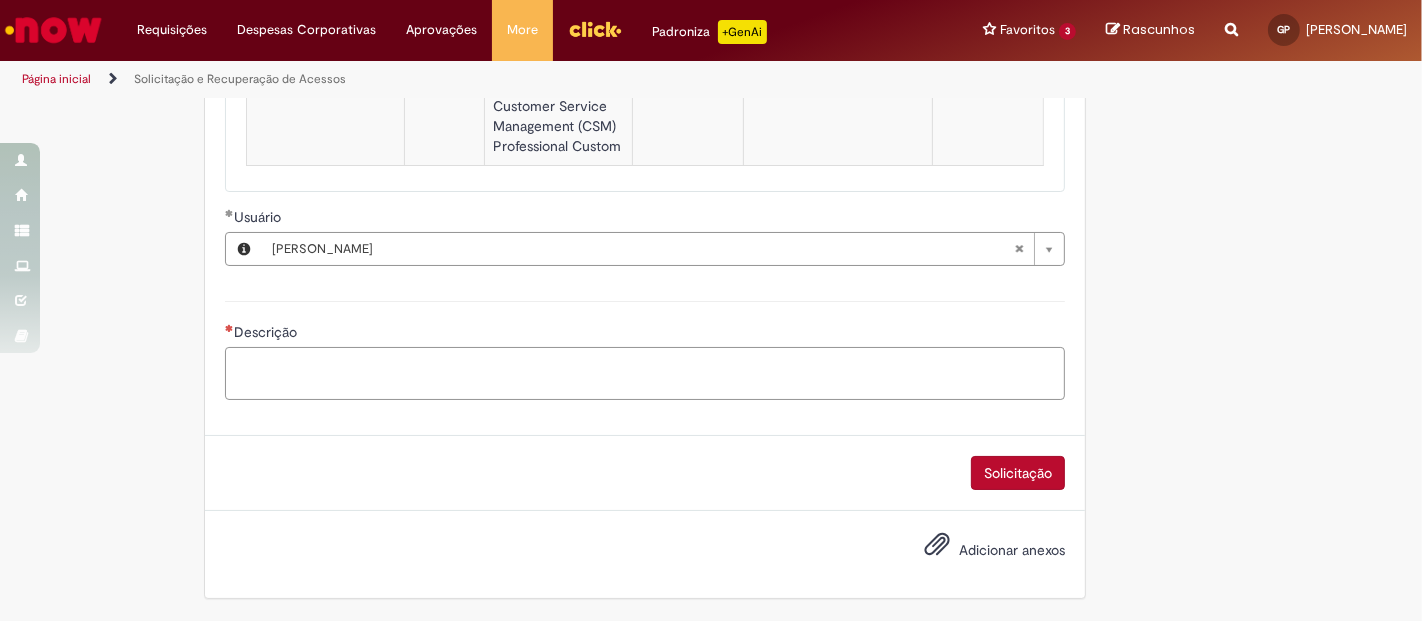 click on "Descrição" at bounding box center (645, 373) 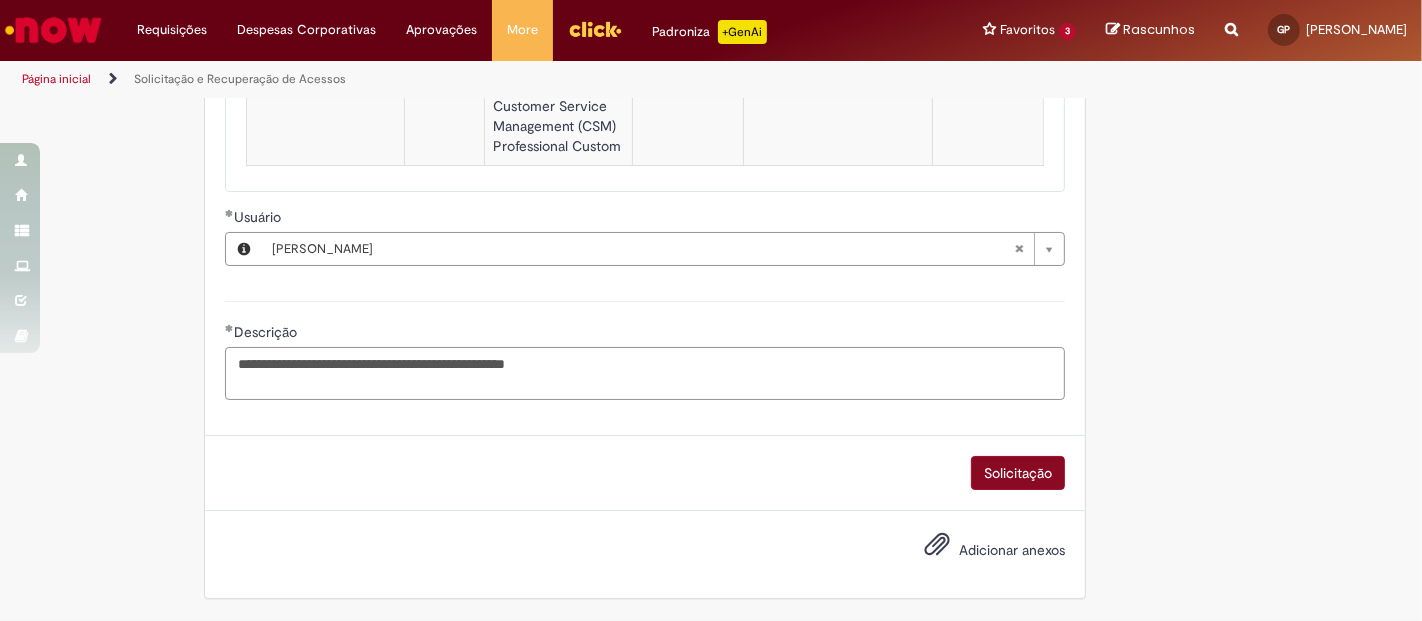 type on "**********" 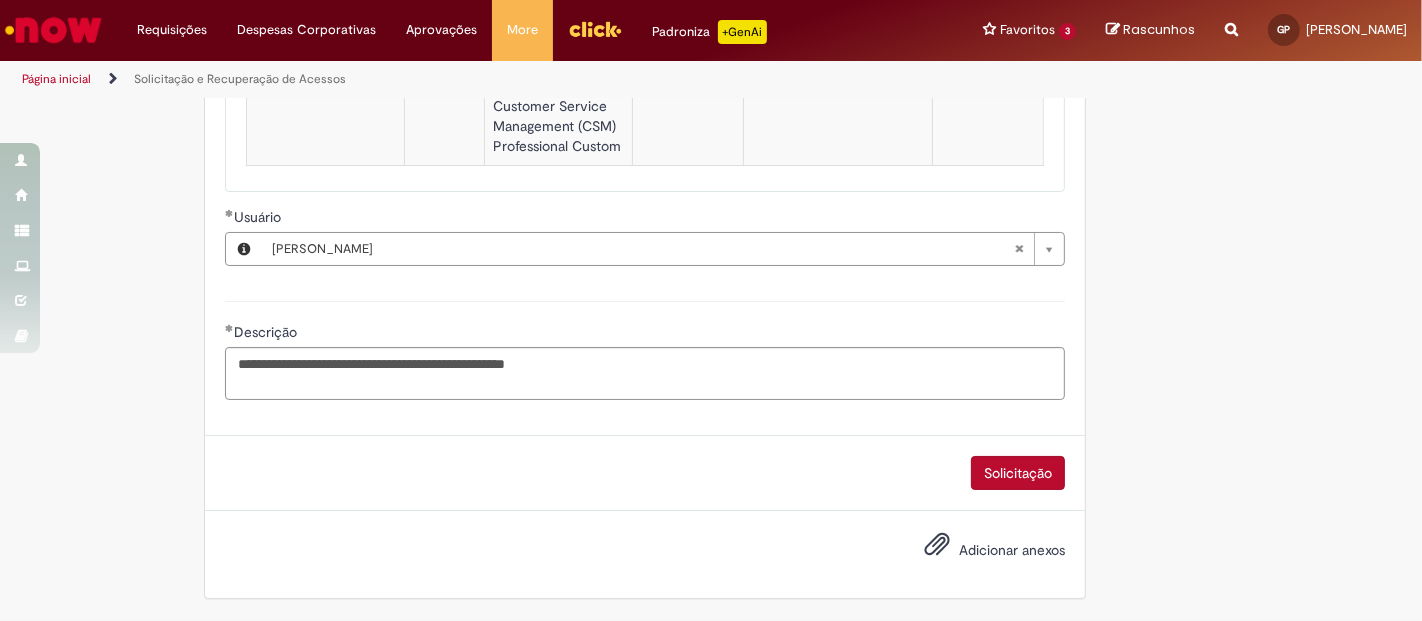 click on "Solicitação" at bounding box center [1018, 473] 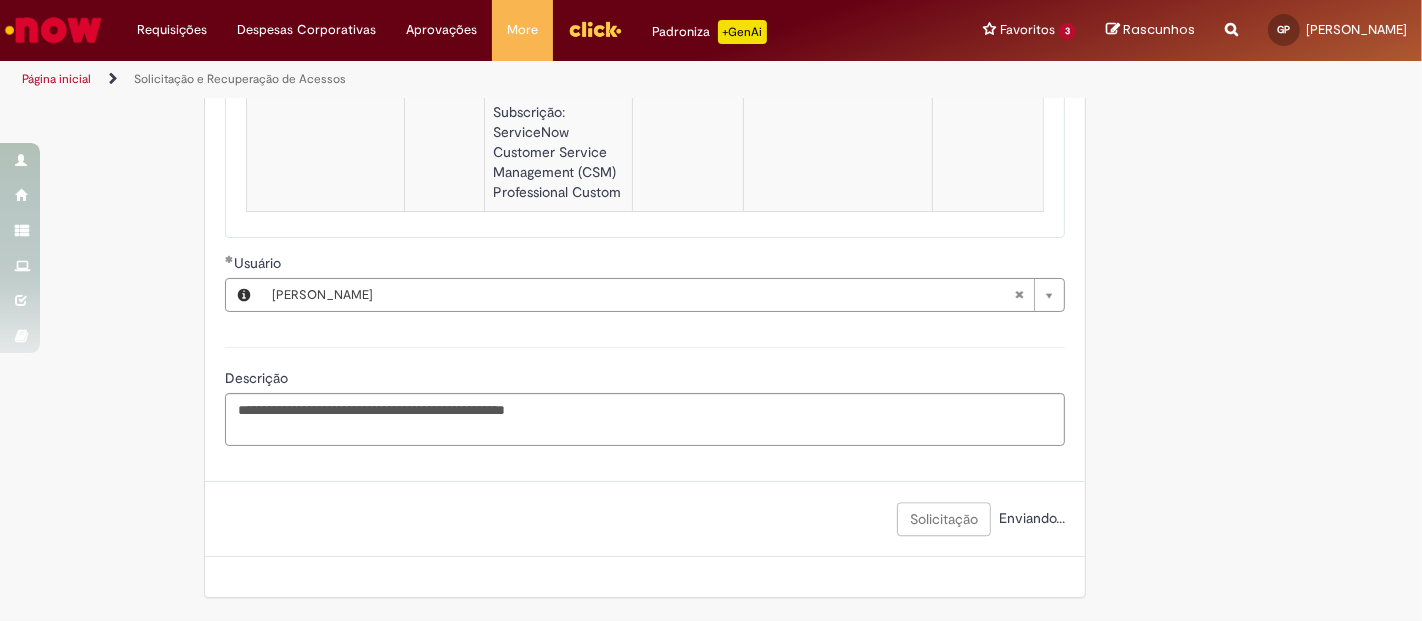 scroll, scrollTop: 4114, scrollLeft: 0, axis: vertical 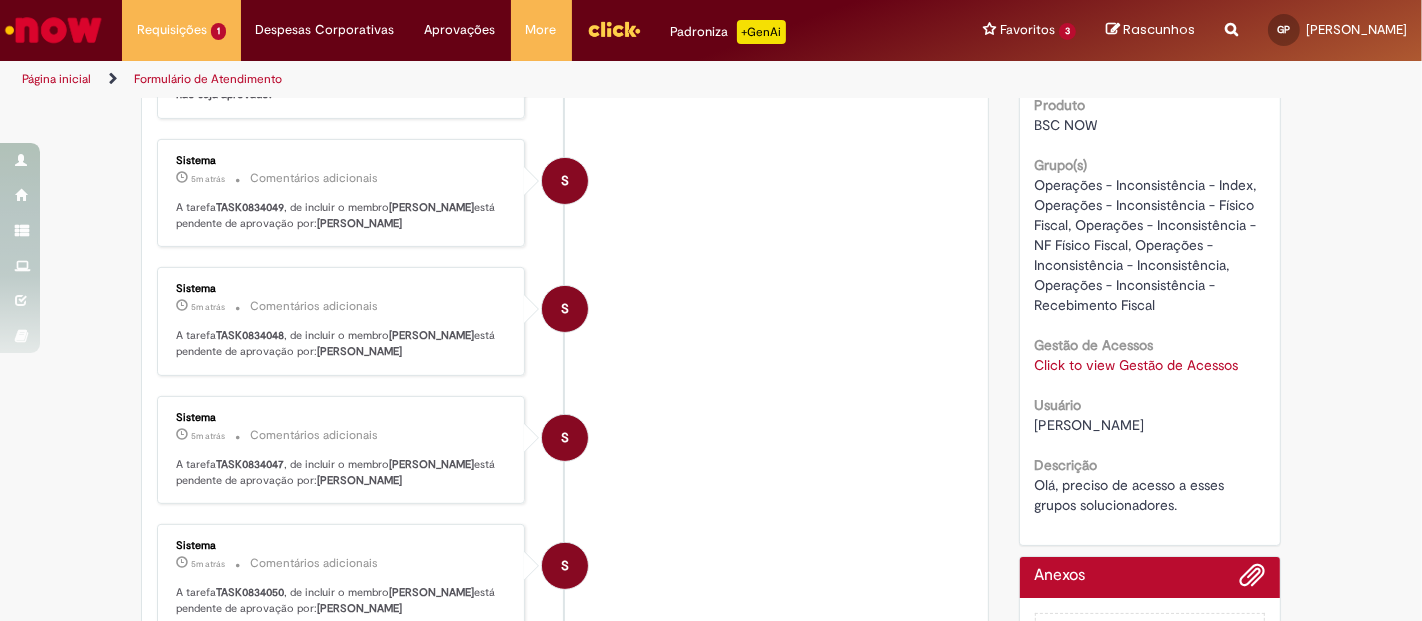 drag, startPoint x: 420, startPoint y: 218, endPoint x: 331, endPoint y: 222, distance: 89.08984 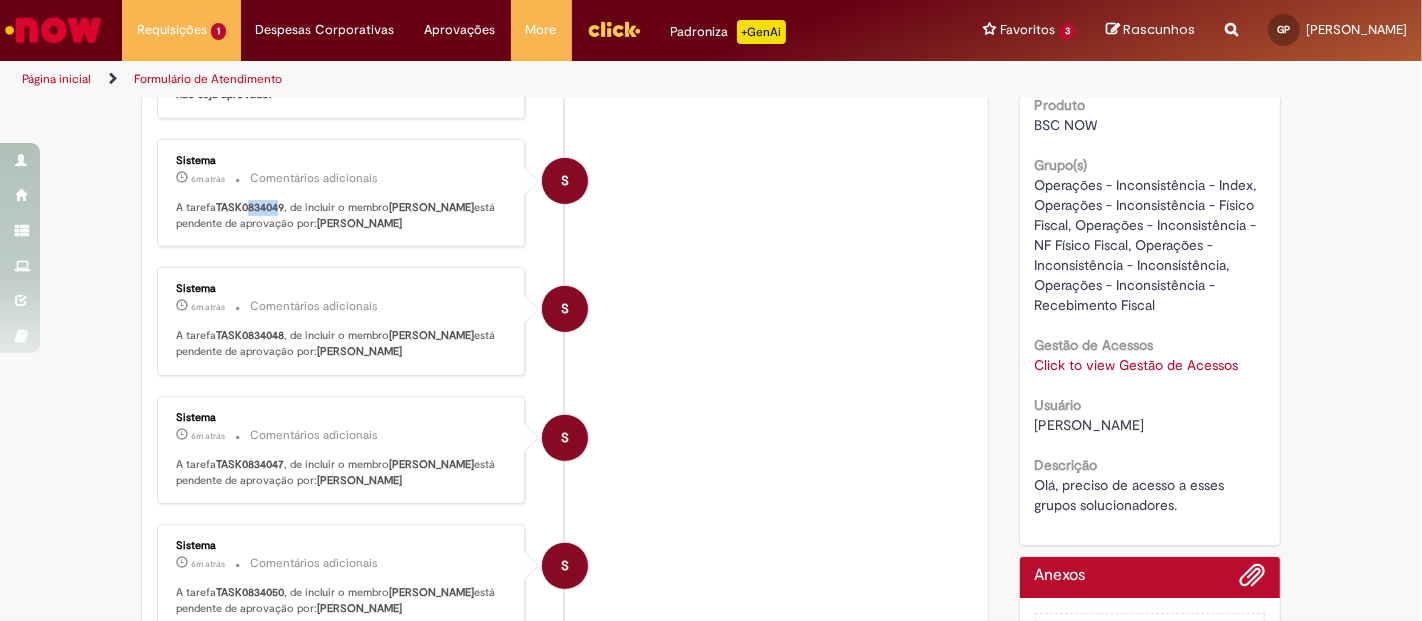 drag, startPoint x: 273, startPoint y: 199, endPoint x: 242, endPoint y: 201, distance: 31.06445 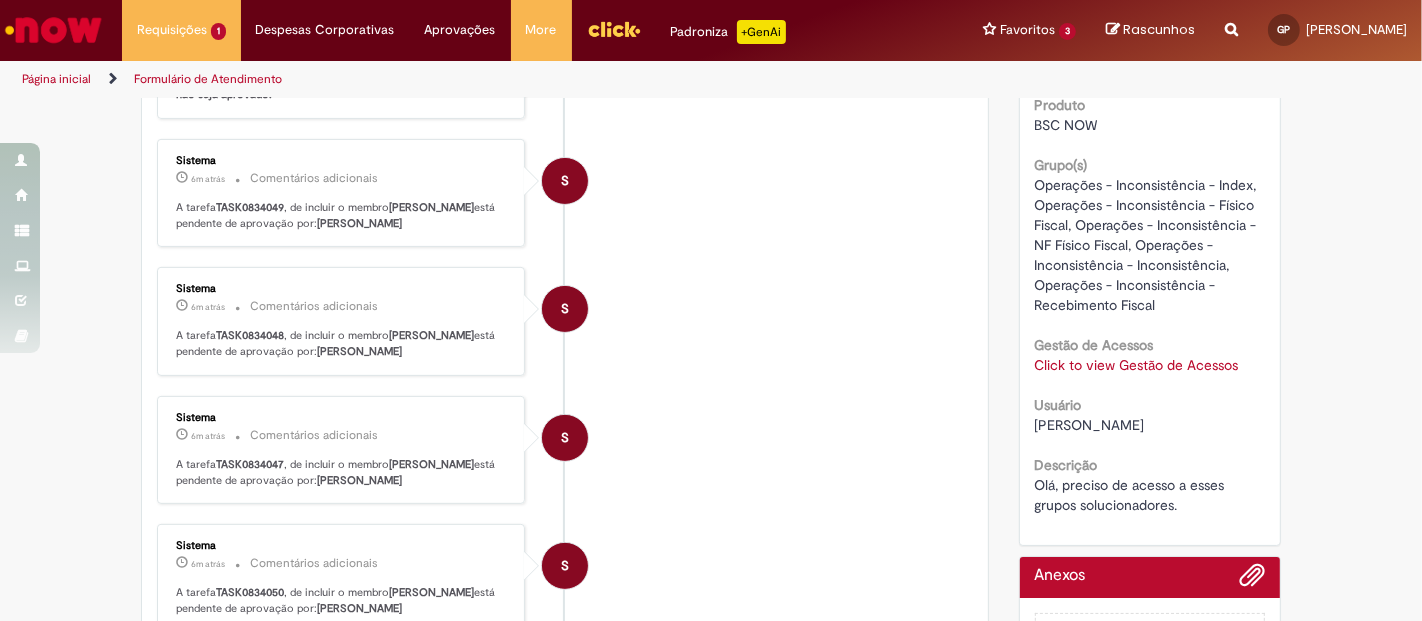 click on "A tarefa  TASK0834049 , de incluir o membro  Giovana Durante Pinto  está pendente de aprovação por:  Caio Silva Poitena" at bounding box center (342, 215) 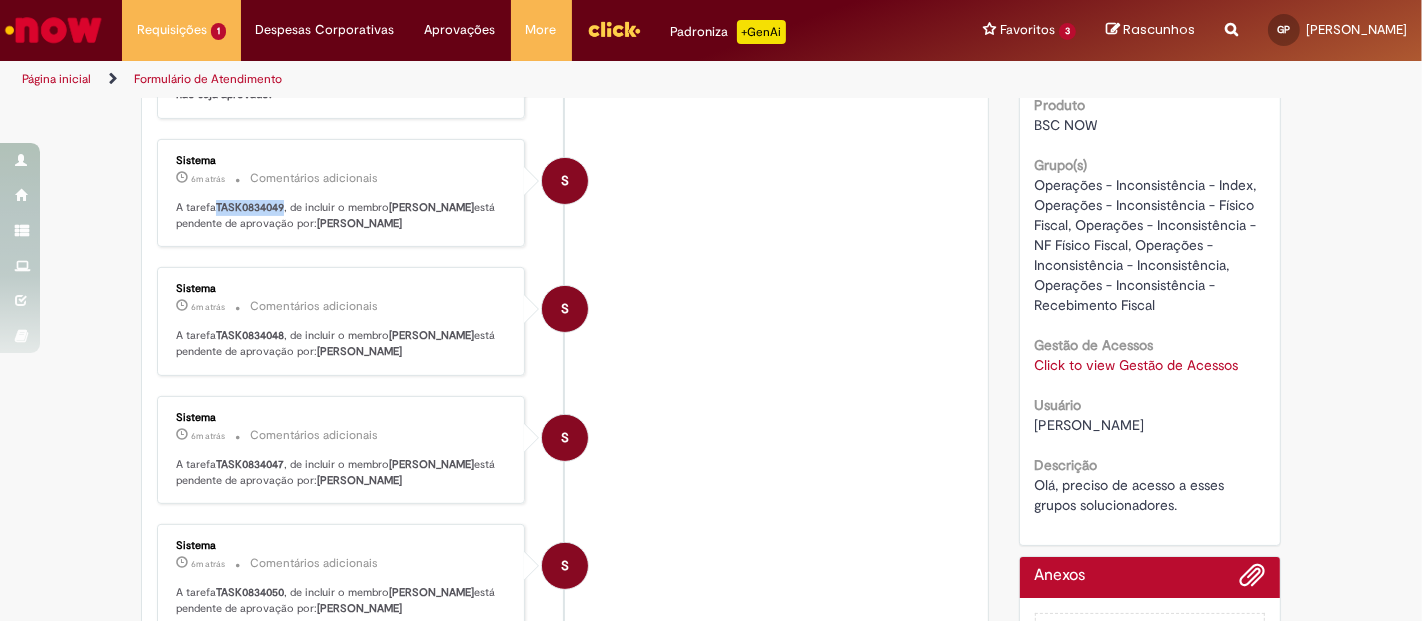 drag, startPoint x: 276, startPoint y: 201, endPoint x: 266, endPoint y: 290, distance: 89.560036 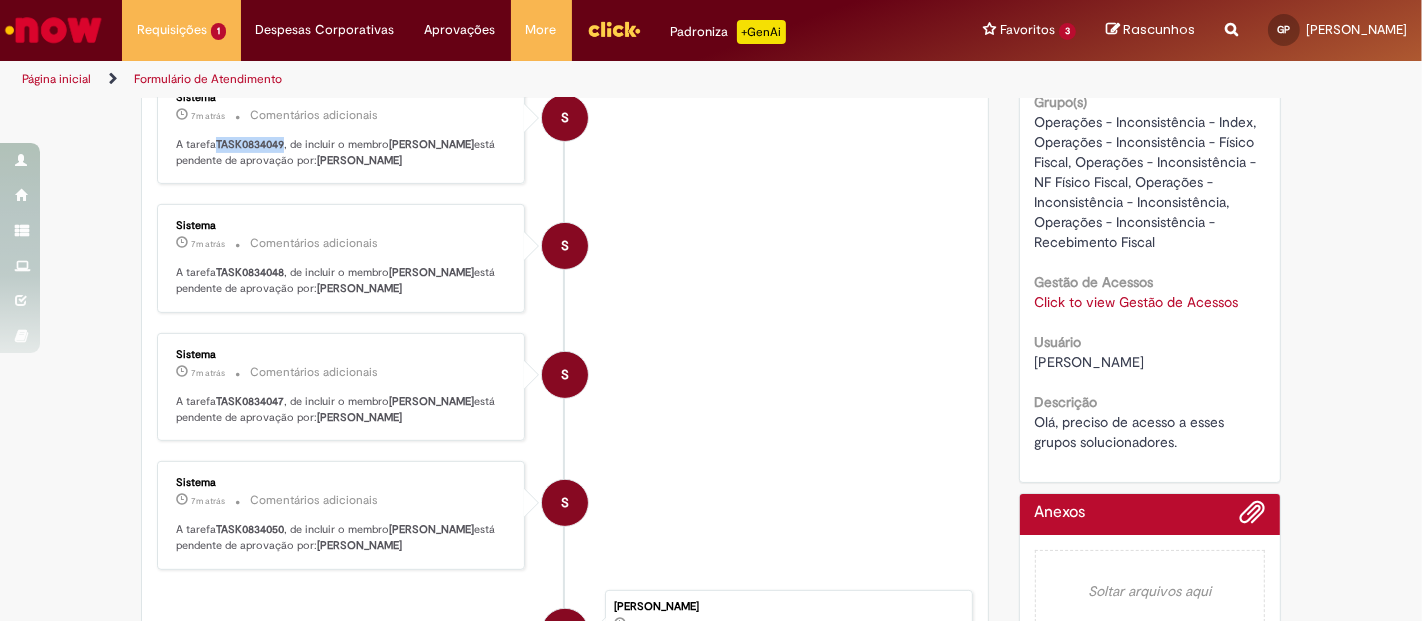 scroll, scrollTop: 648, scrollLeft: 0, axis: vertical 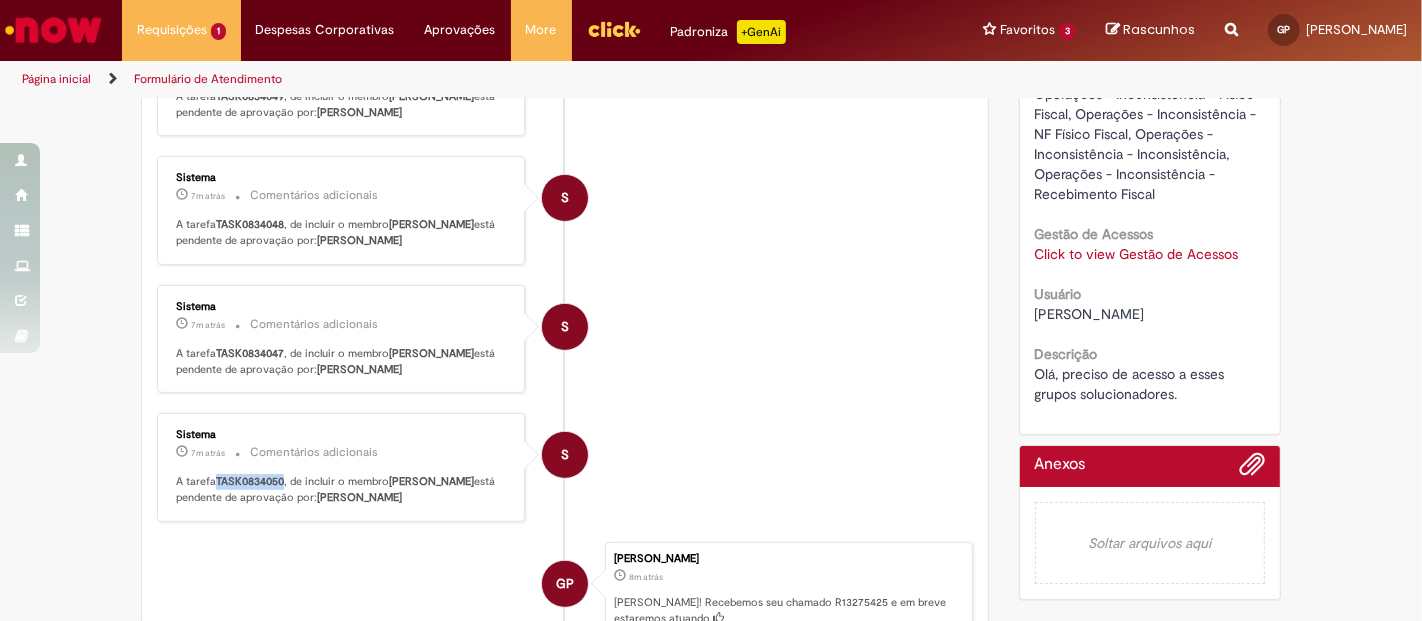 drag, startPoint x: 278, startPoint y: 472, endPoint x: 210, endPoint y: 474, distance: 68.0294 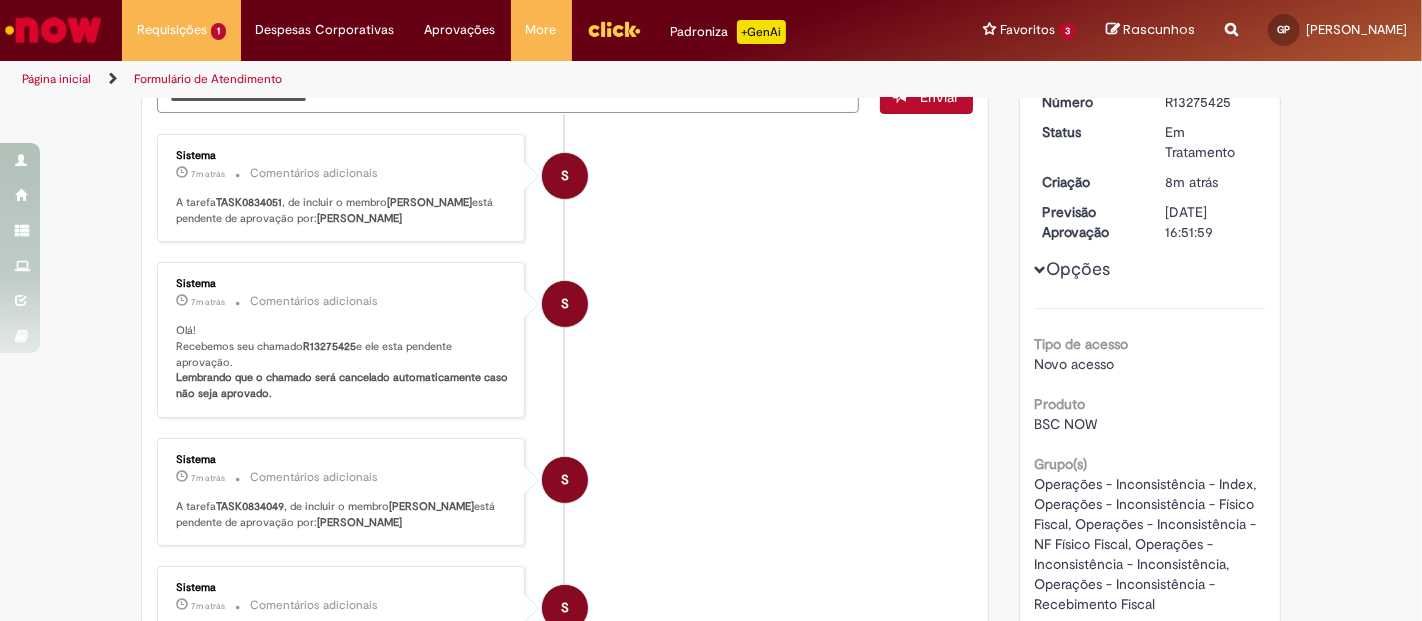 scroll, scrollTop: 203, scrollLeft: 0, axis: vertical 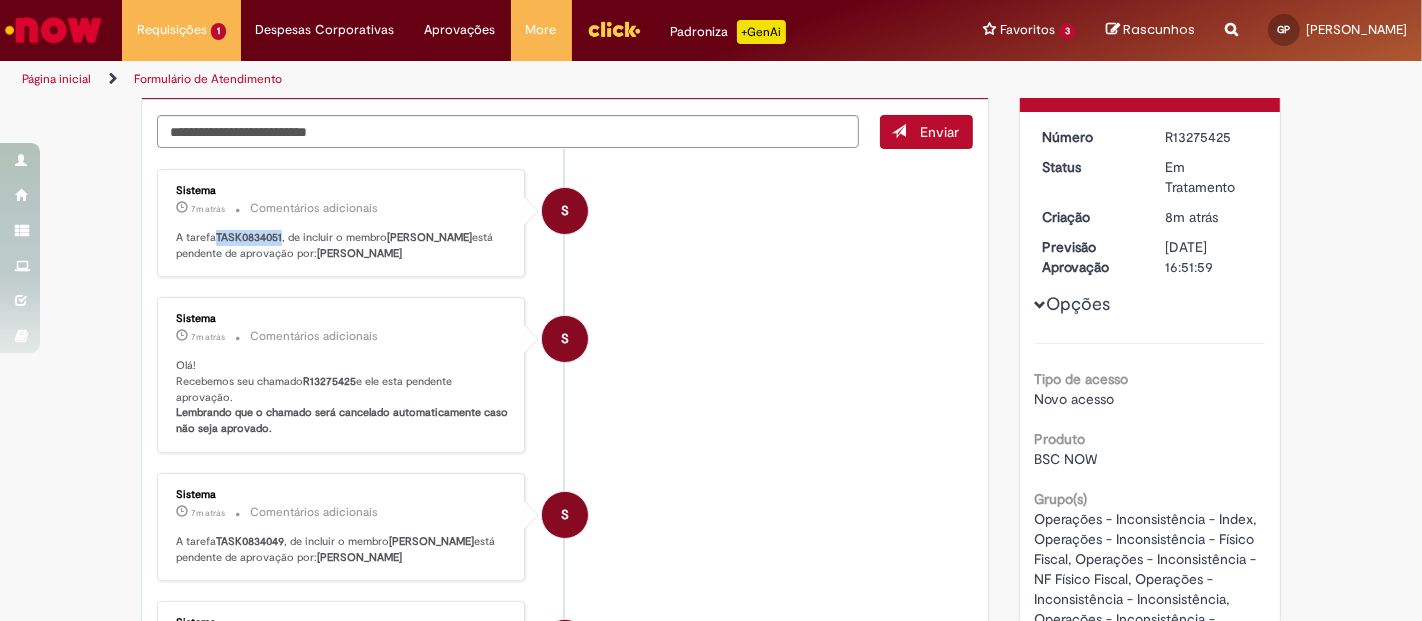 drag, startPoint x: 274, startPoint y: 232, endPoint x: 210, endPoint y: 232, distance: 64 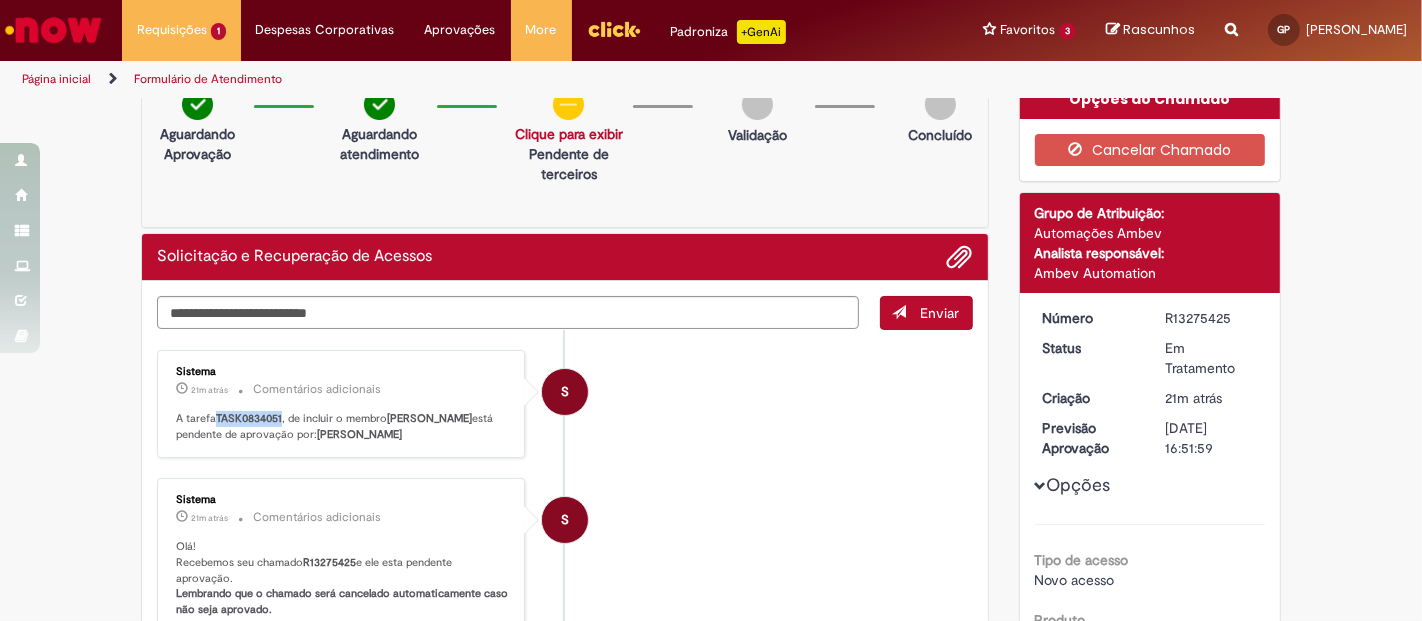 scroll, scrollTop: 0, scrollLeft: 0, axis: both 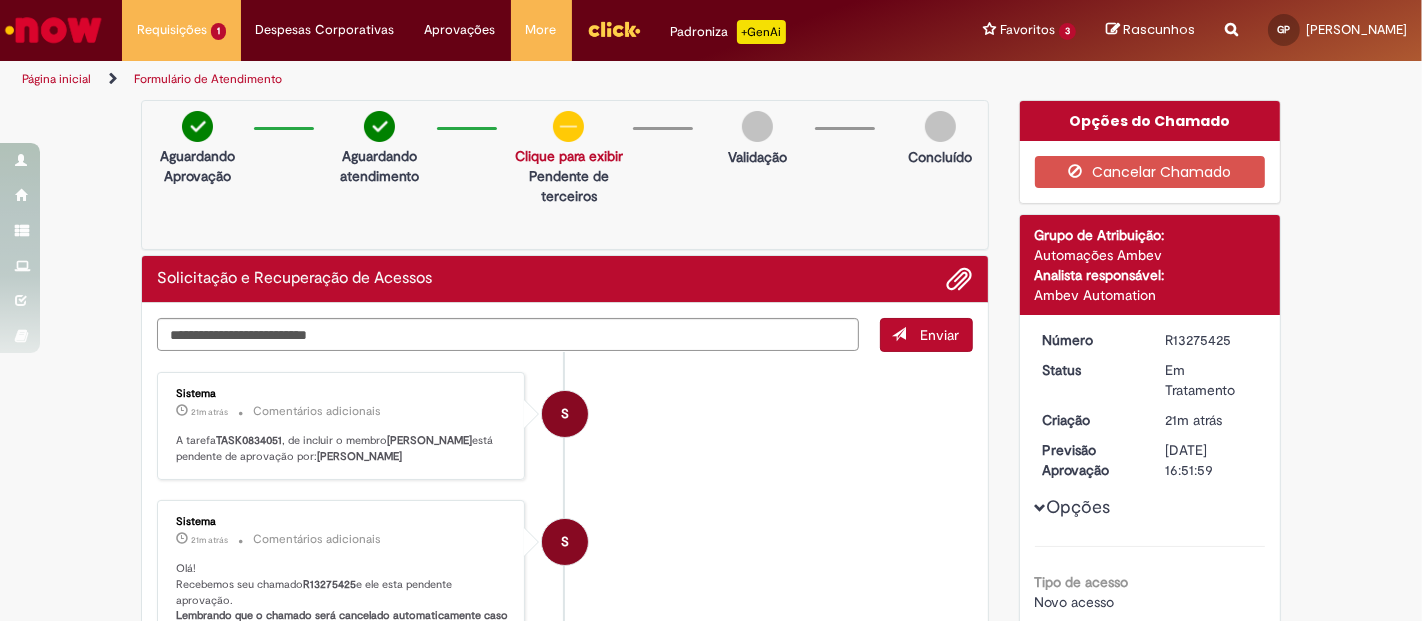 click at bounding box center (663, 143) 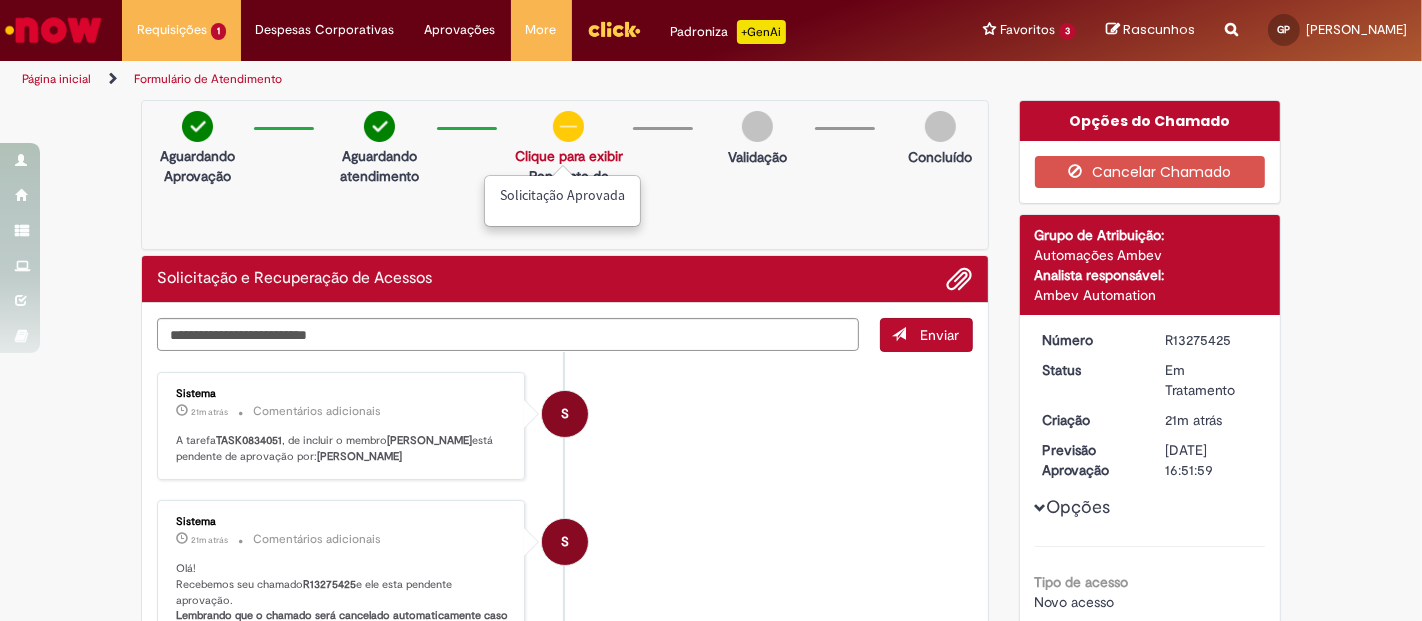click on "Clique para exibir" at bounding box center (569, 156) 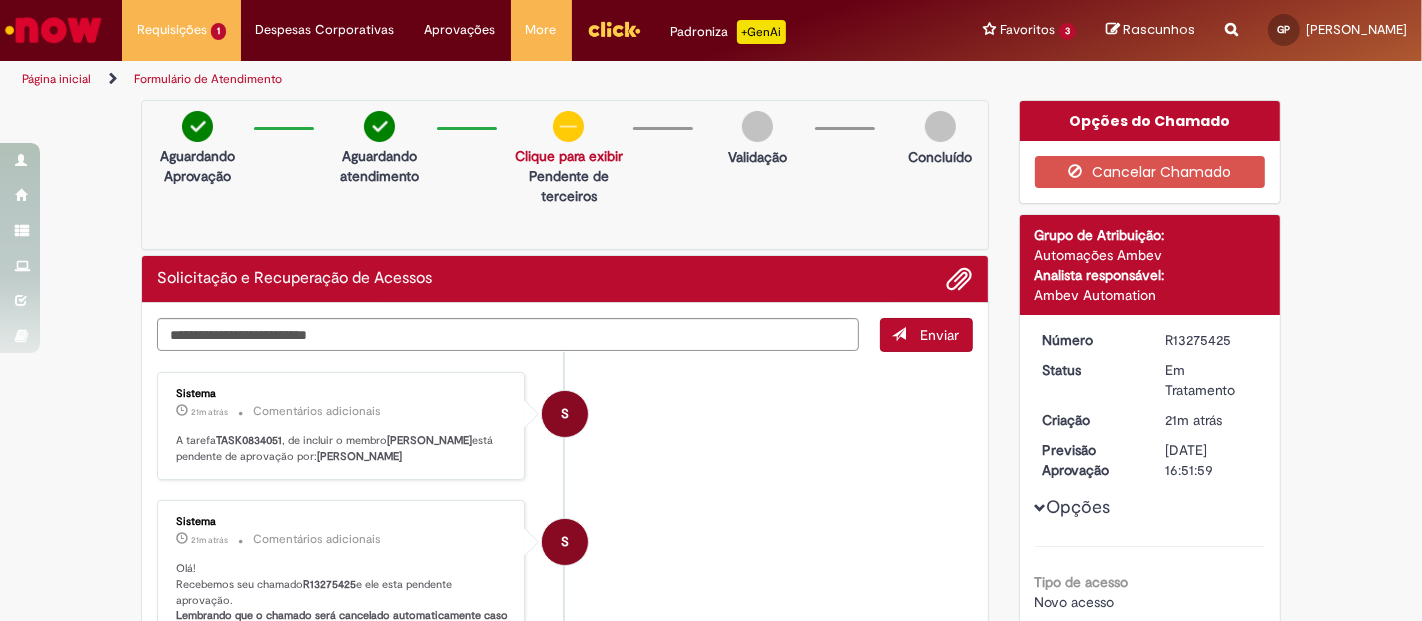 click on "Clique para exibir" at bounding box center (569, 156) 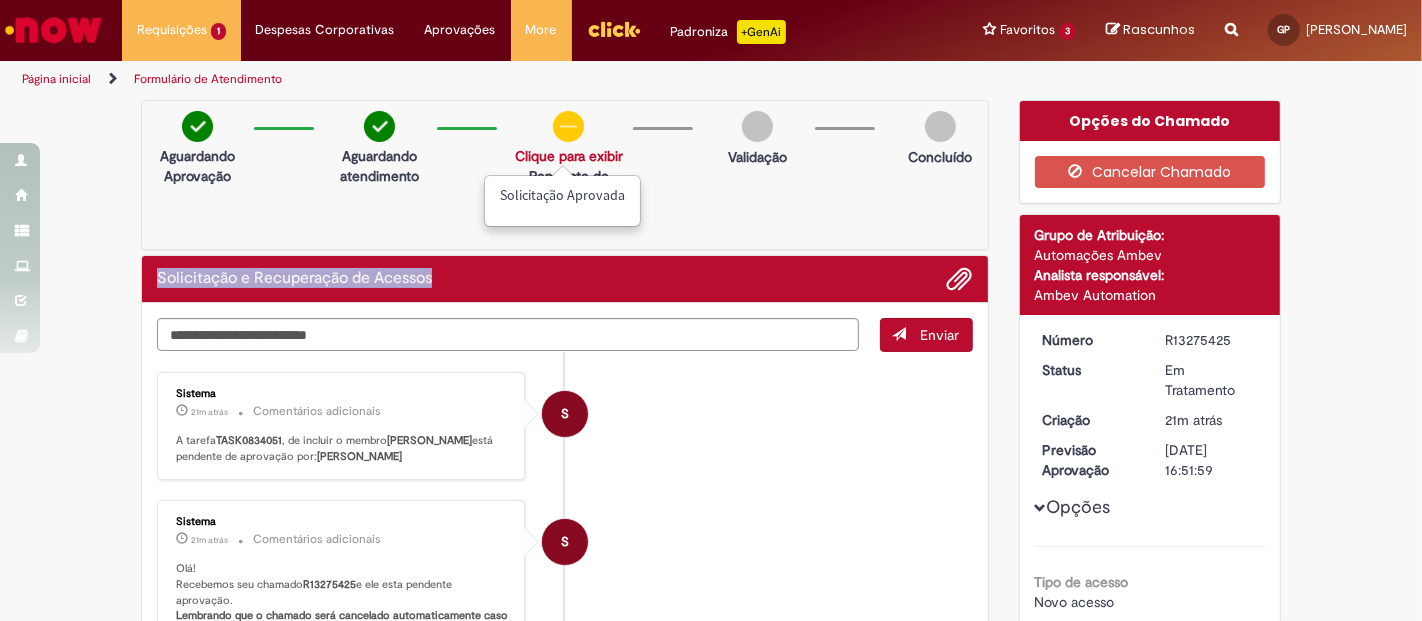 drag, startPoint x: 435, startPoint y: 281, endPoint x: 137, endPoint y: 274, distance: 298.0822 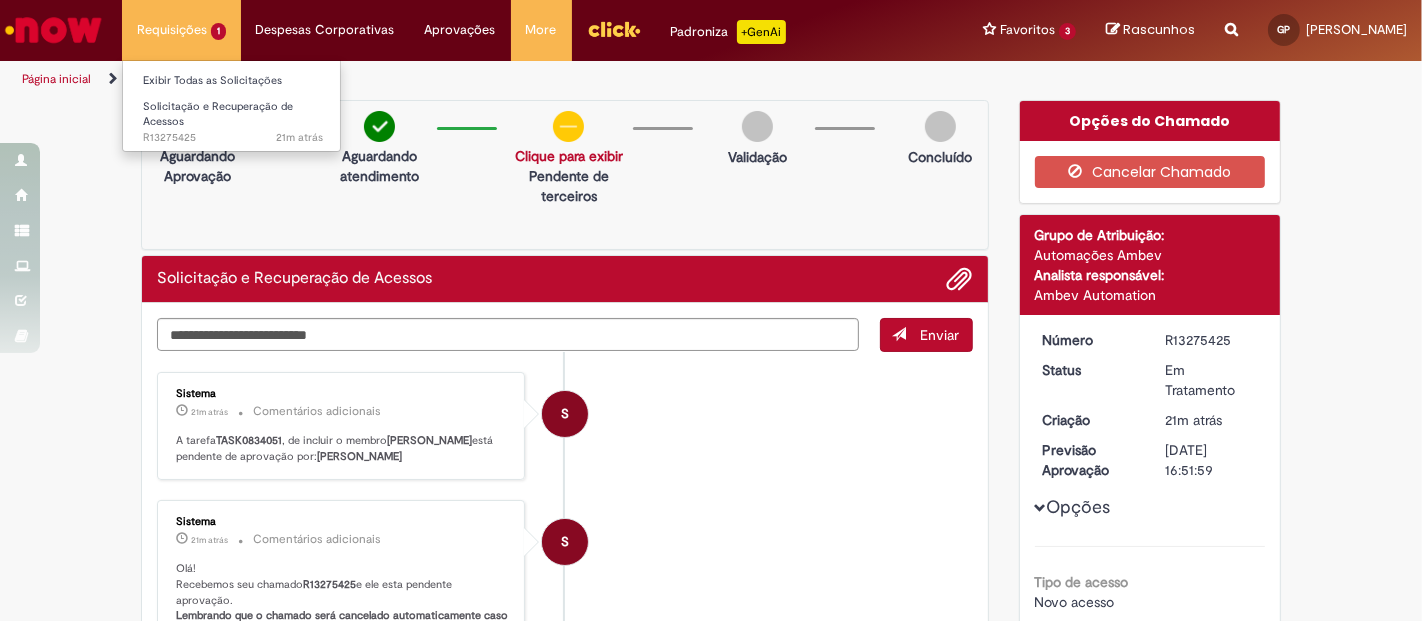 click on "Requisições   1
Exibir Todas as Solicitações
Solicitação e Recuperação de Acessos
21m atrás 21 minutos atrás  R13275425" at bounding box center (181, 30) 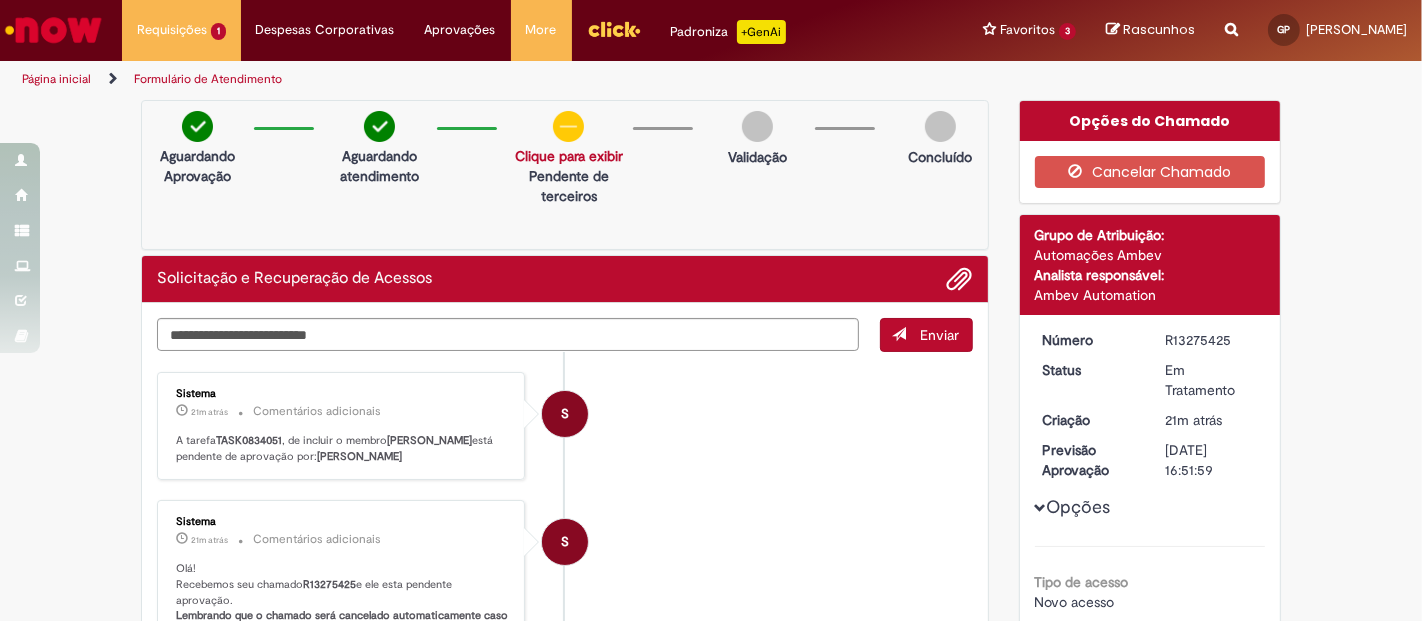click at bounding box center [53, 30] 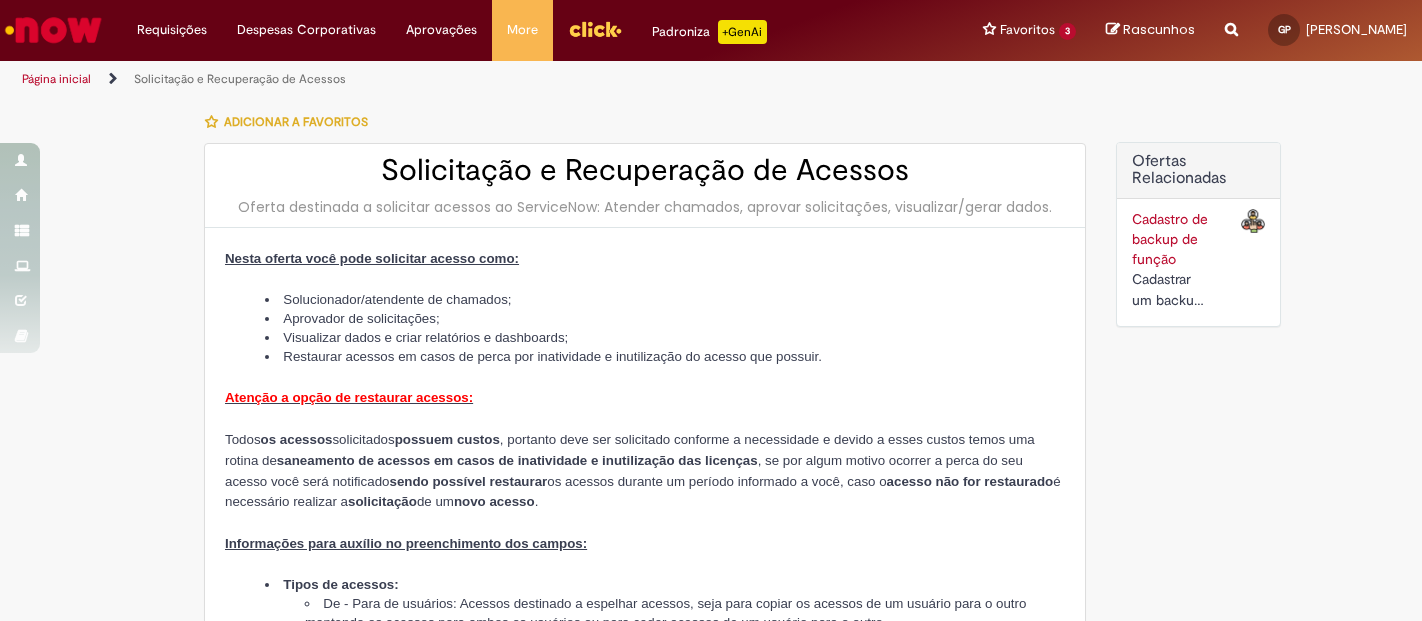 type on "**********" 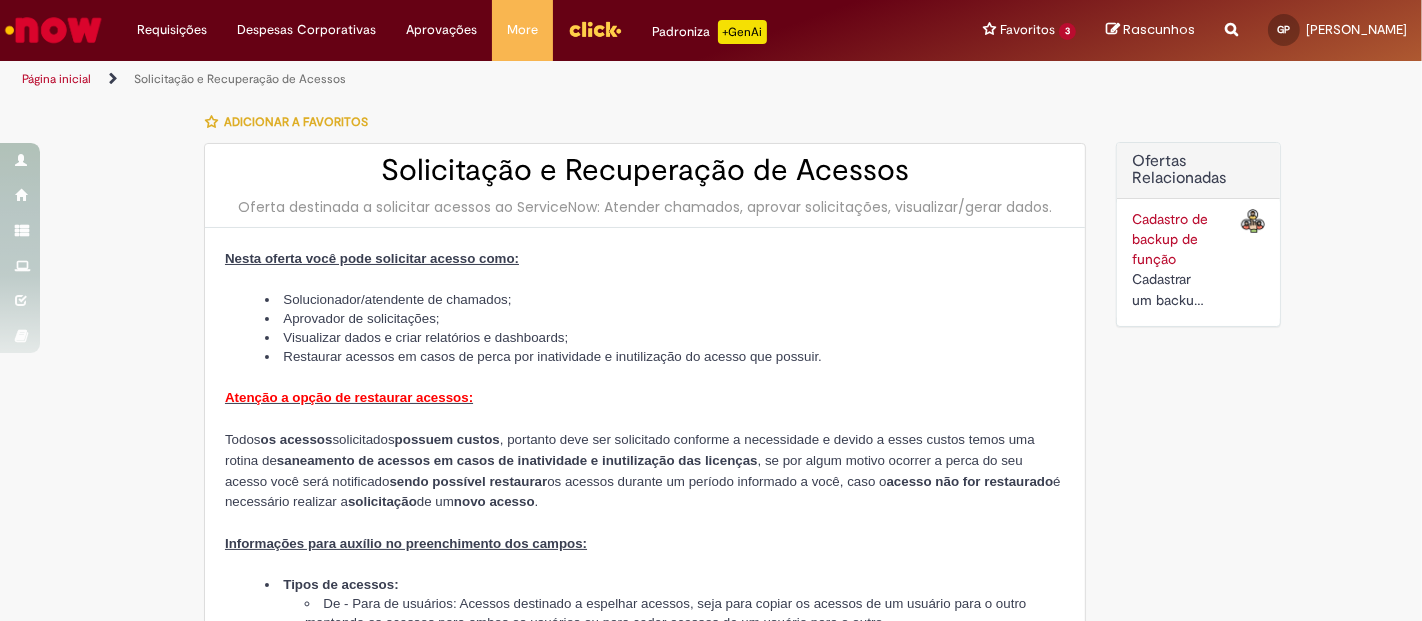 type on "**********" 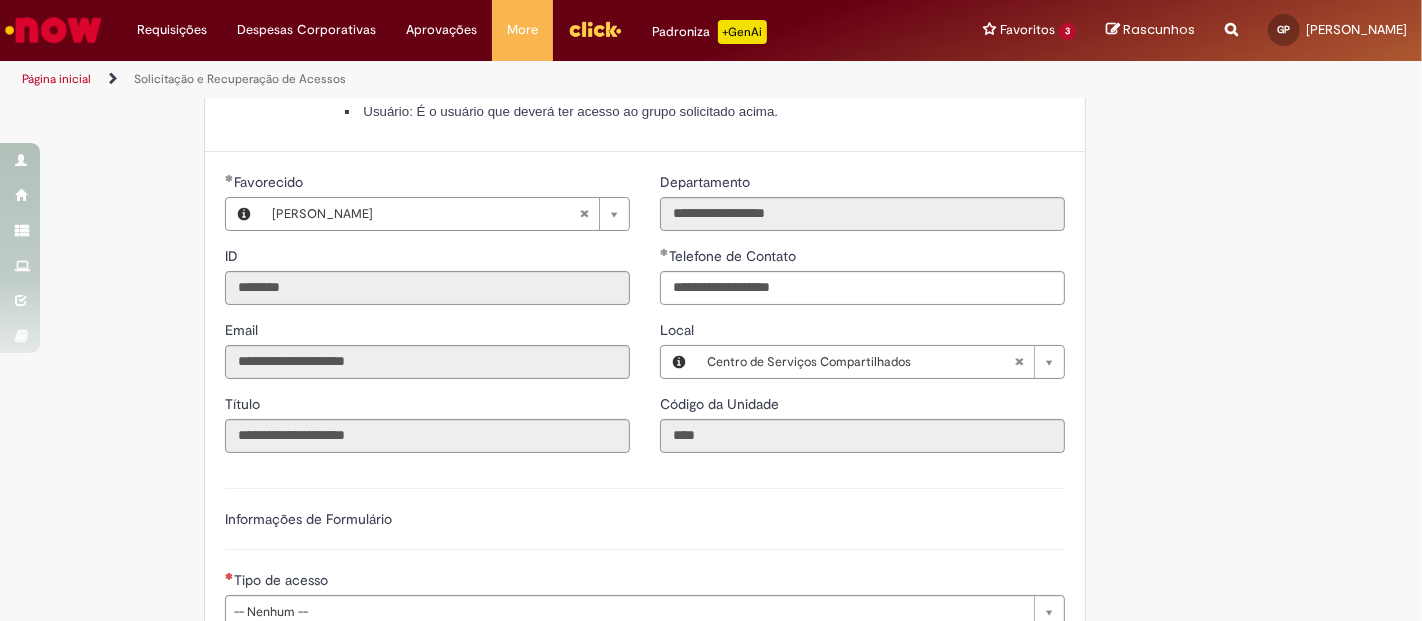 scroll, scrollTop: 1222, scrollLeft: 0, axis: vertical 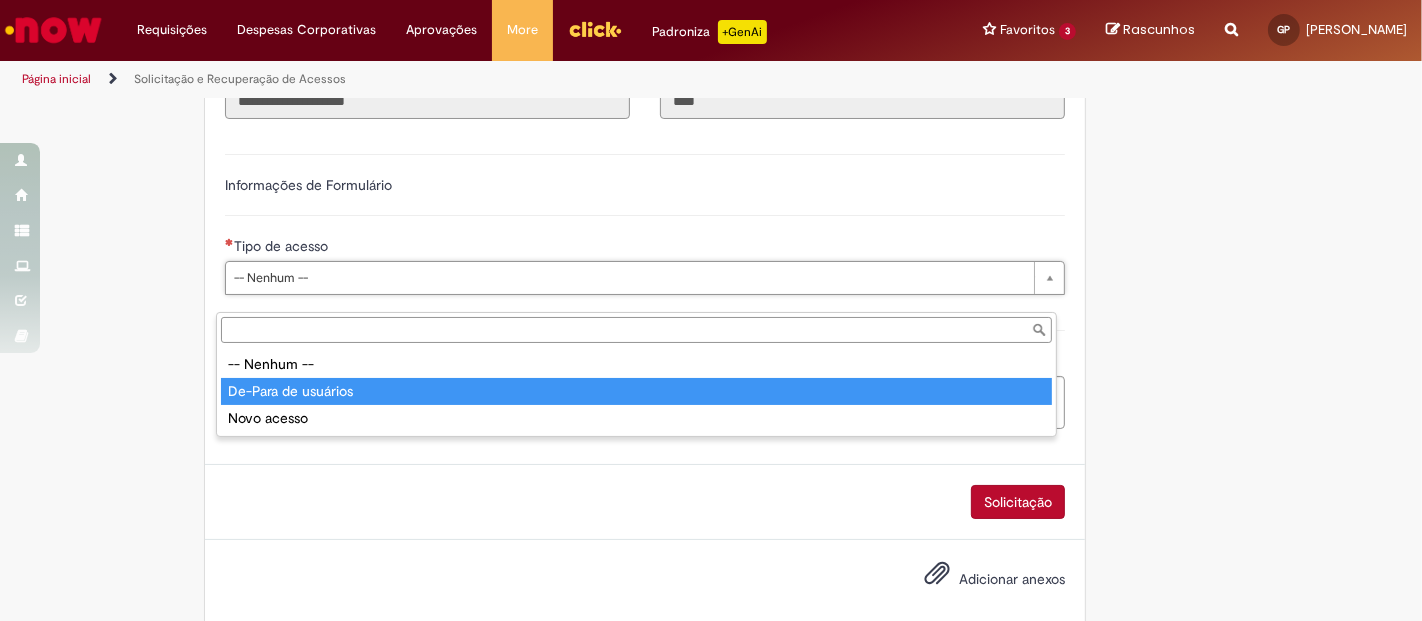 type on "**********" 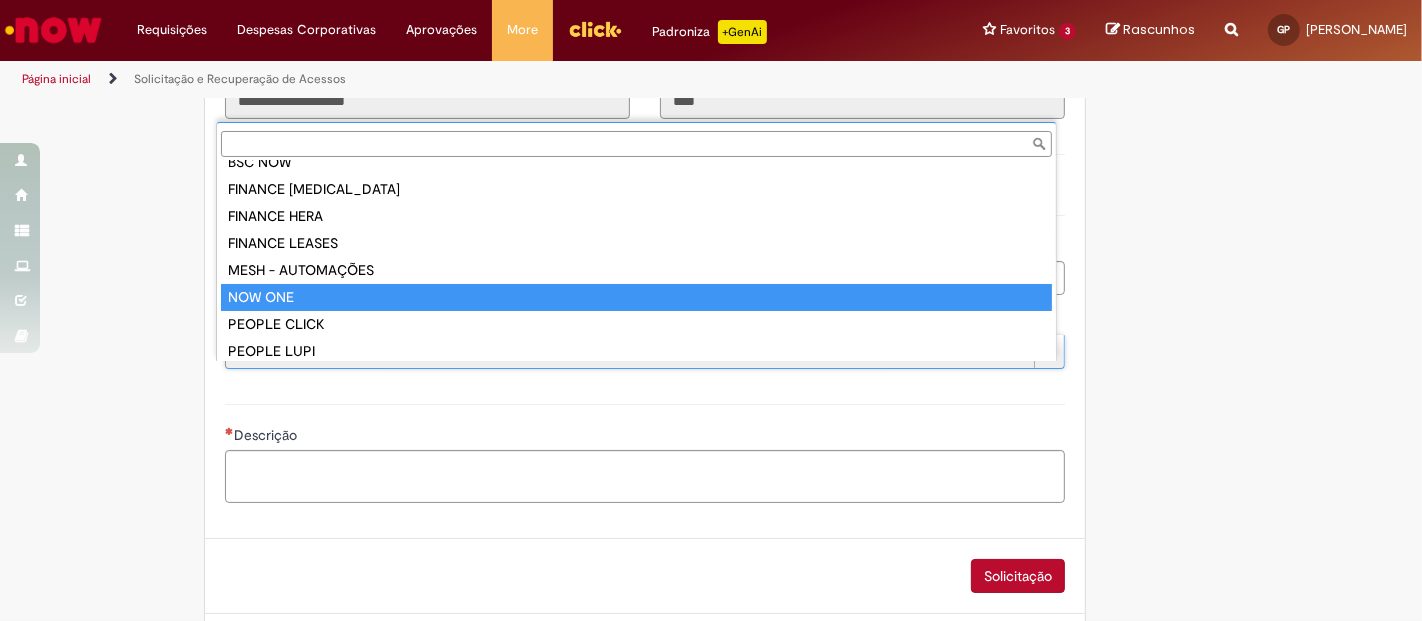 scroll, scrollTop: 185, scrollLeft: 0, axis: vertical 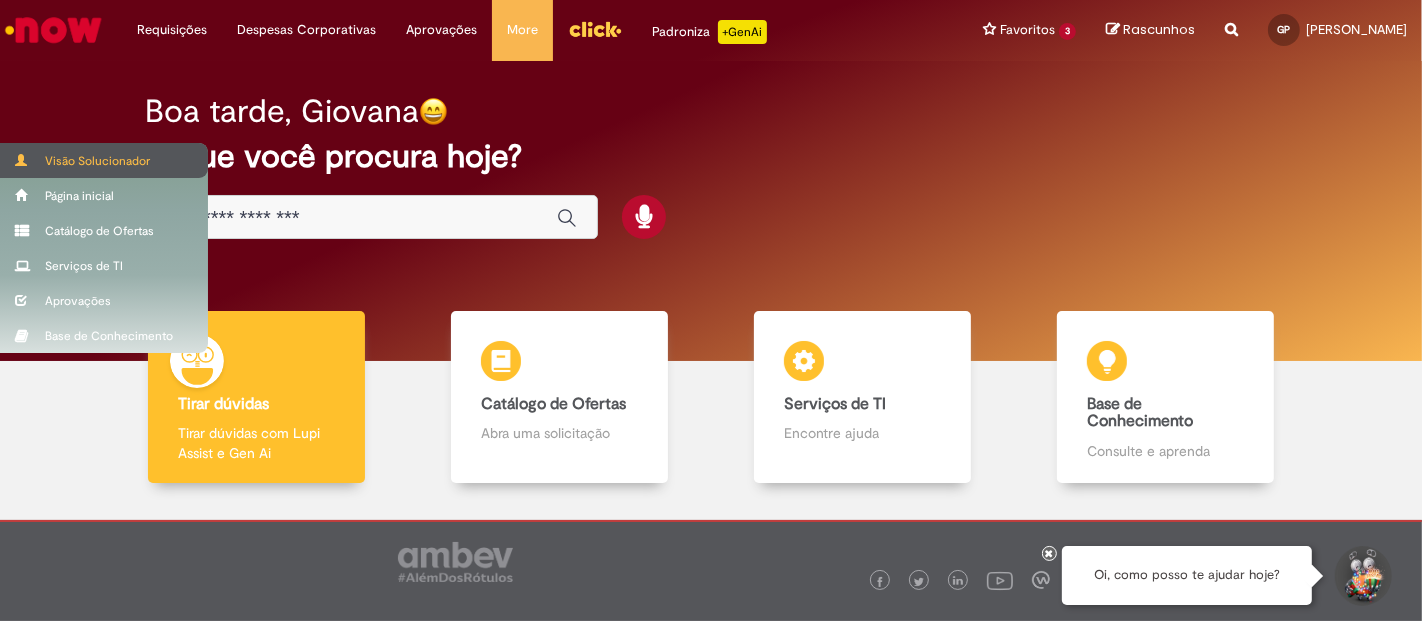click on "Visão Solucionador" at bounding box center (104, 160) 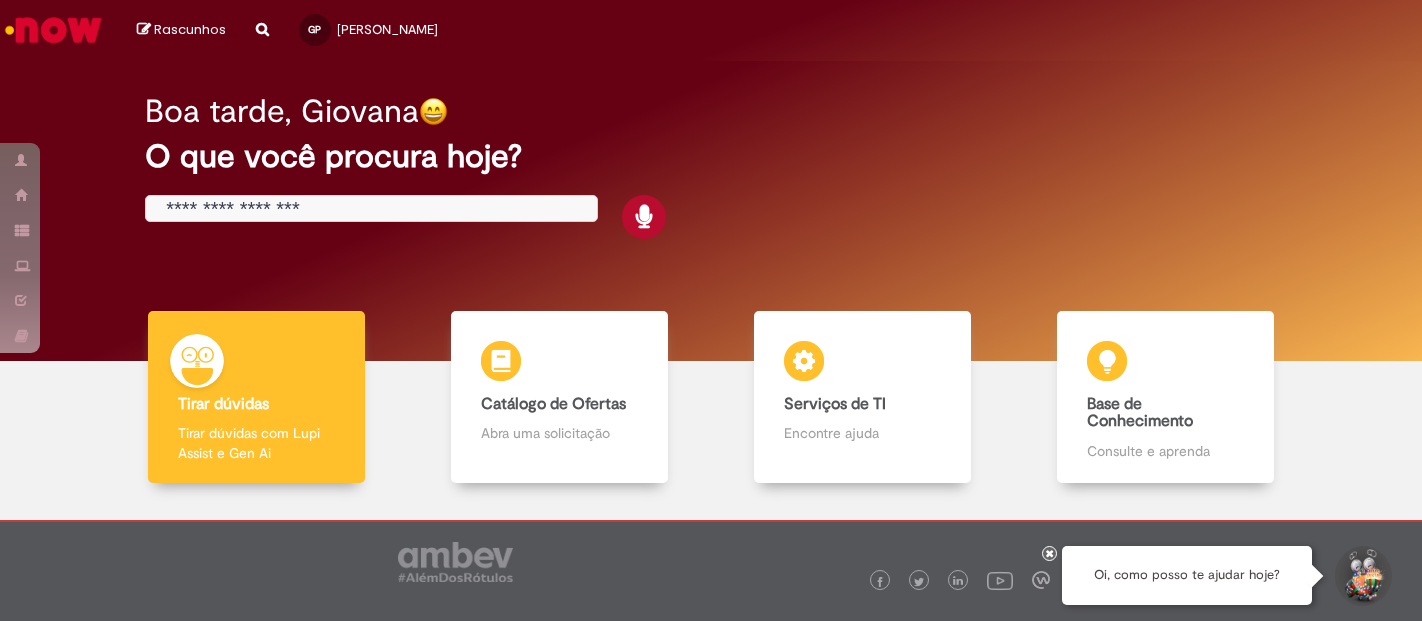 scroll, scrollTop: 0, scrollLeft: 0, axis: both 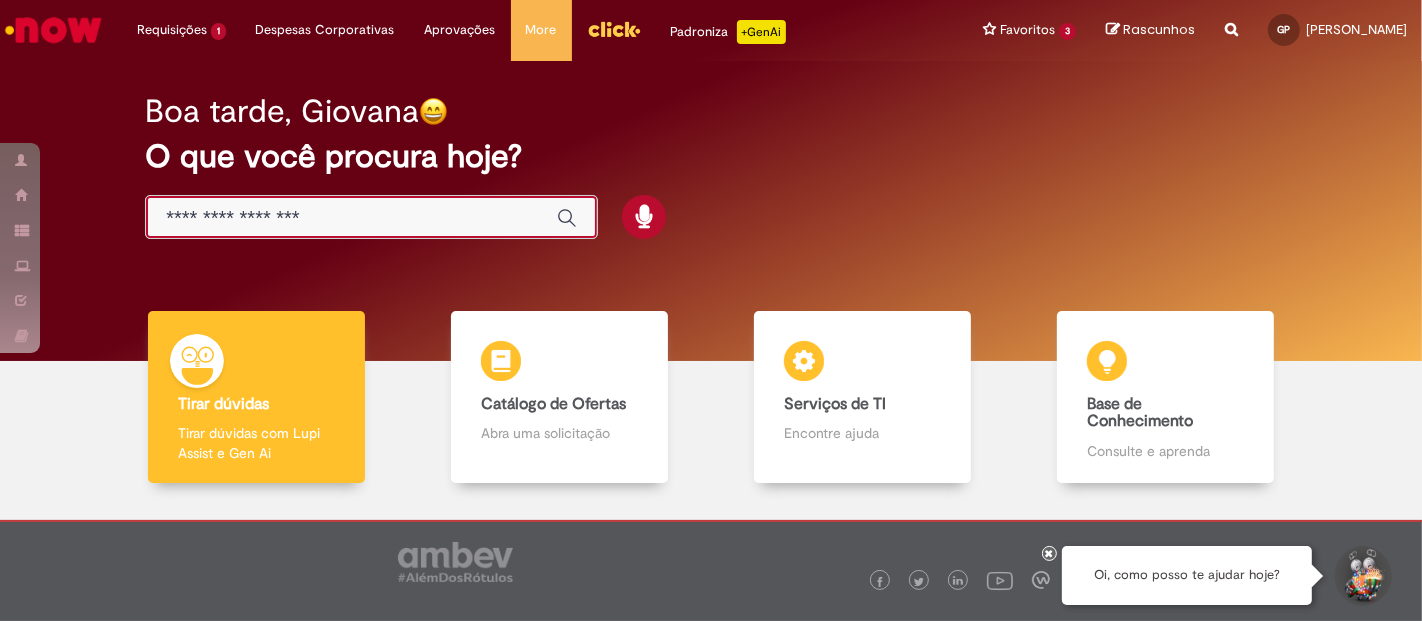 click at bounding box center (351, 218) 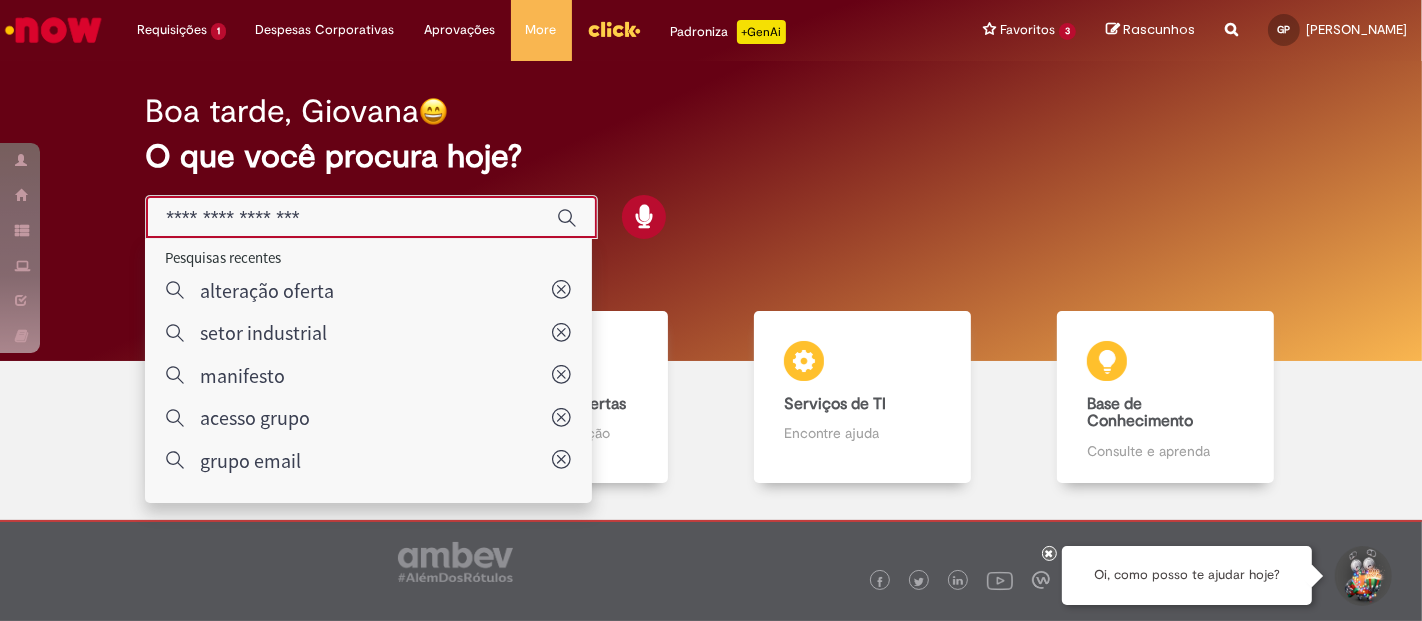 paste on "**********" 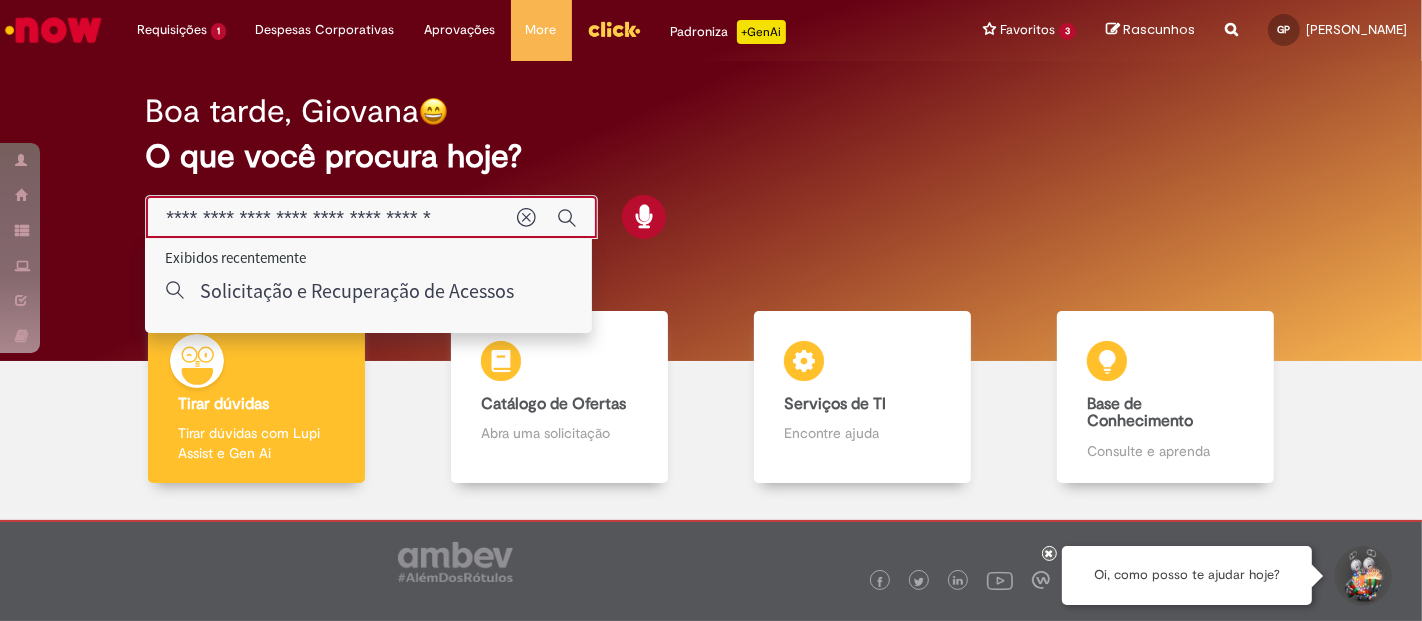 type on "**********" 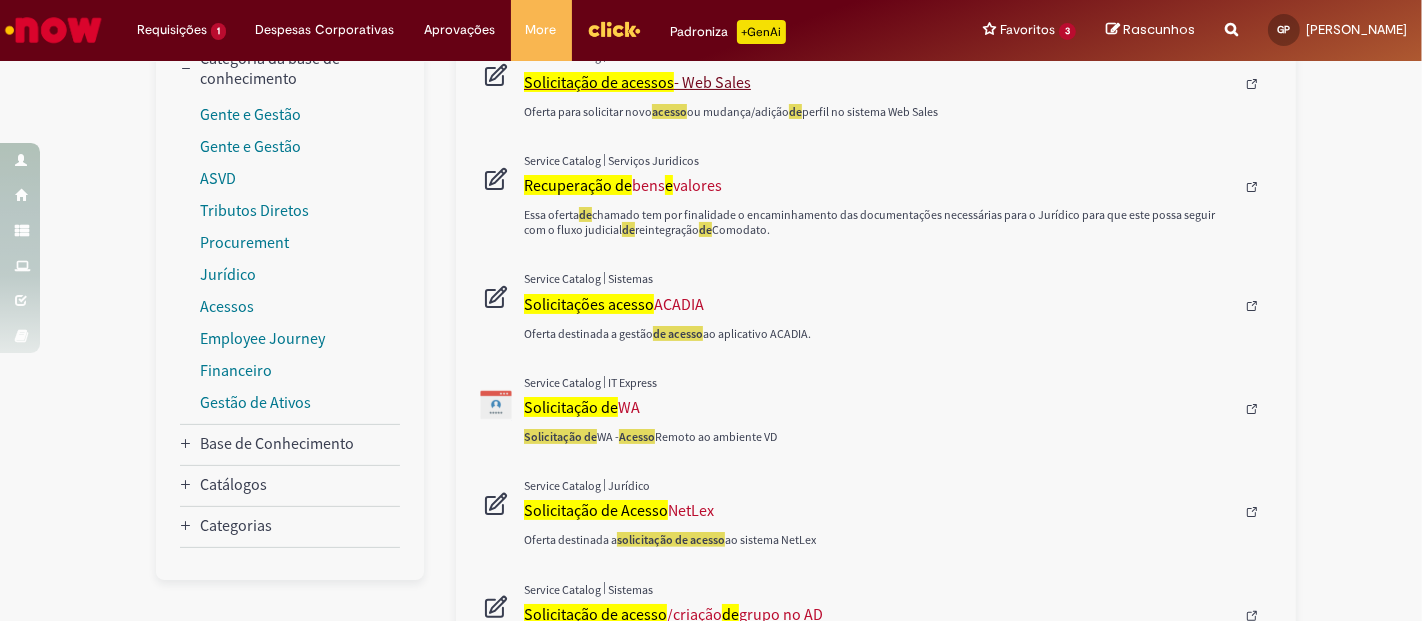 scroll, scrollTop: 333, scrollLeft: 0, axis: vertical 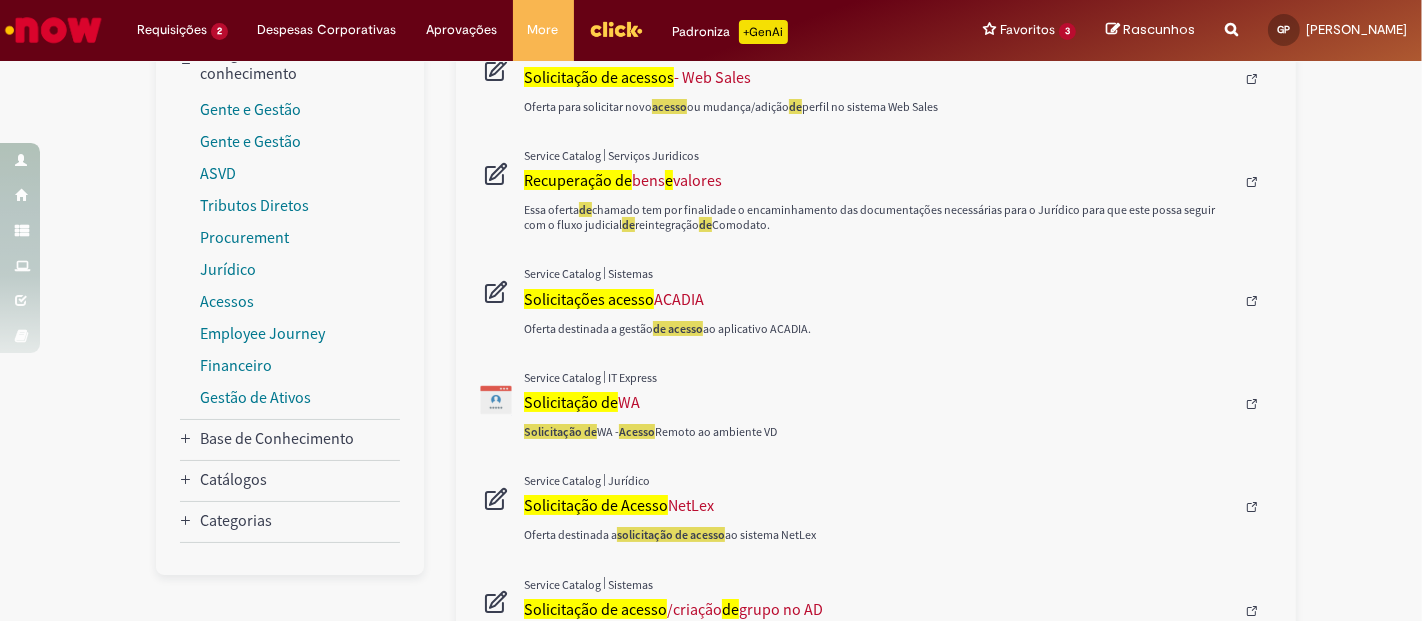 type 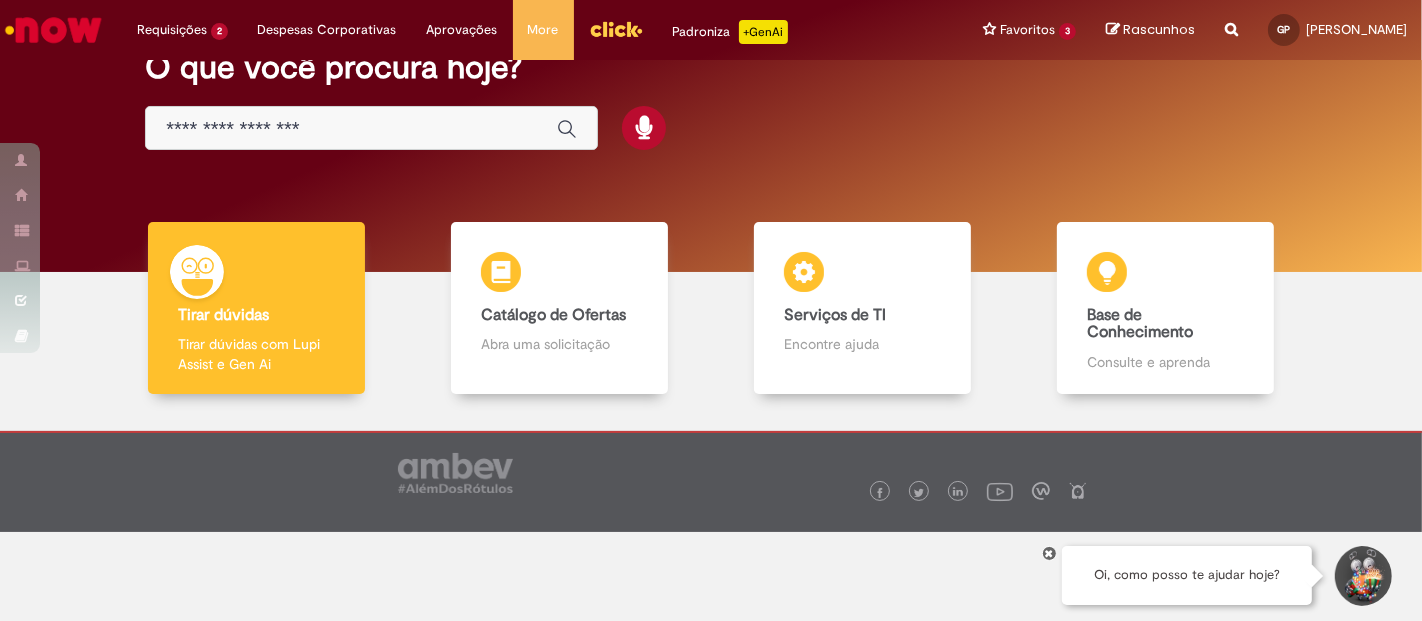 scroll, scrollTop: 0, scrollLeft: 0, axis: both 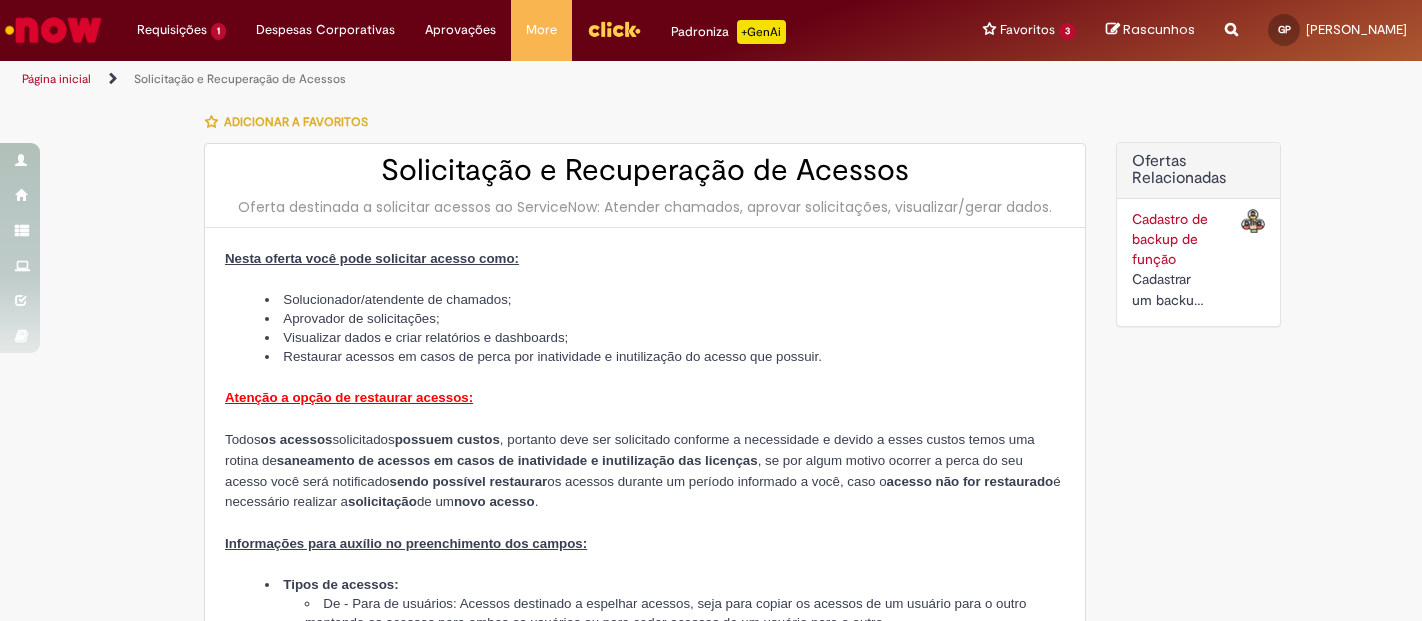 type on "********" 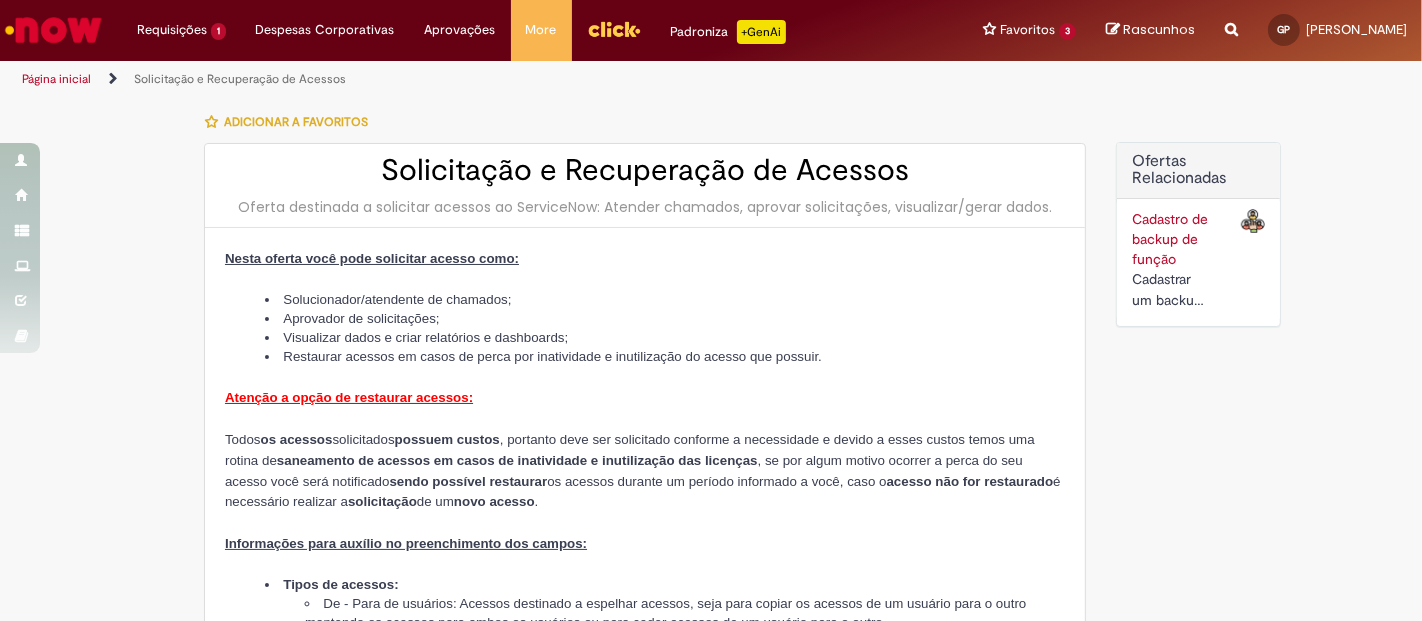 type on "**********" 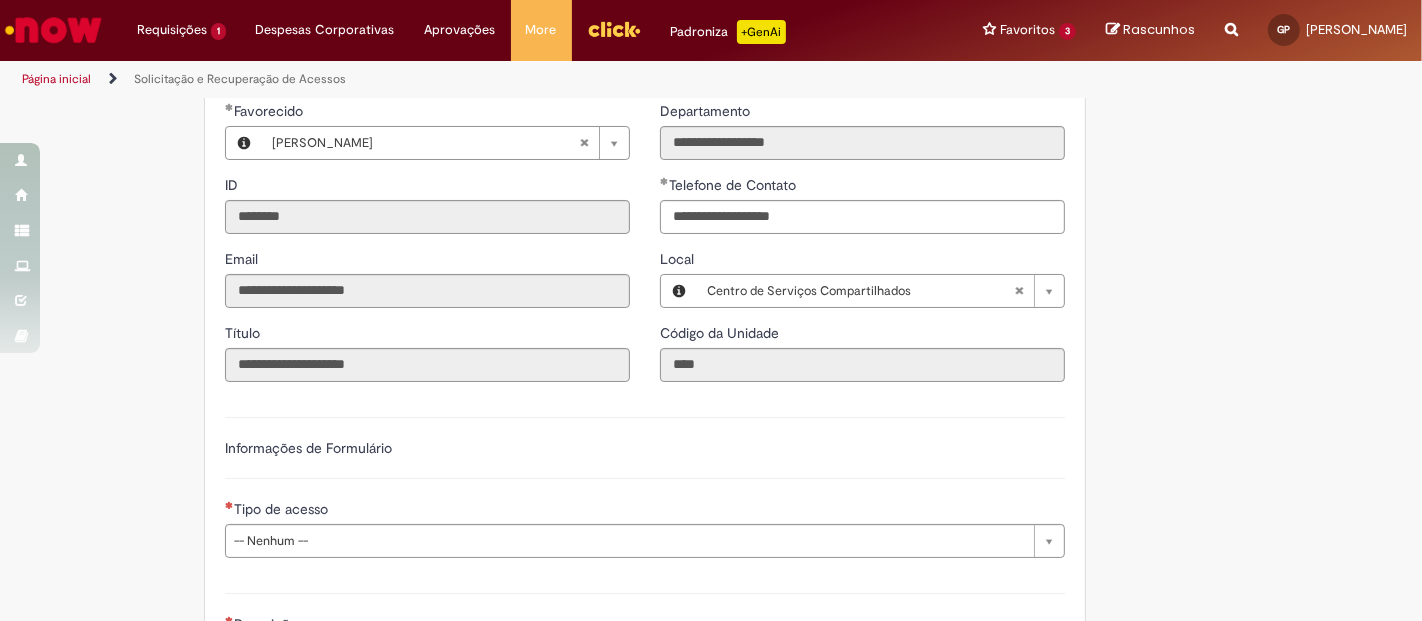 scroll, scrollTop: 1111, scrollLeft: 0, axis: vertical 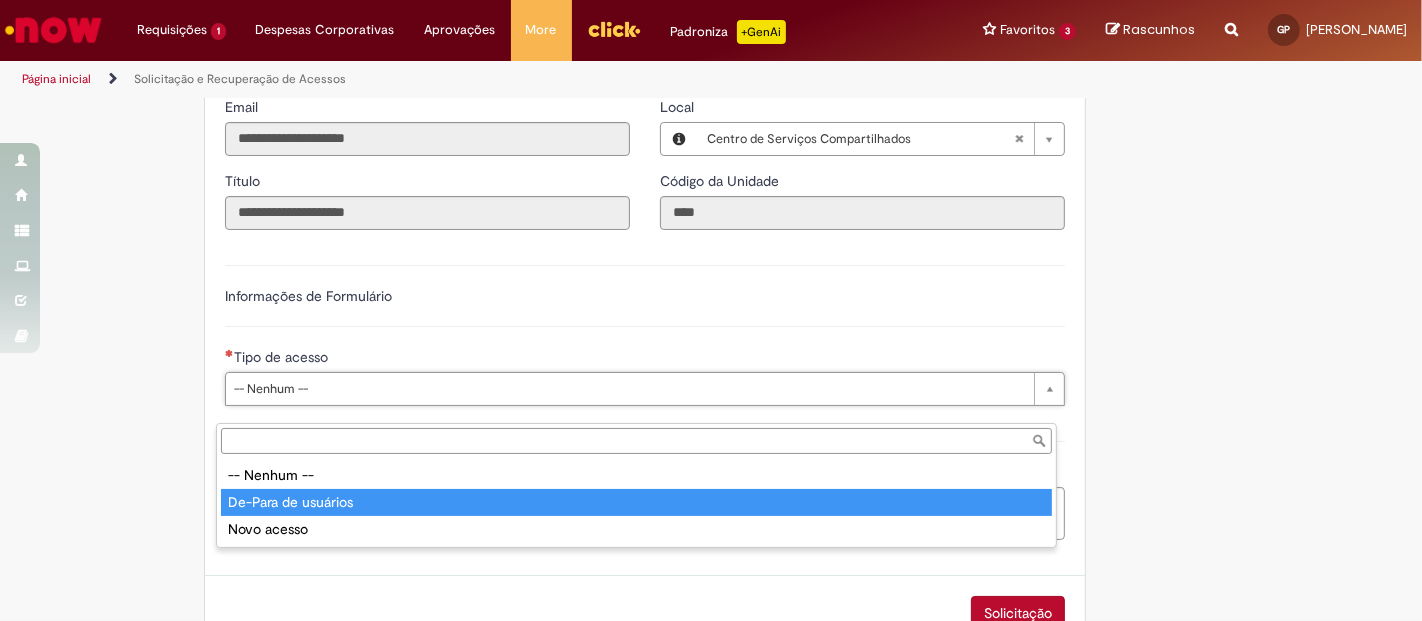 type on "**********" 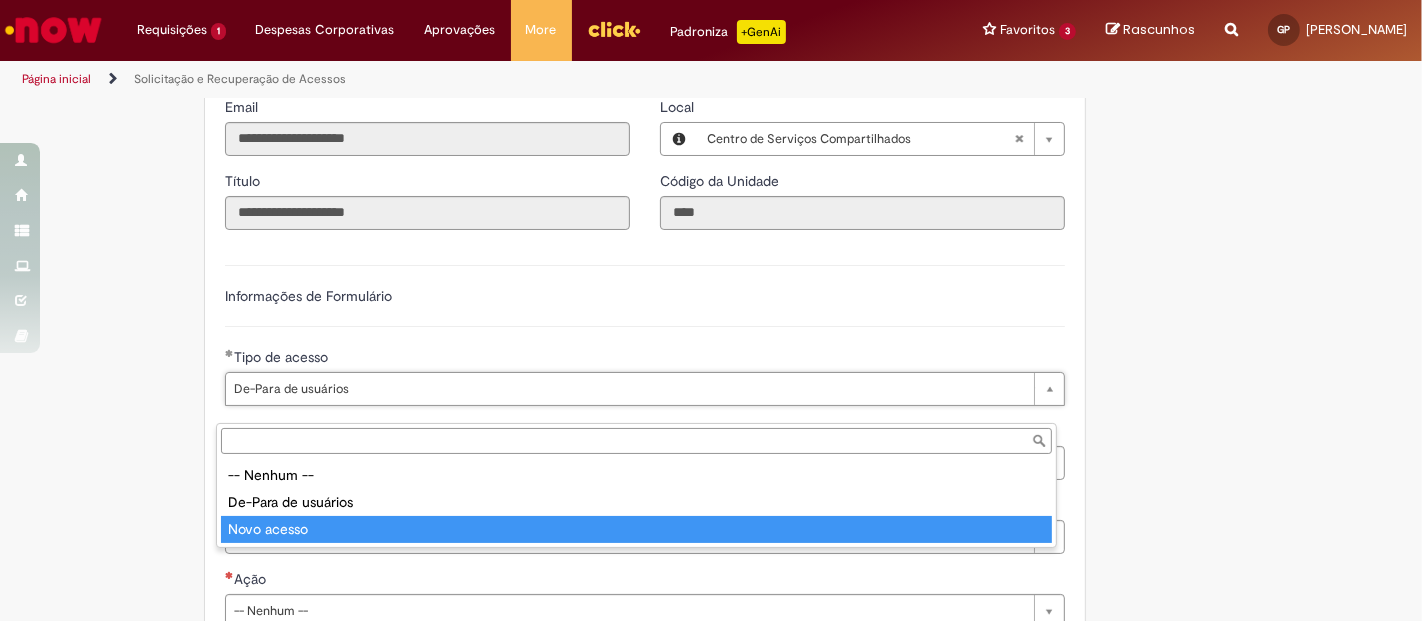 type on "**********" 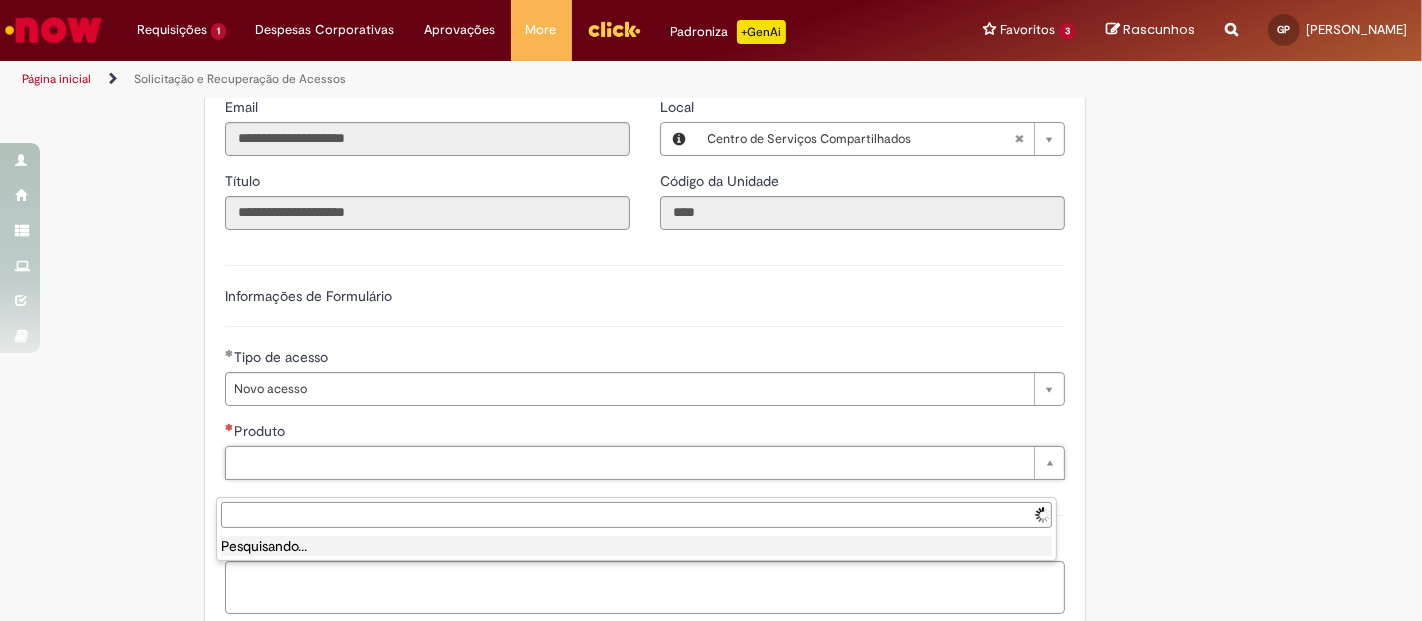 scroll, scrollTop: 0, scrollLeft: 0, axis: both 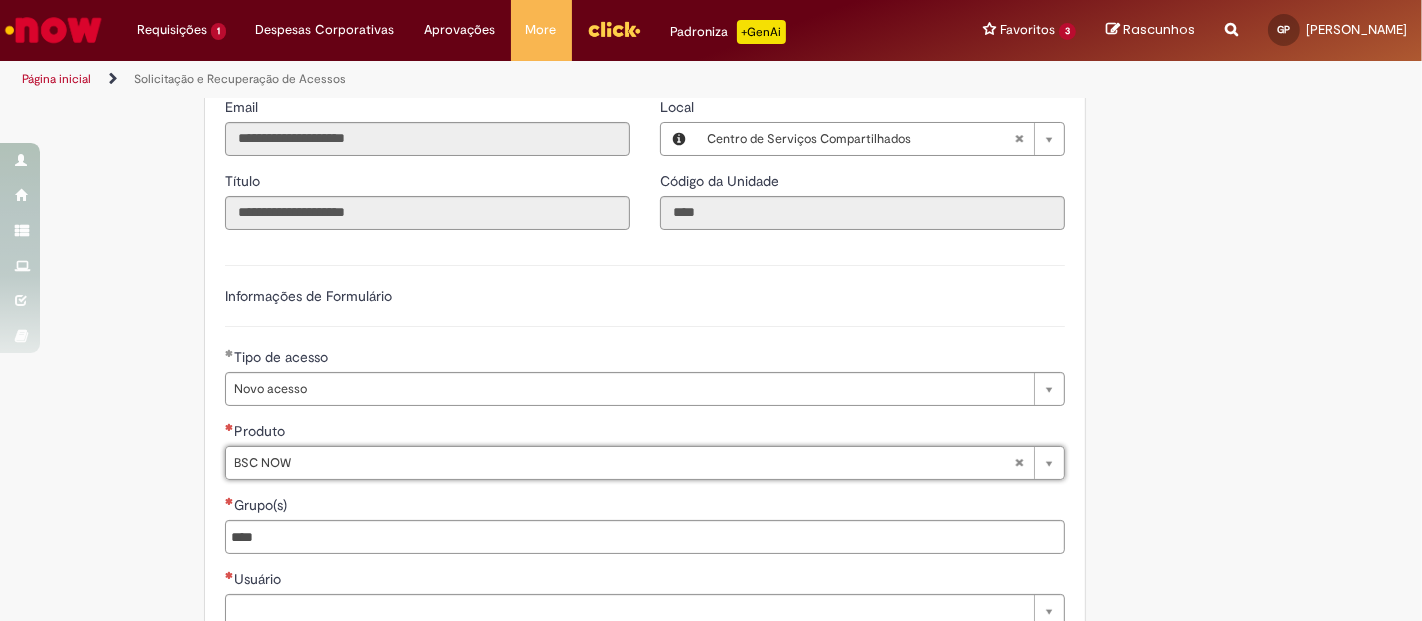 type on "*******" 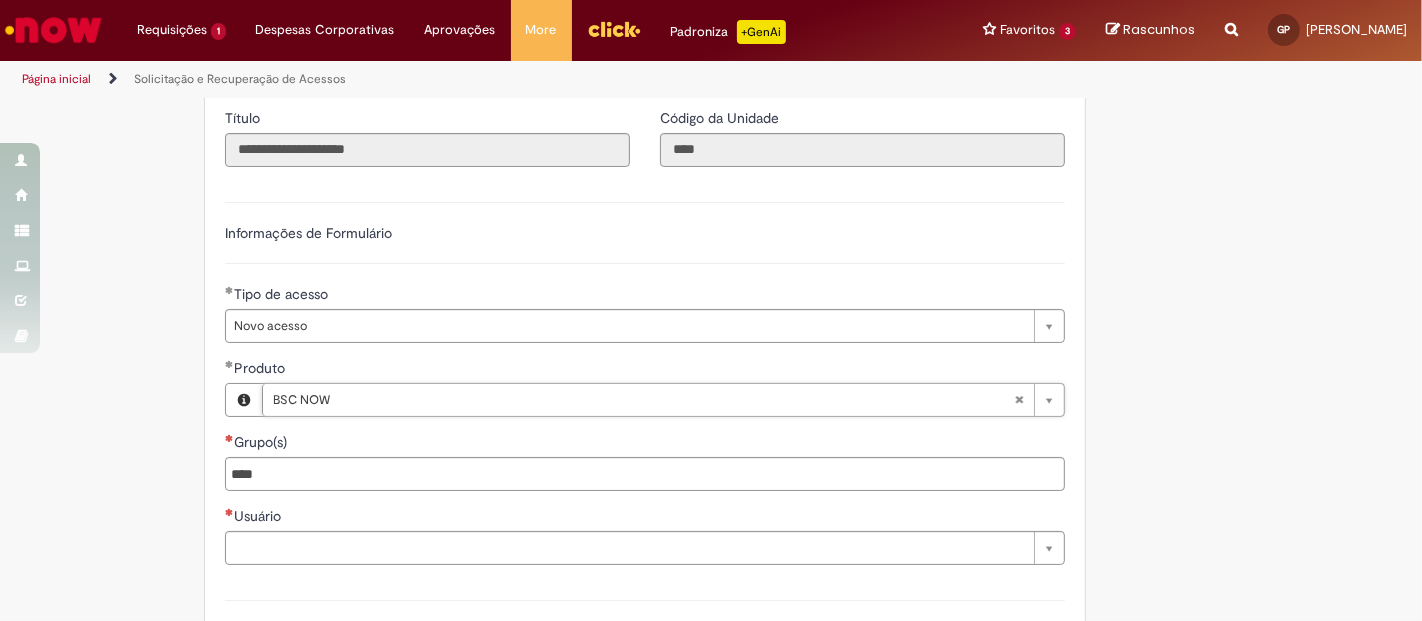 scroll, scrollTop: 1222, scrollLeft: 0, axis: vertical 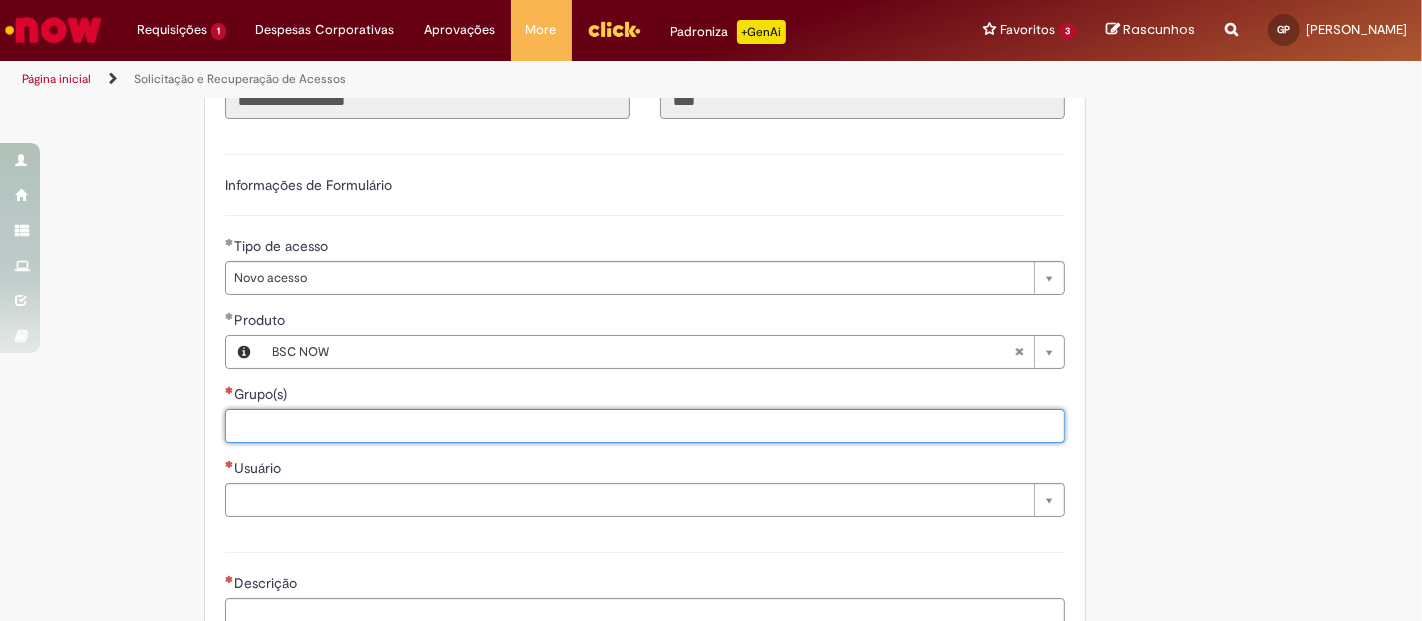 click on "Grupo(s)" at bounding box center [687, 426] 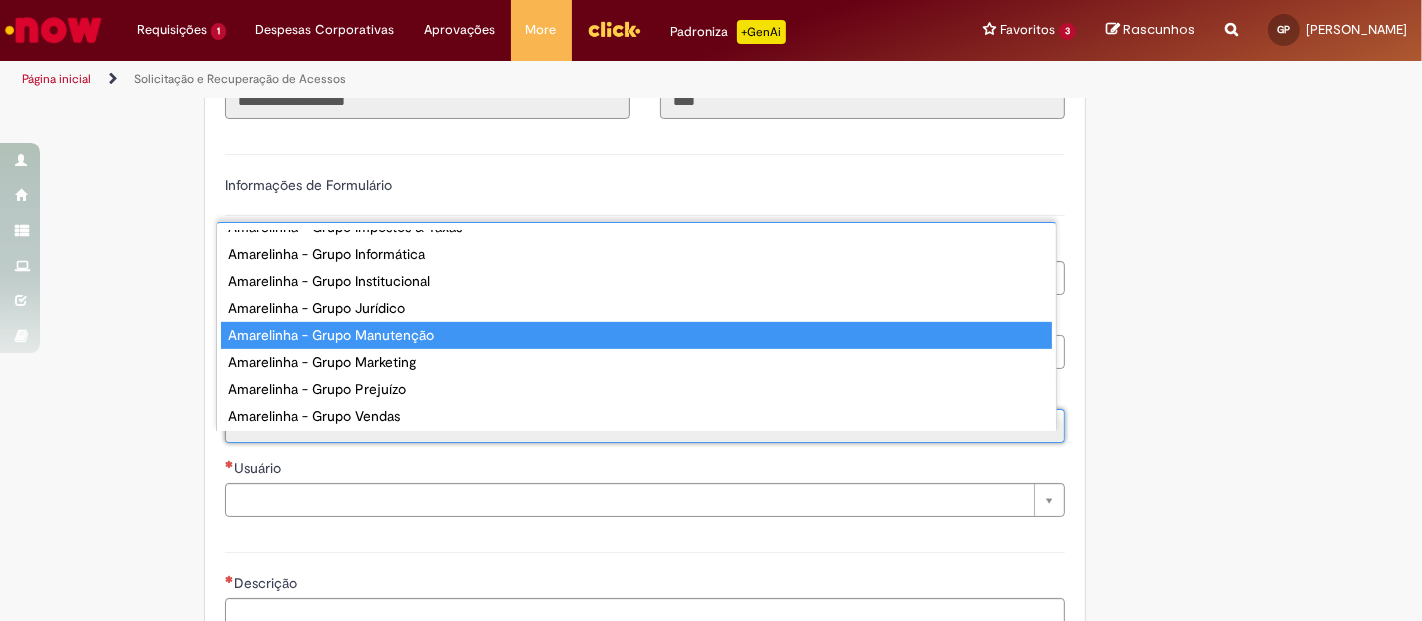 scroll, scrollTop: 1555, scrollLeft: 0, axis: vertical 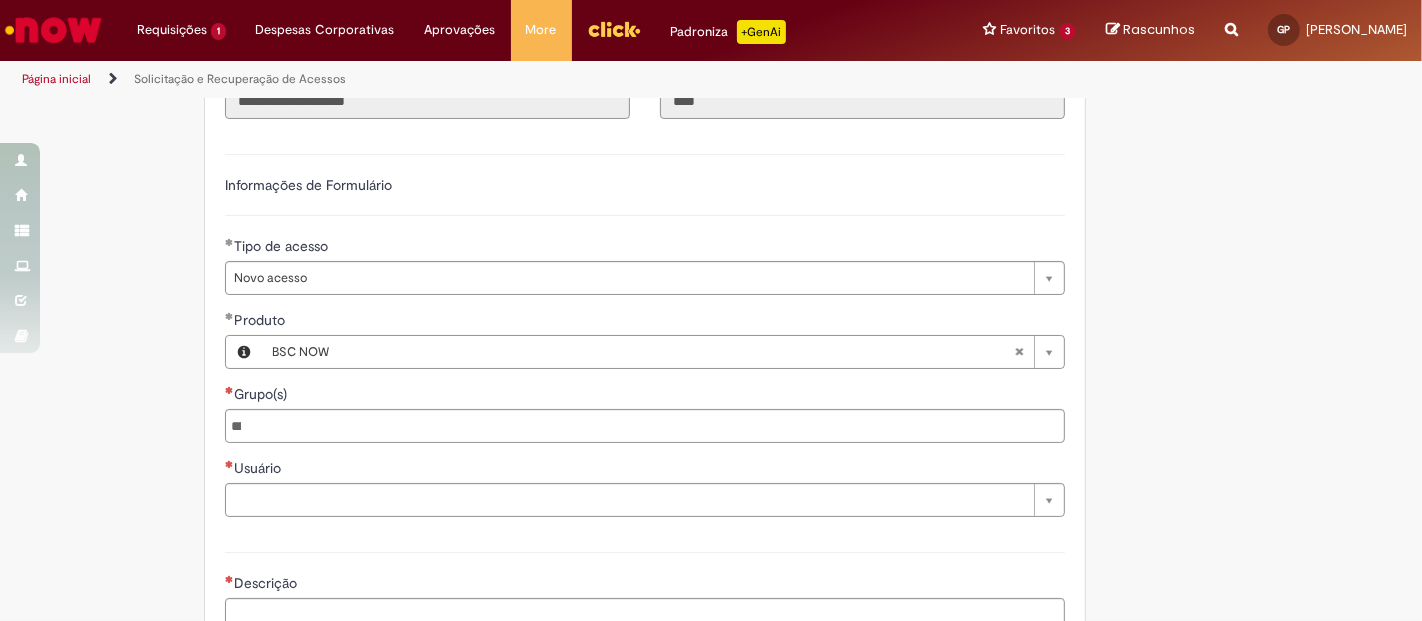 click at bounding box center [645, 426] 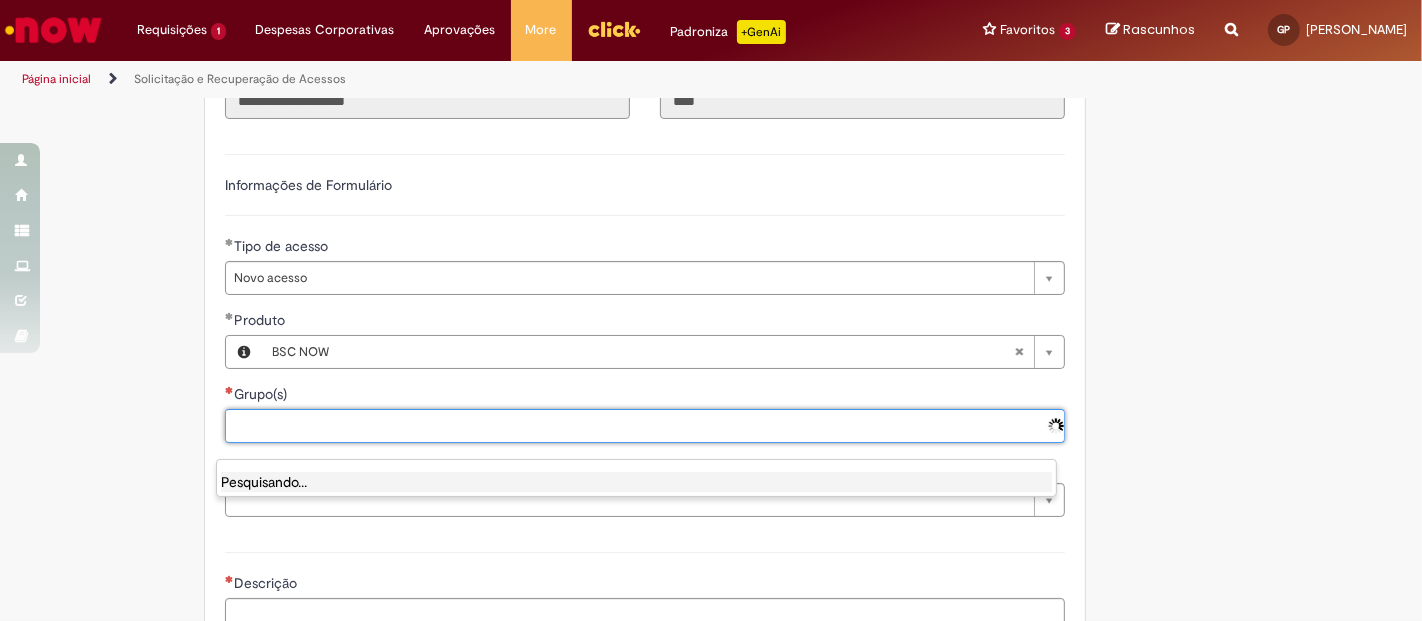 paste on "**********" 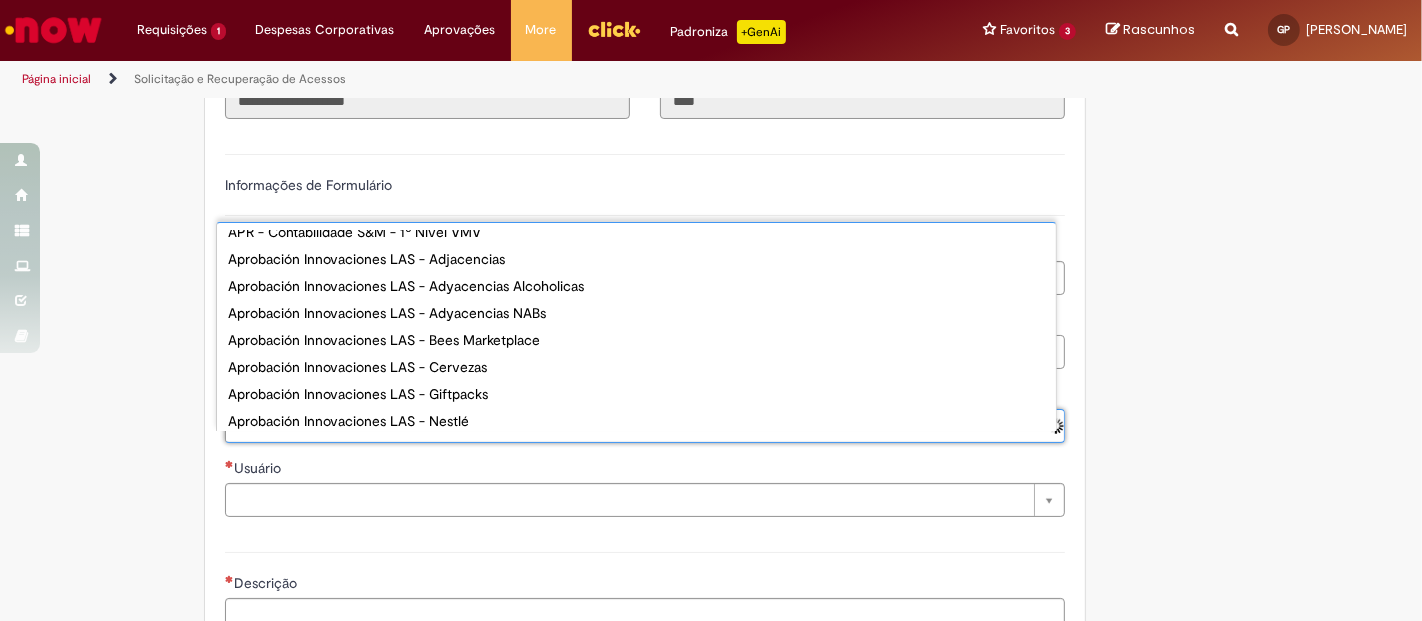 type on "**********" 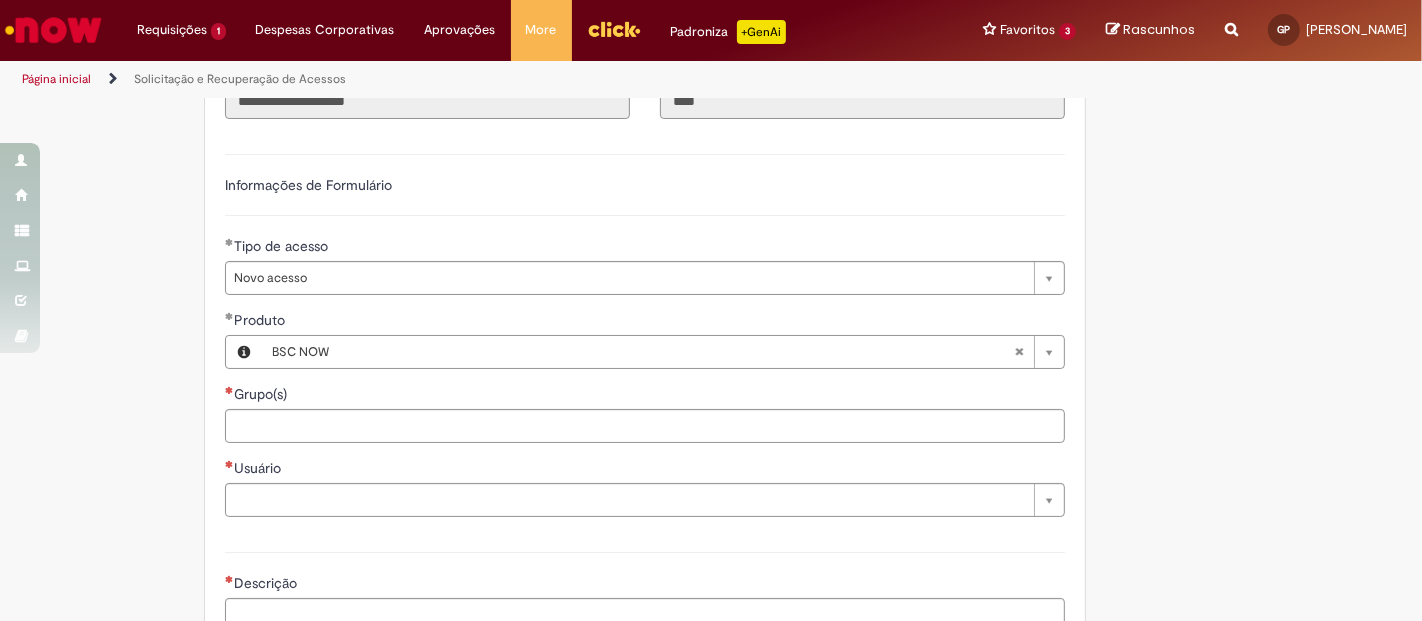 drag, startPoint x: 476, startPoint y: 438, endPoint x: 227, endPoint y: 412, distance: 250.35374 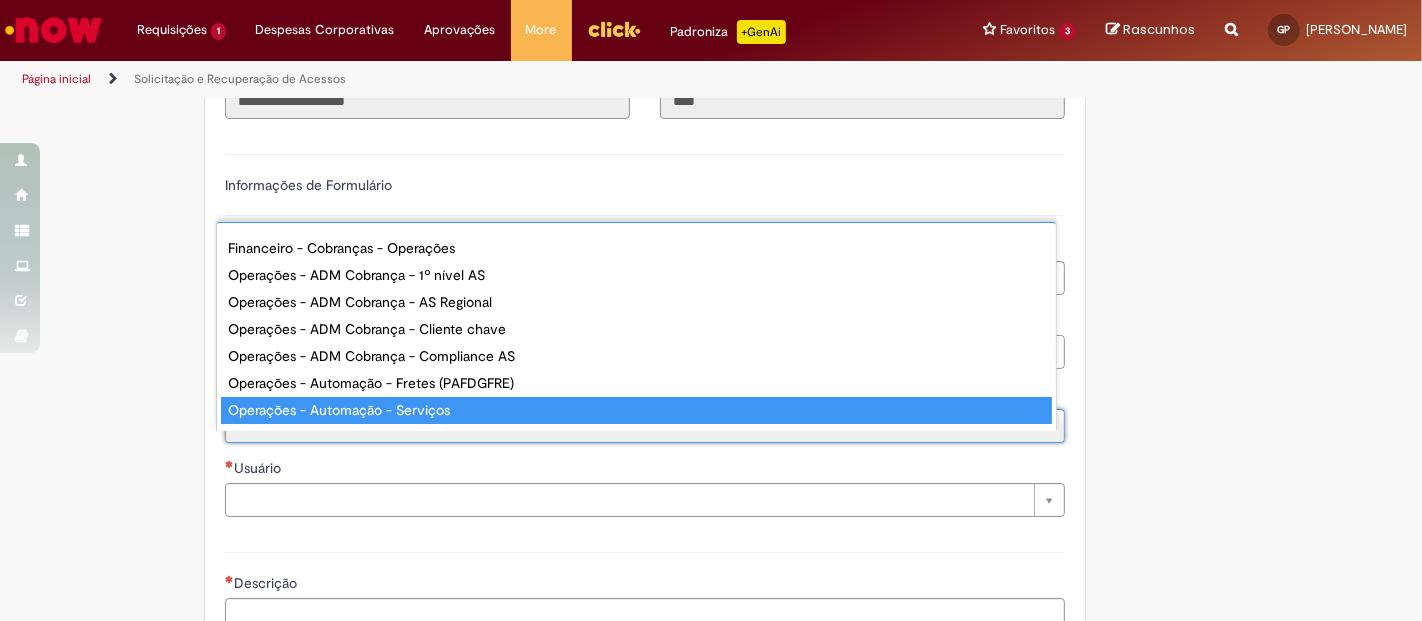 scroll, scrollTop: 16, scrollLeft: 0, axis: vertical 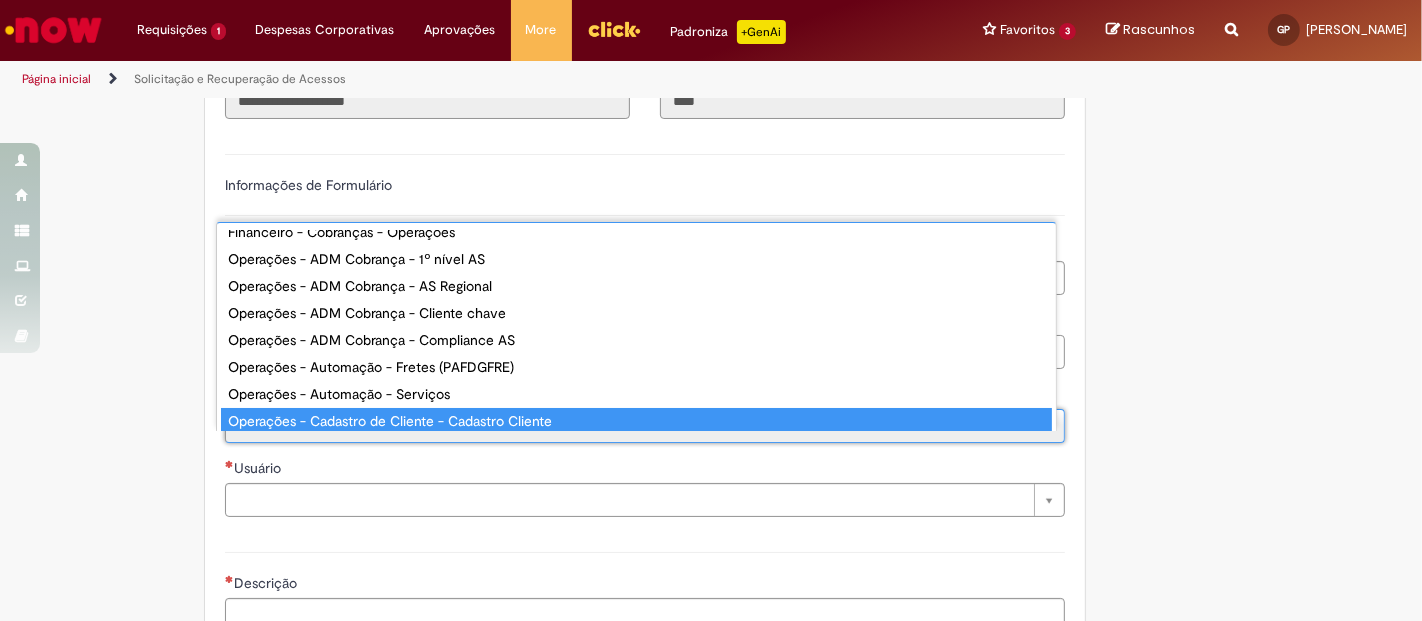 type on "*****" 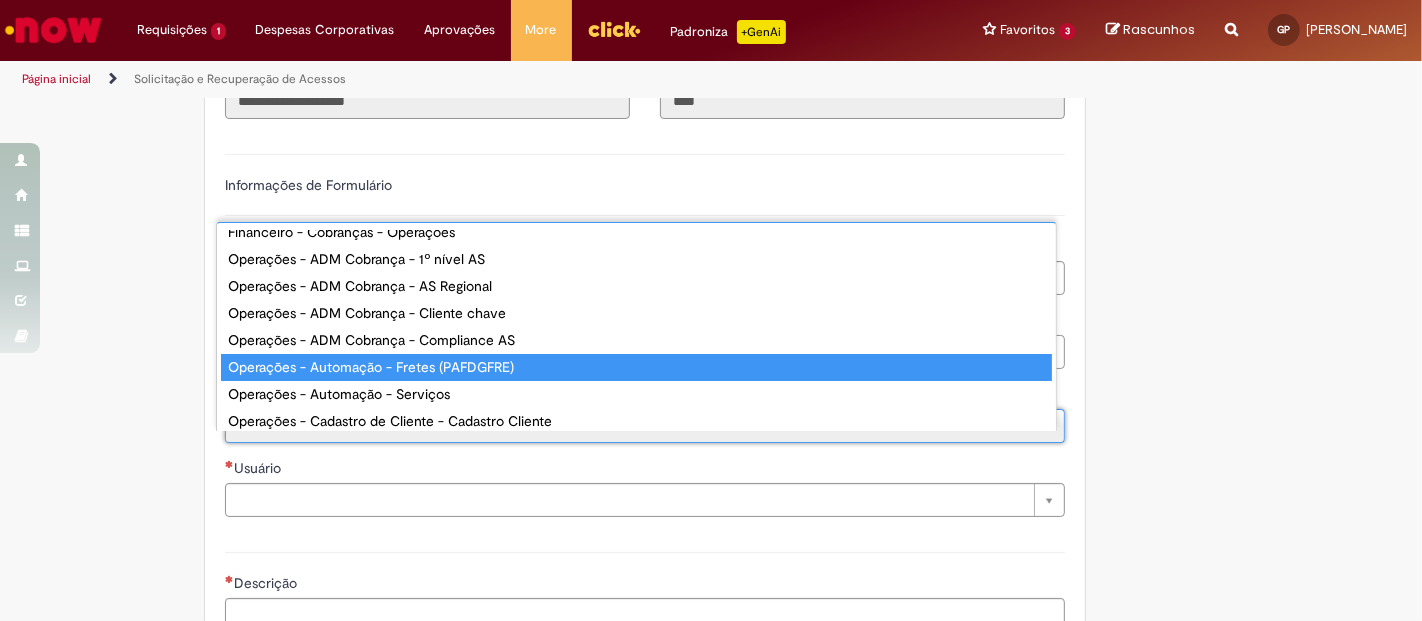 type 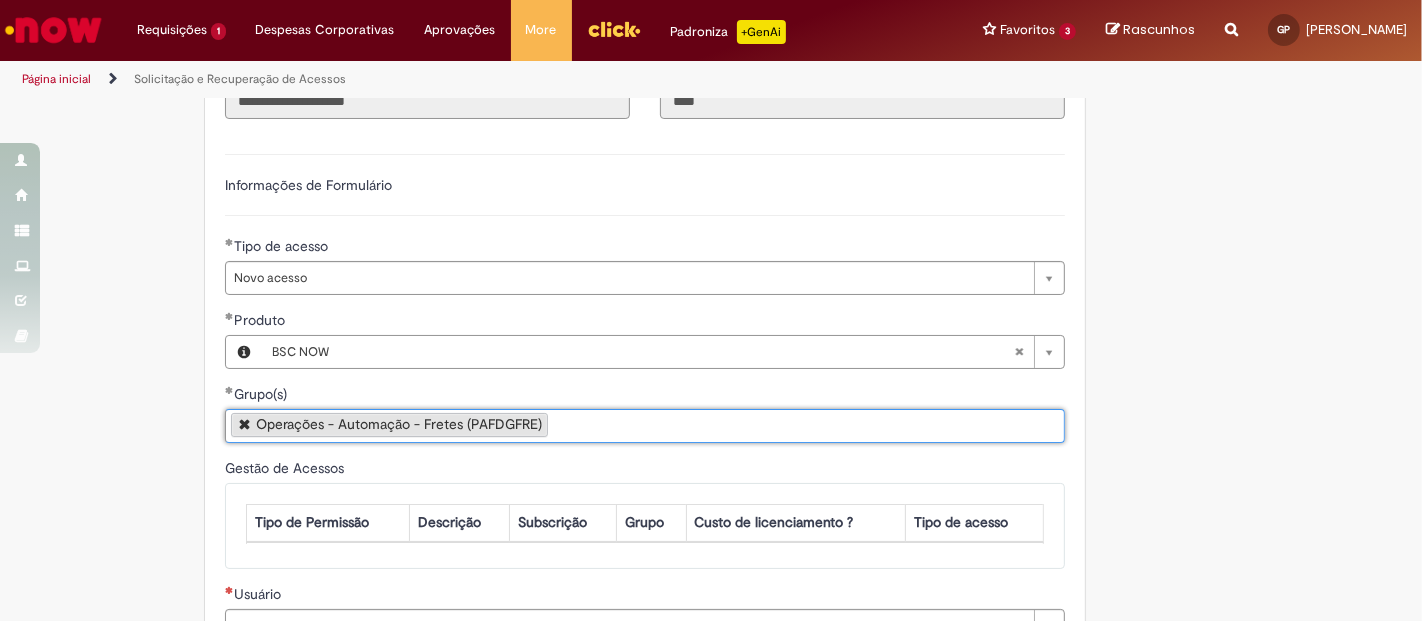 scroll, scrollTop: 0, scrollLeft: 0, axis: both 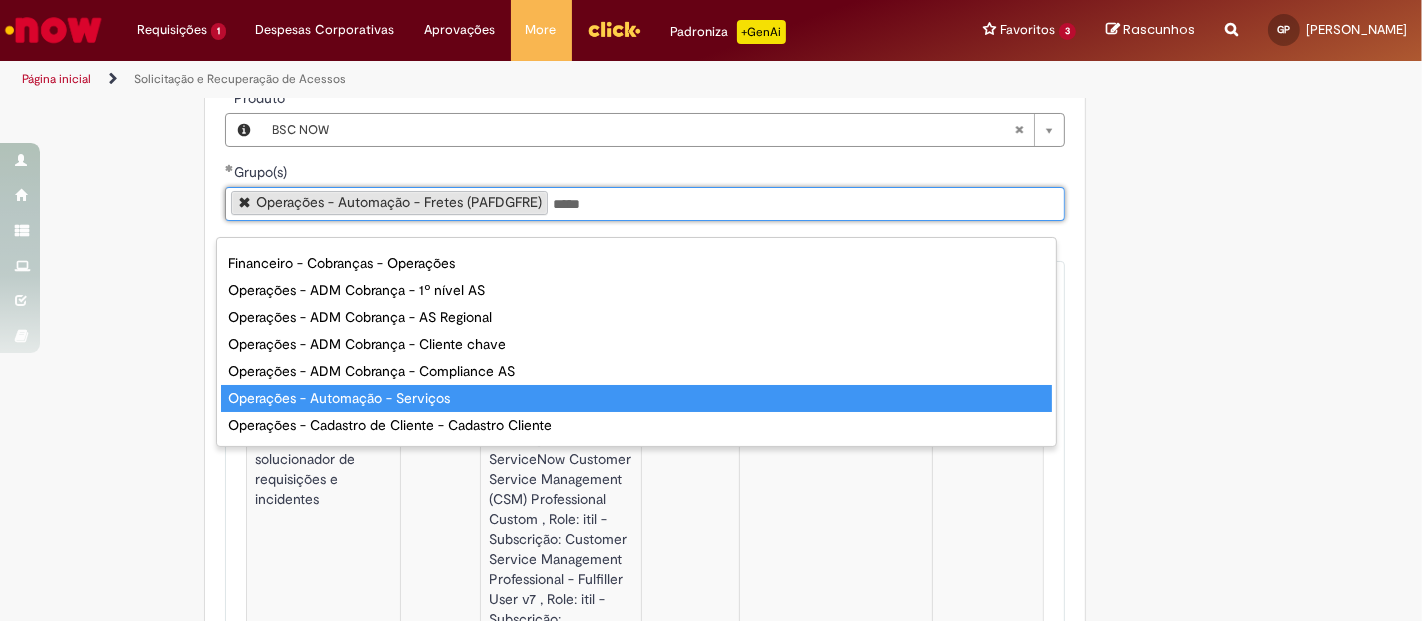 type on "*****" 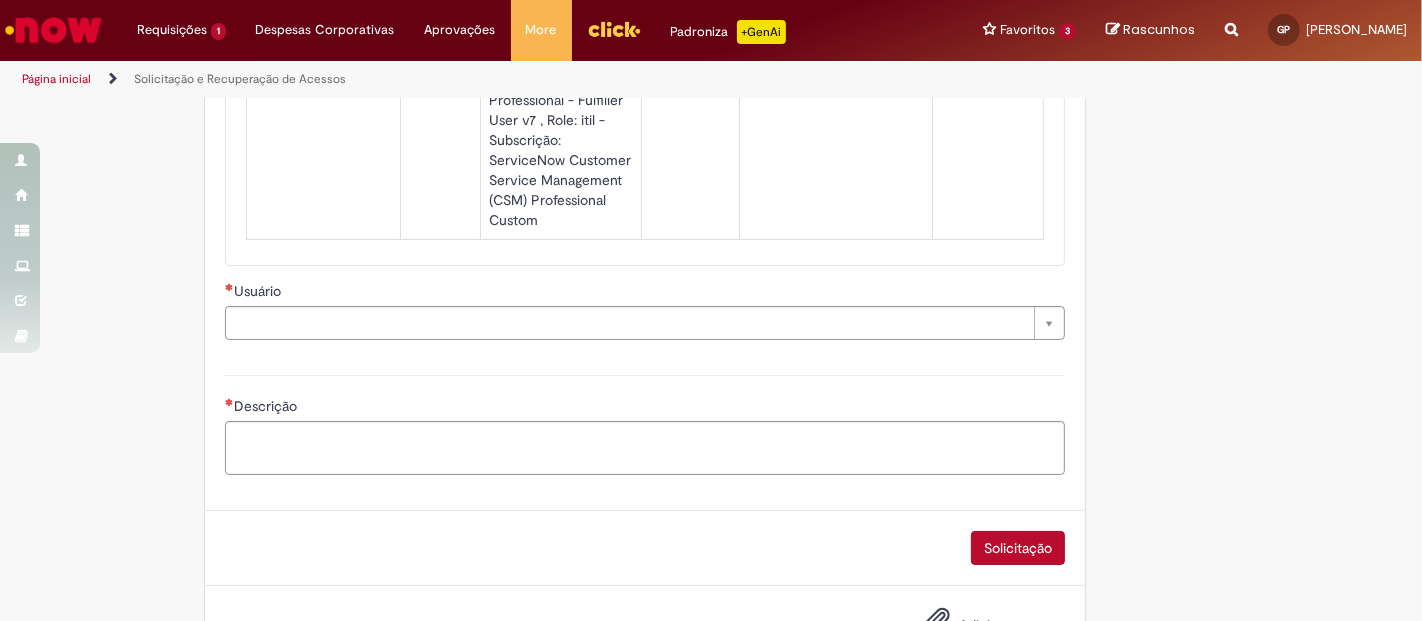 scroll, scrollTop: 2409, scrollLeft: 0, axis: vertical 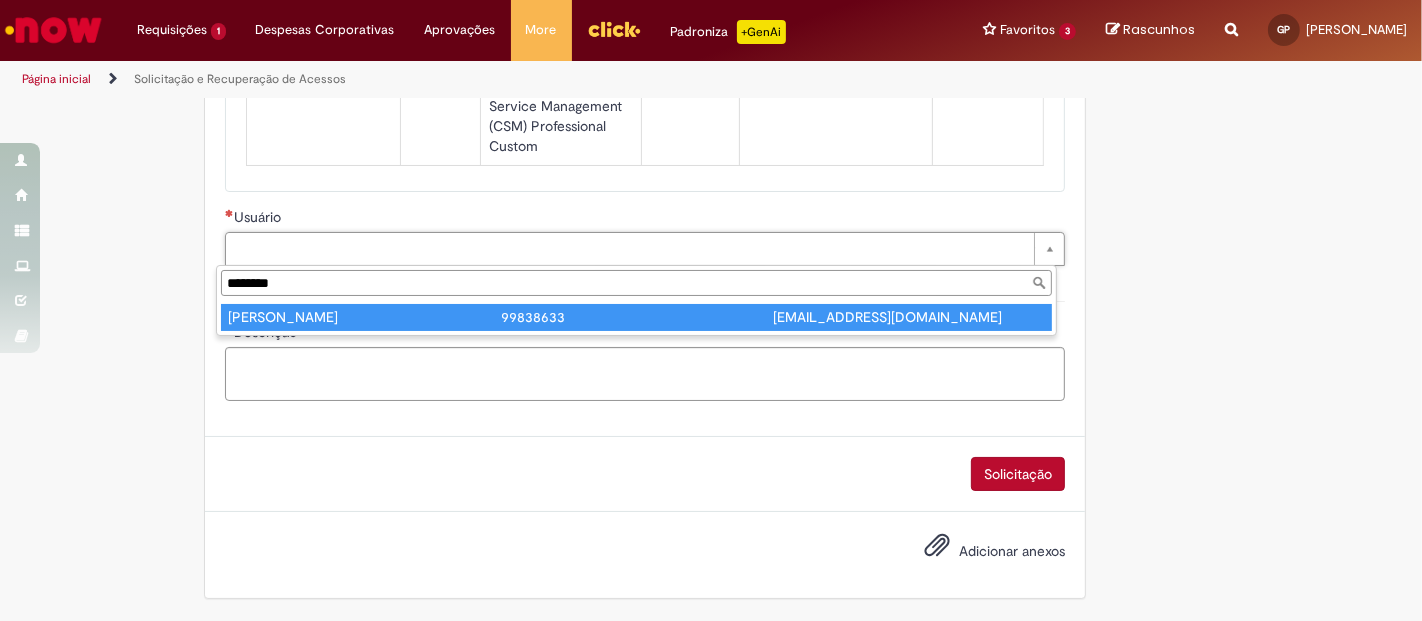 type on "********" 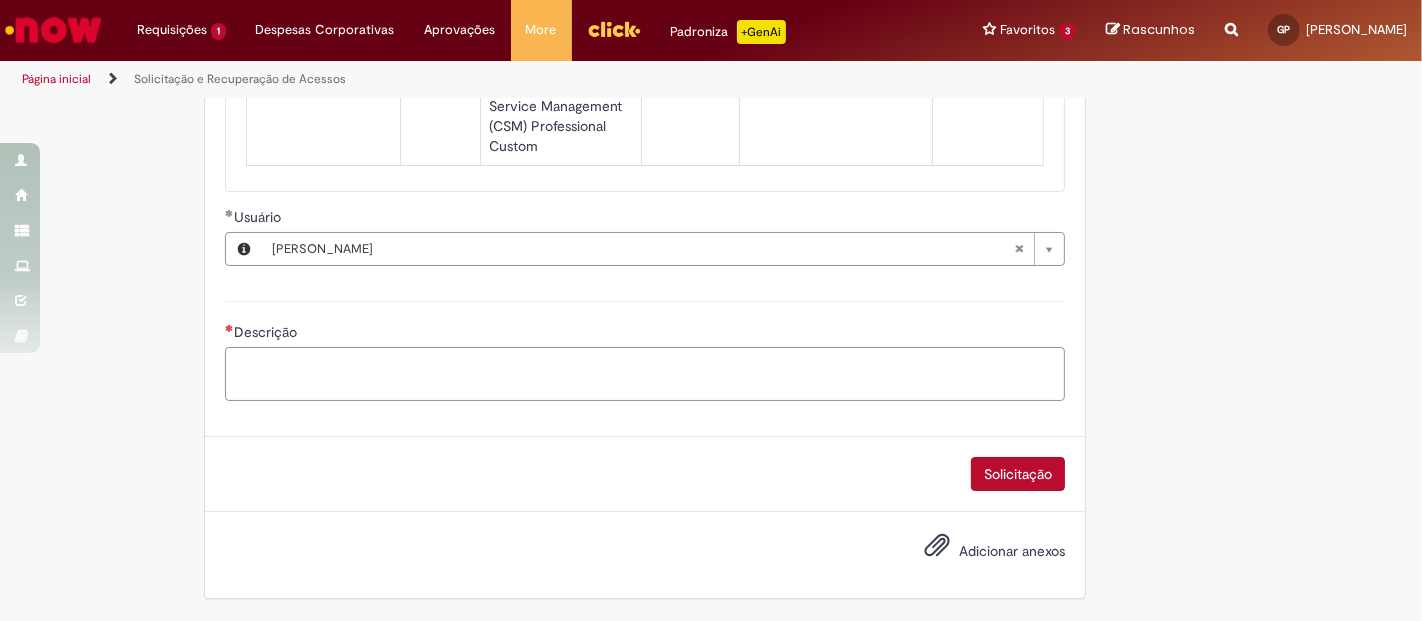 click on "Descrição" at bounding box center (645, 373) 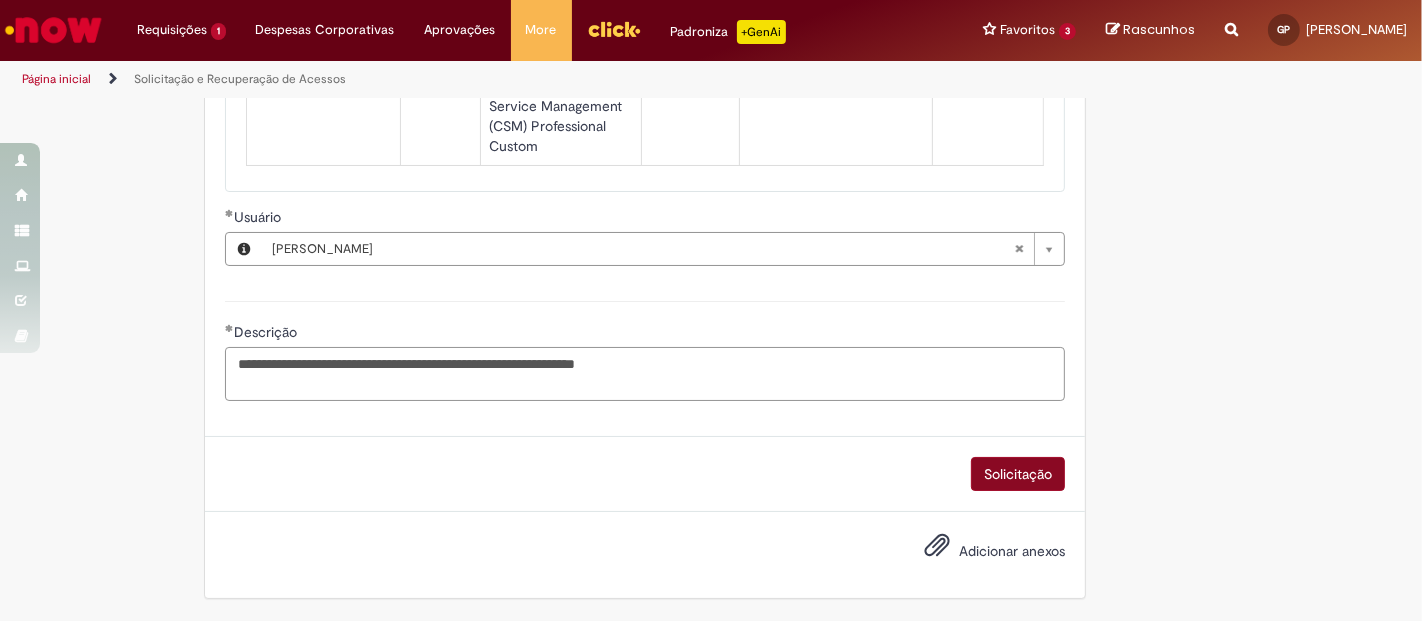 type on "**********" 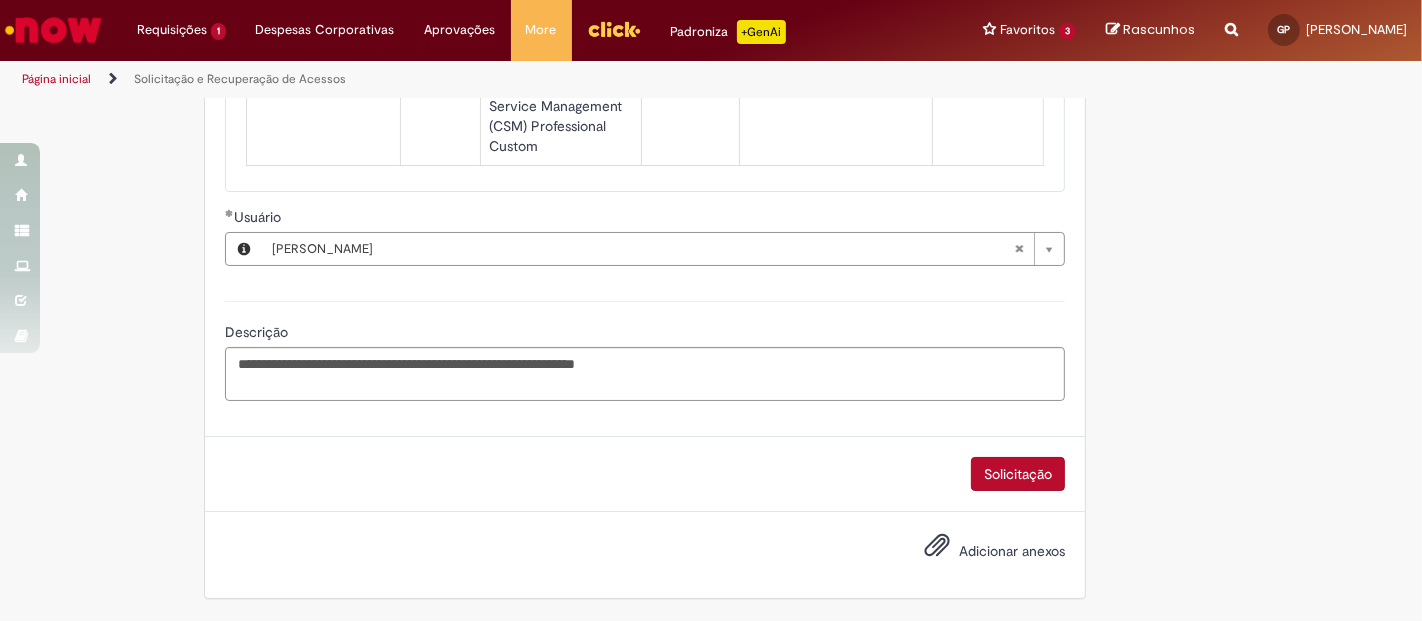 drag, startPoint x: 1013, startPoint y: 472, endPoint x: 702, endPoint y: 568, distance: 325.47964 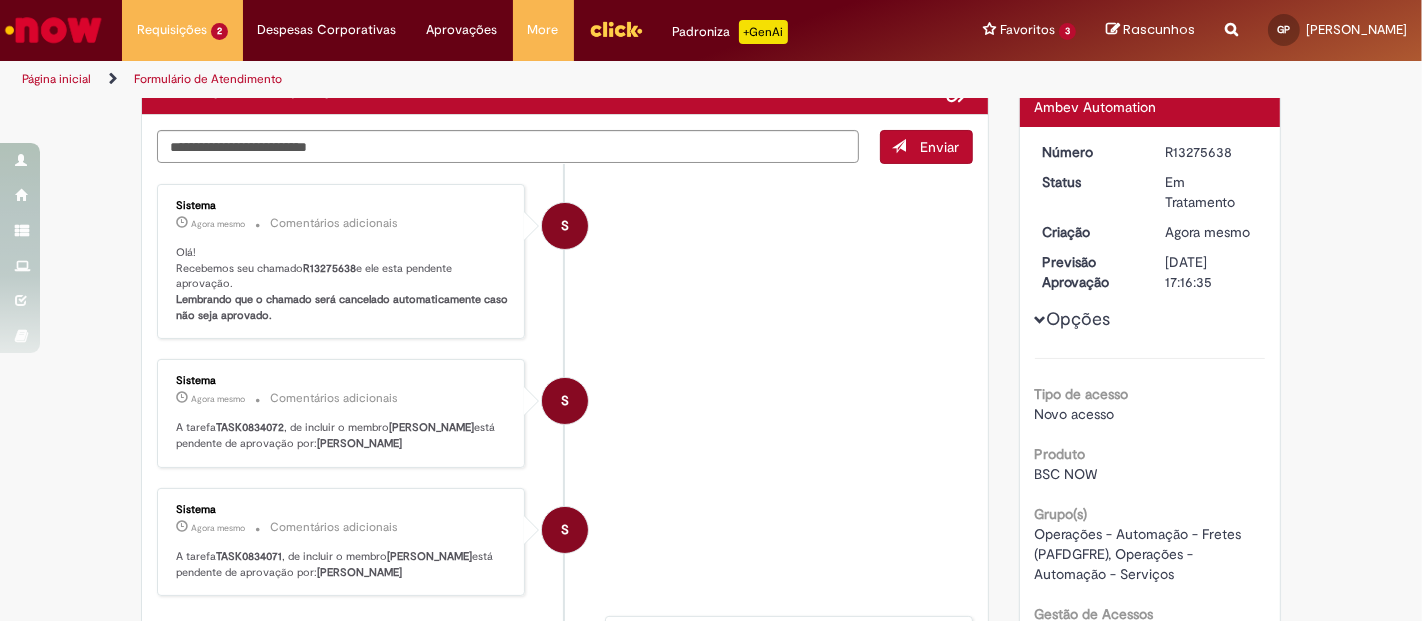 scroll, scrollTop: 222, scrollLeft: 0, axis: vertical 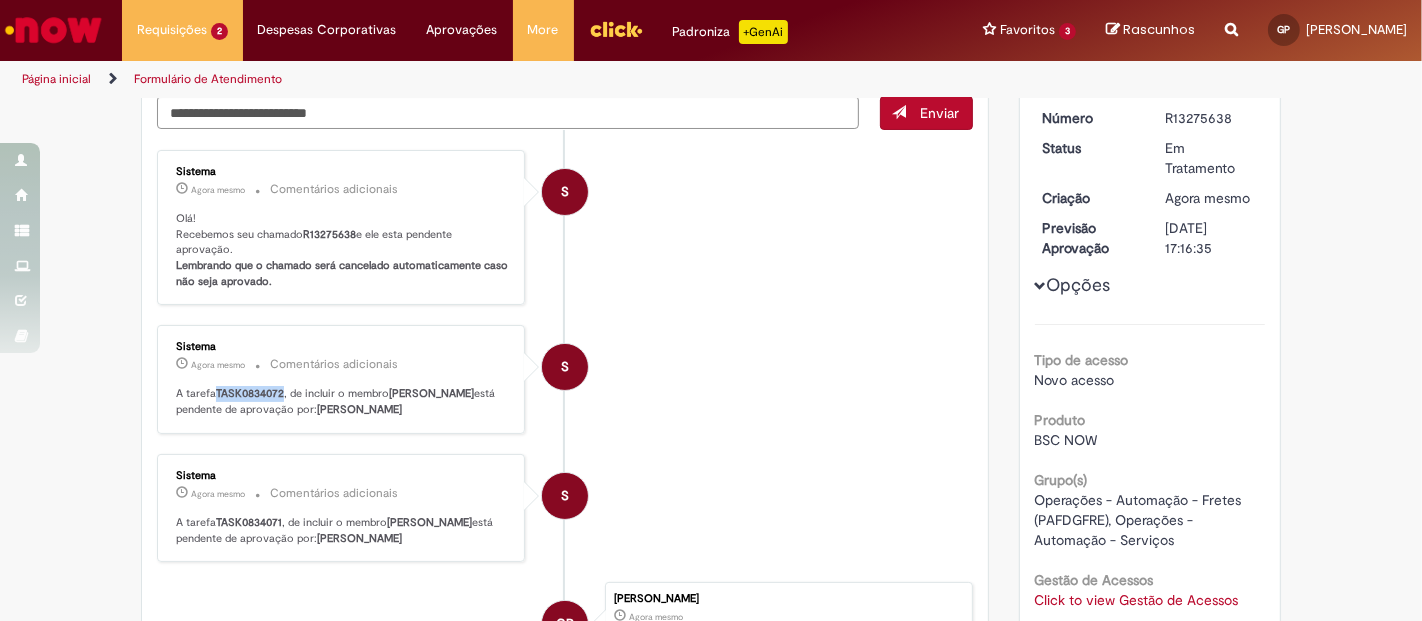 drag, startPoint x: 274, startPoint y: 388, endPoint x: 209, endPoint y: 388, distance: 65 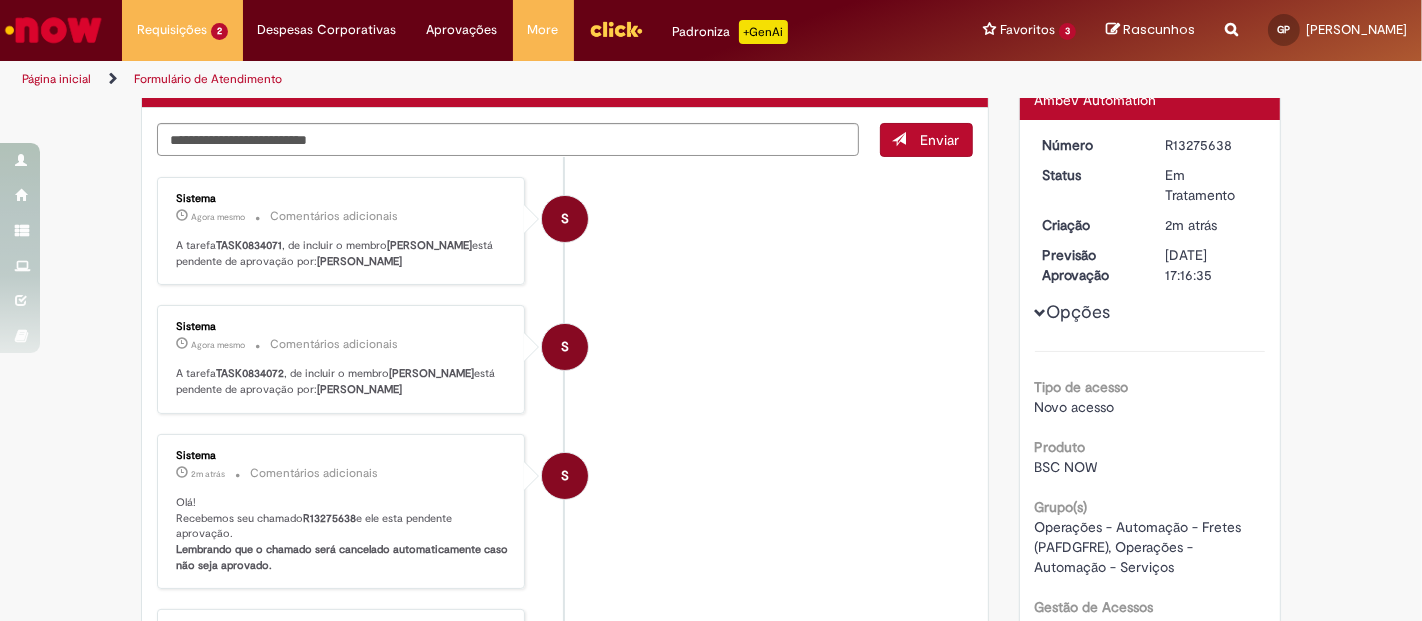 scroll, scrollTop: 222, scrollLeft: 0, axis: vertical 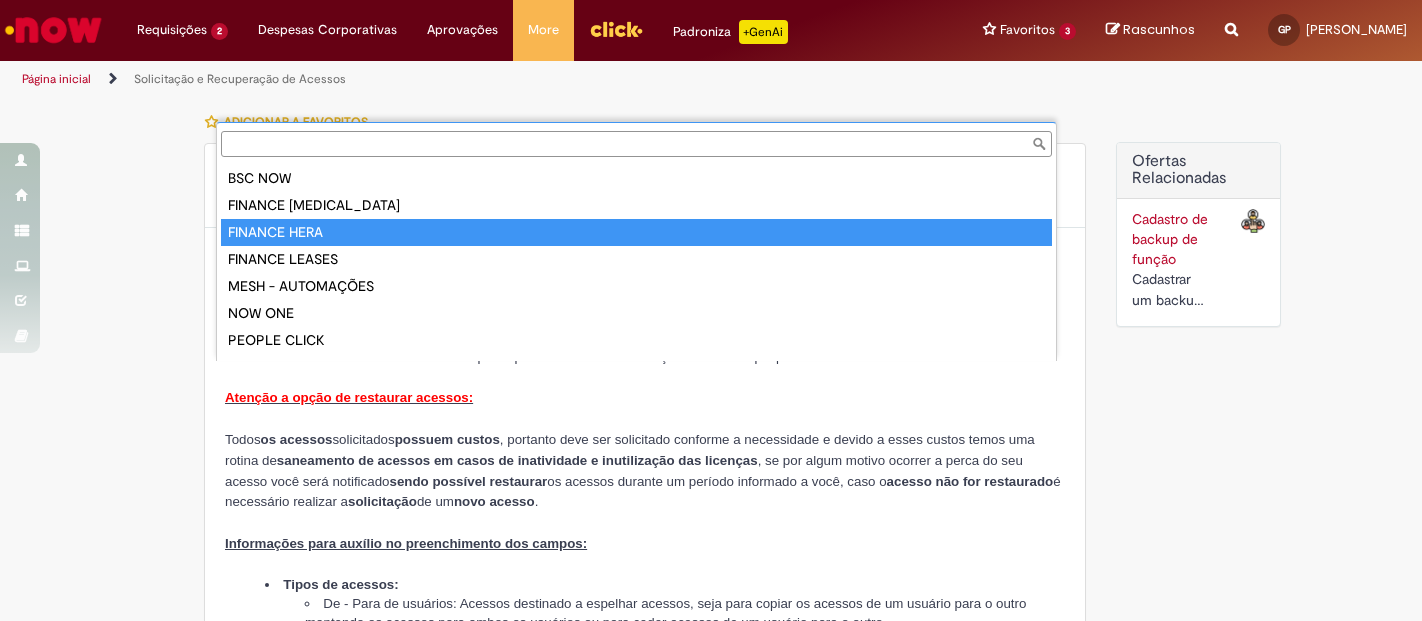 select on "**********" 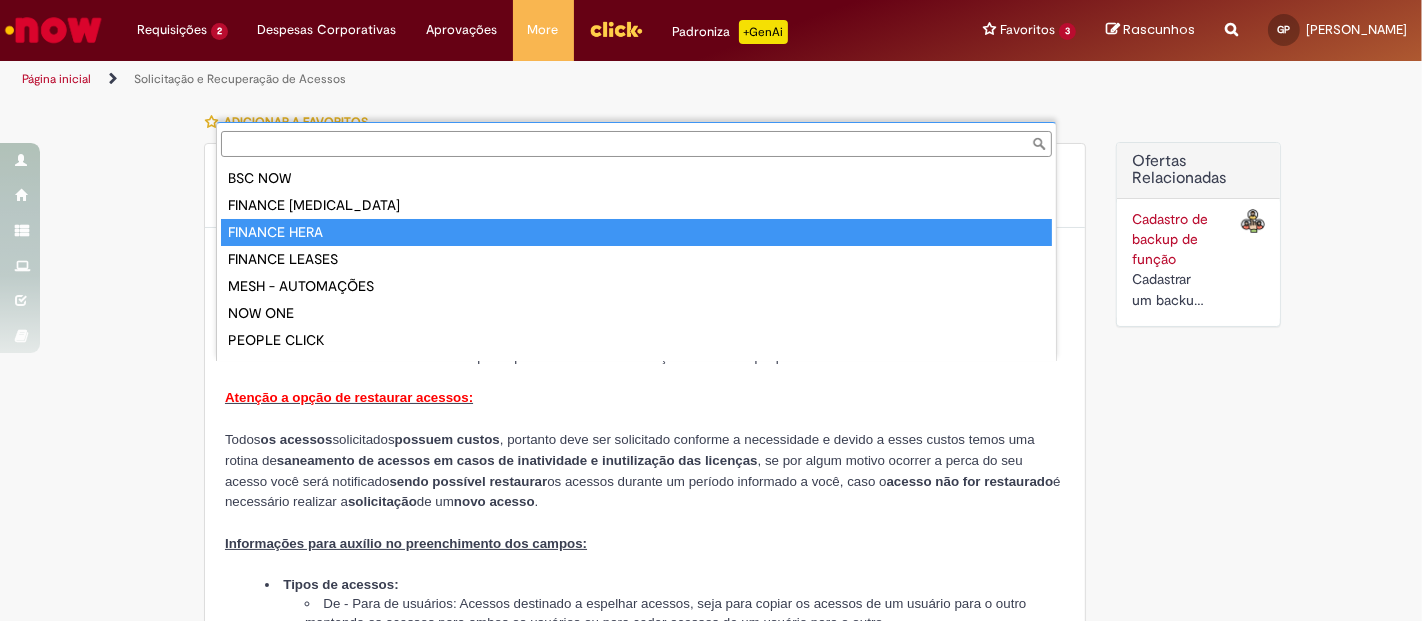 scroll, scrollTop: 1222, scrollLeft: 0, axis: vertical 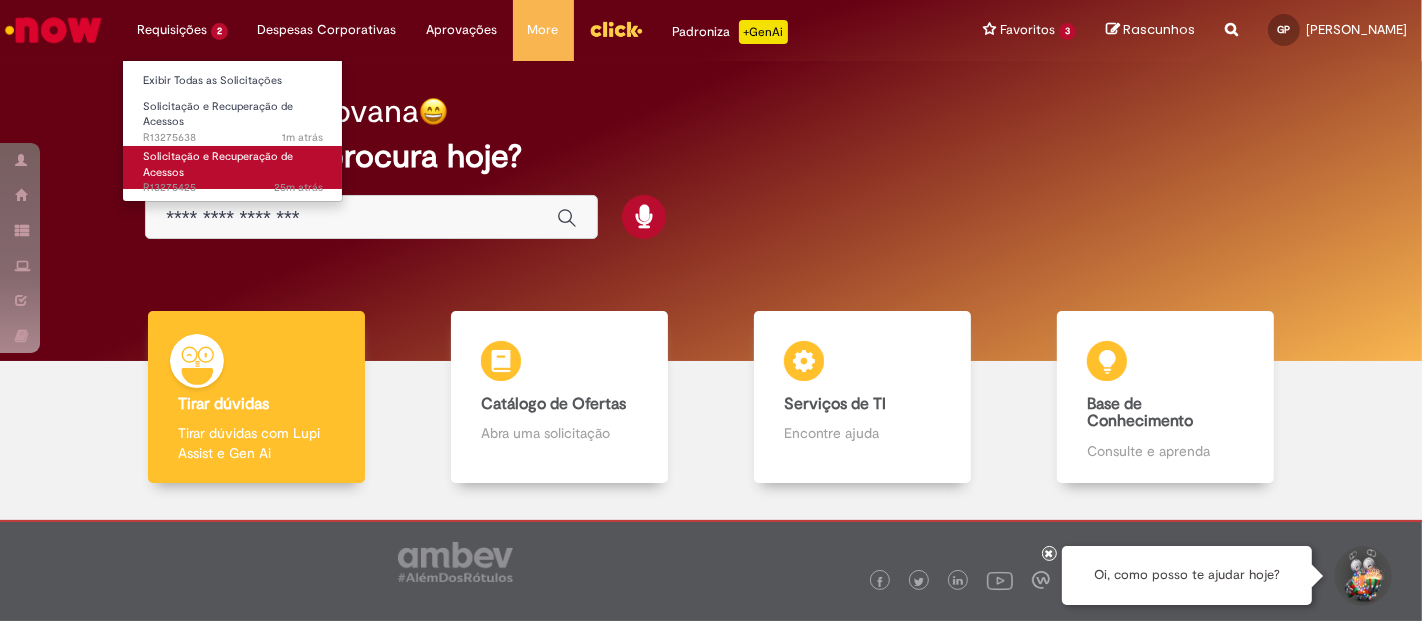 click on "Solicitação e Recuperação de Acessos" at bounding box center (218, 164) 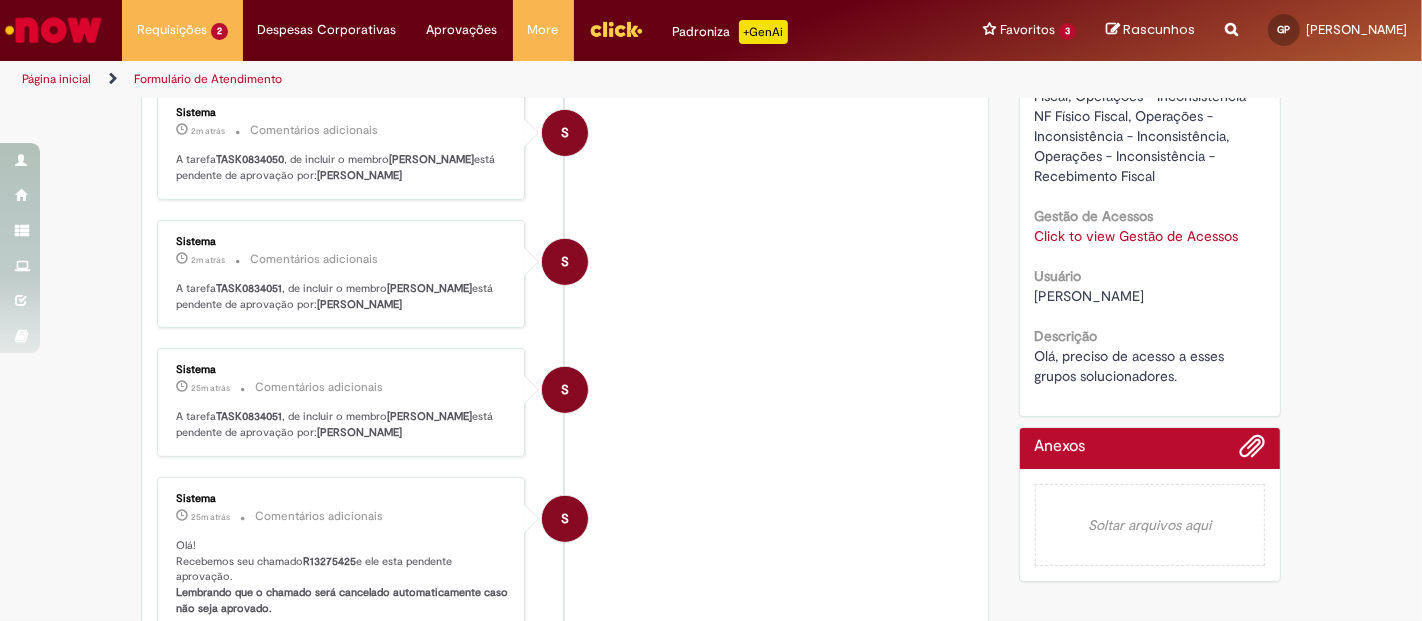 scroll, scrollTop: 555, scrollLeft: 0, axis: vertical 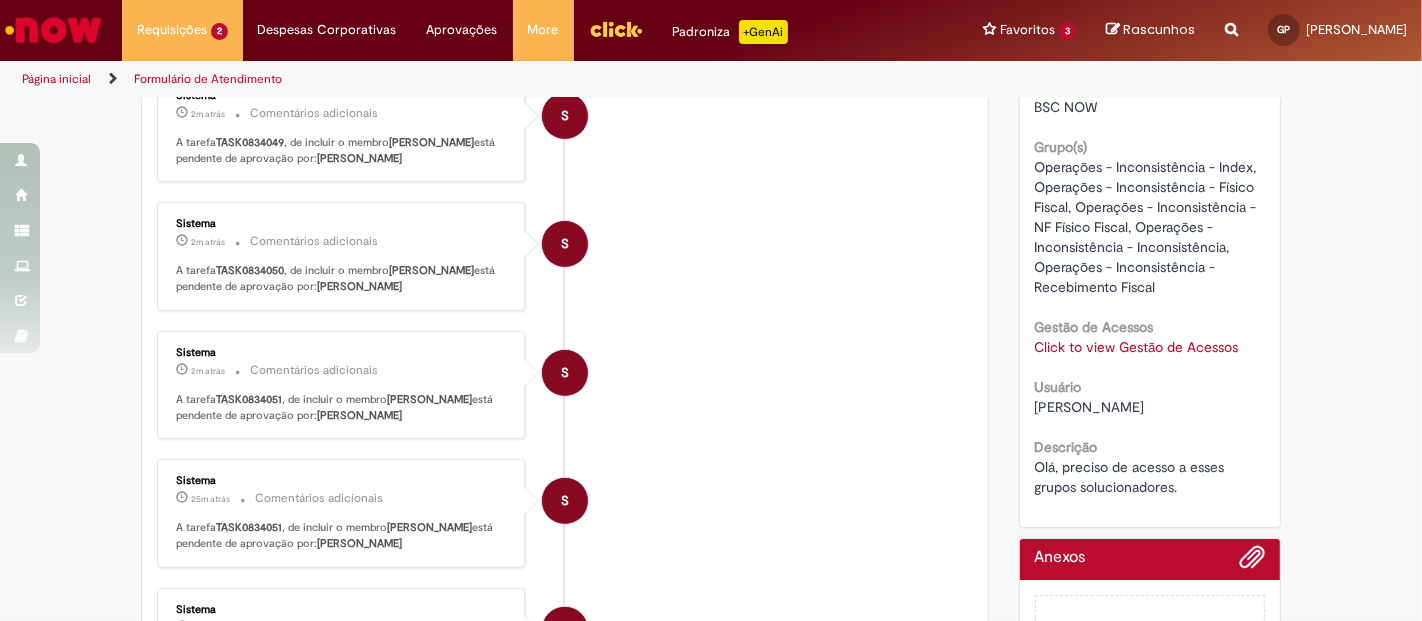 drag, startPoint x: 457, startPoint y: 410, endPoint x: 333, endPoint y: 402, distance: 124.2578 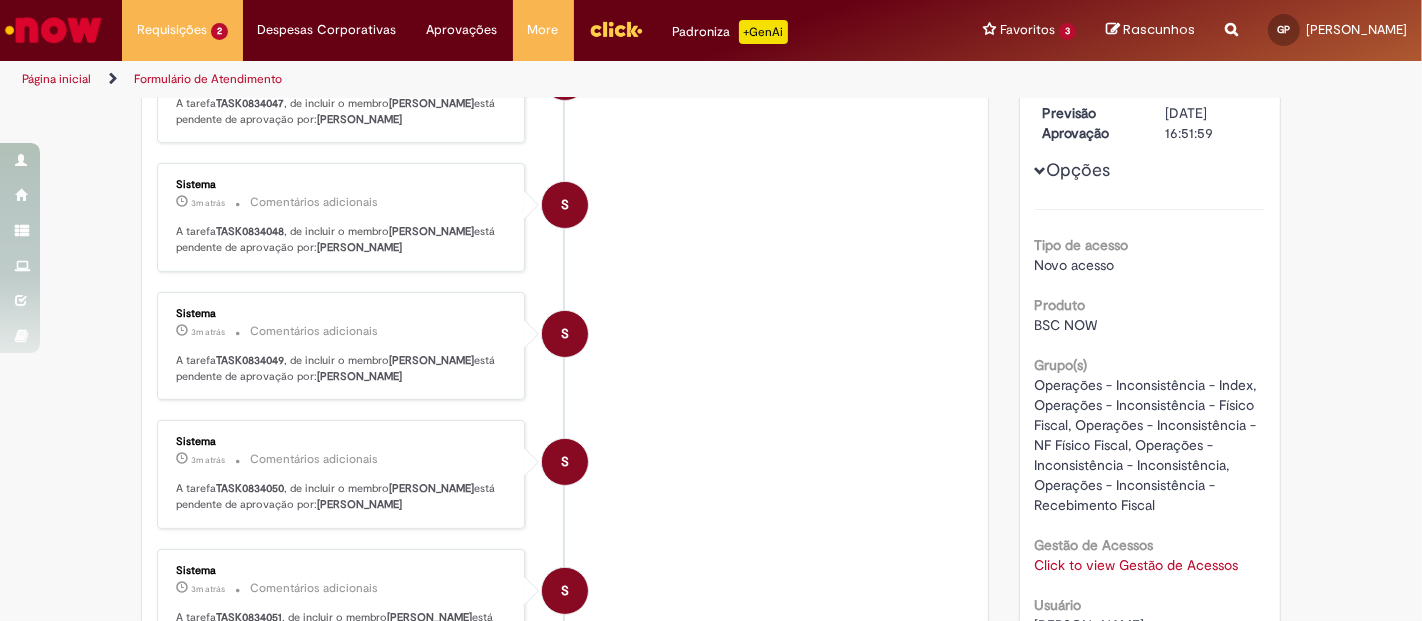 scroll, scrollTop: 333, scrollLeft: 0, axis: vertical 